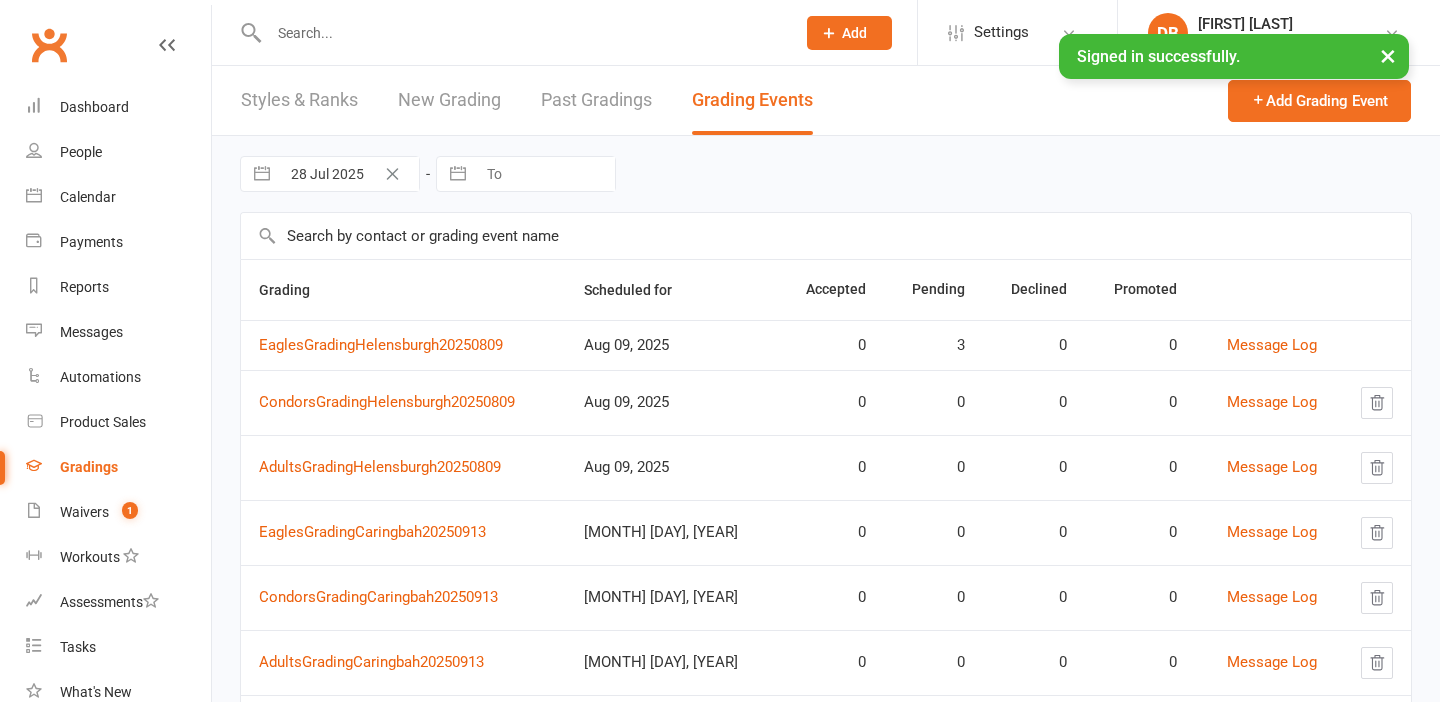 scroll, scrollTop: 0, scrollLeft: 0, axis: both 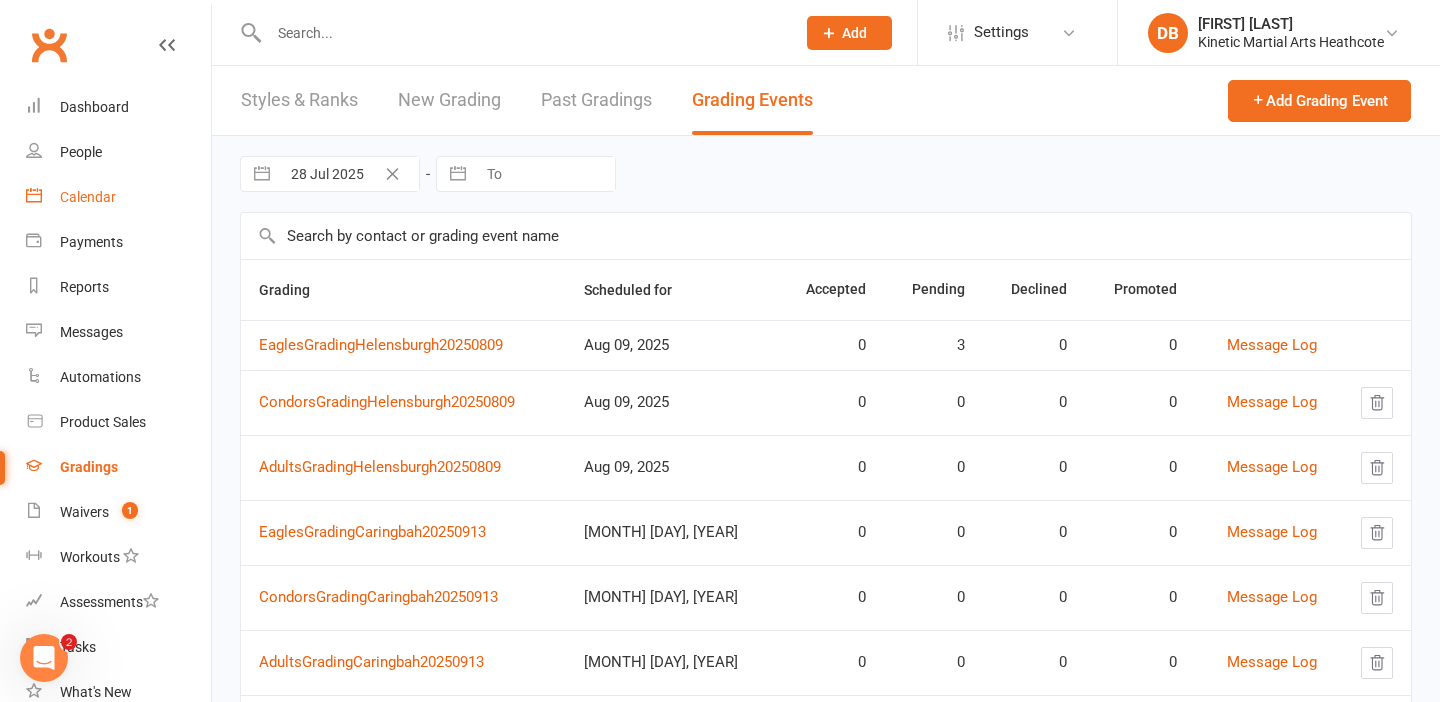 click on "Calendar" at bounding box center (88, 197) 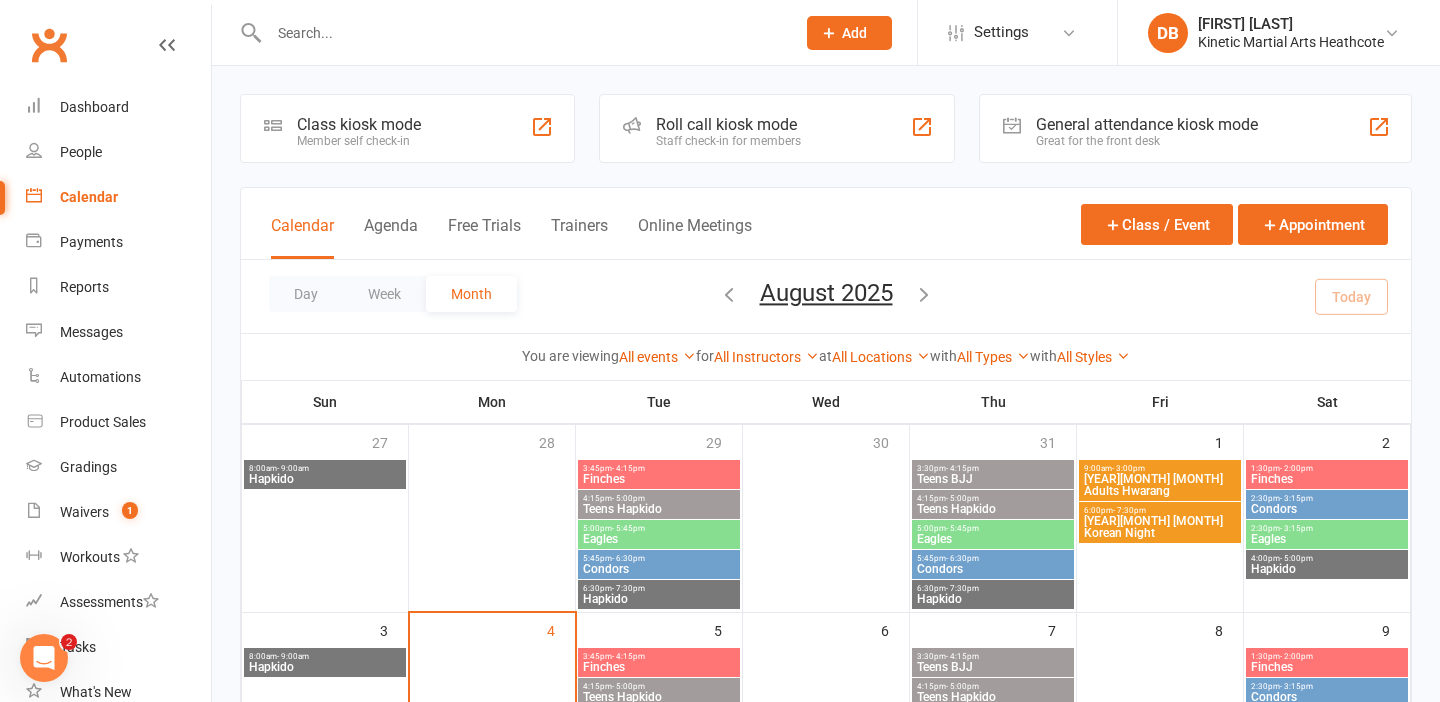 click at bounding box center [729, 294] 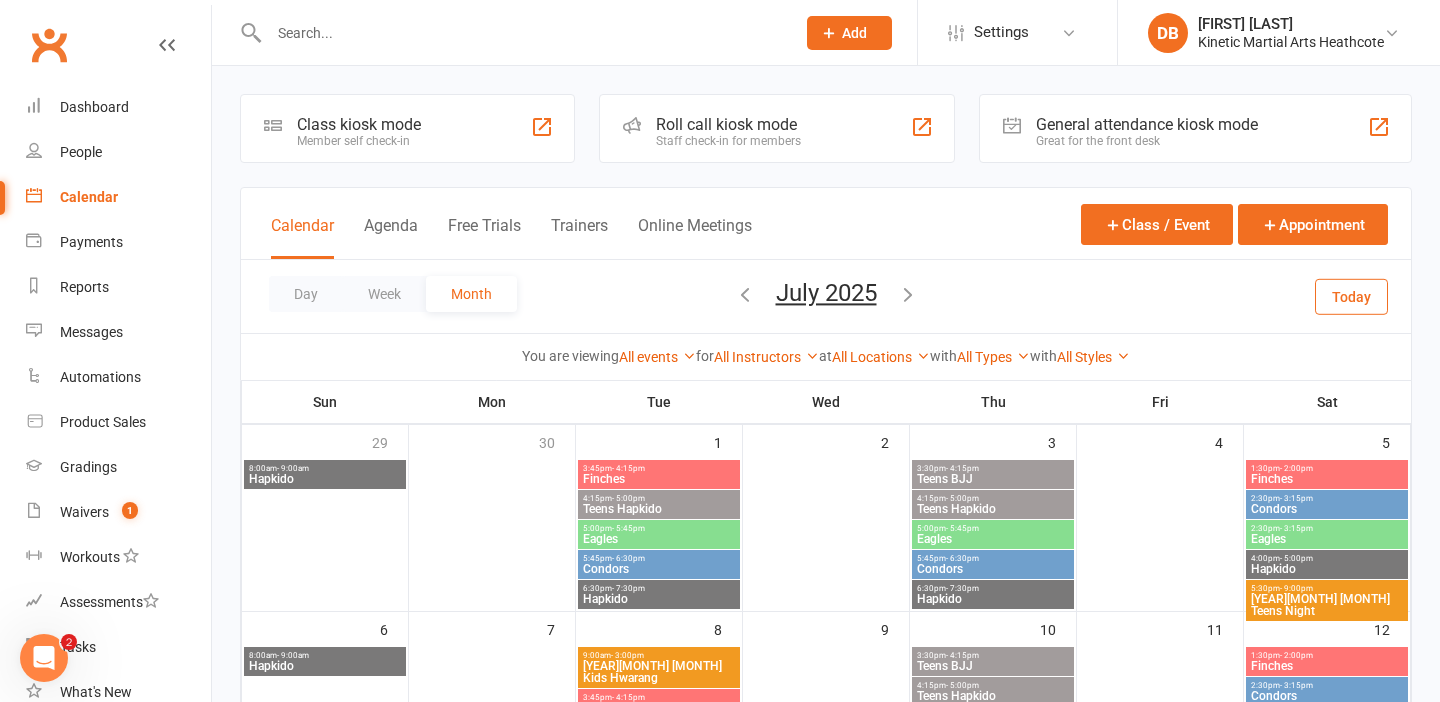 click at bounding box center (745, 294) 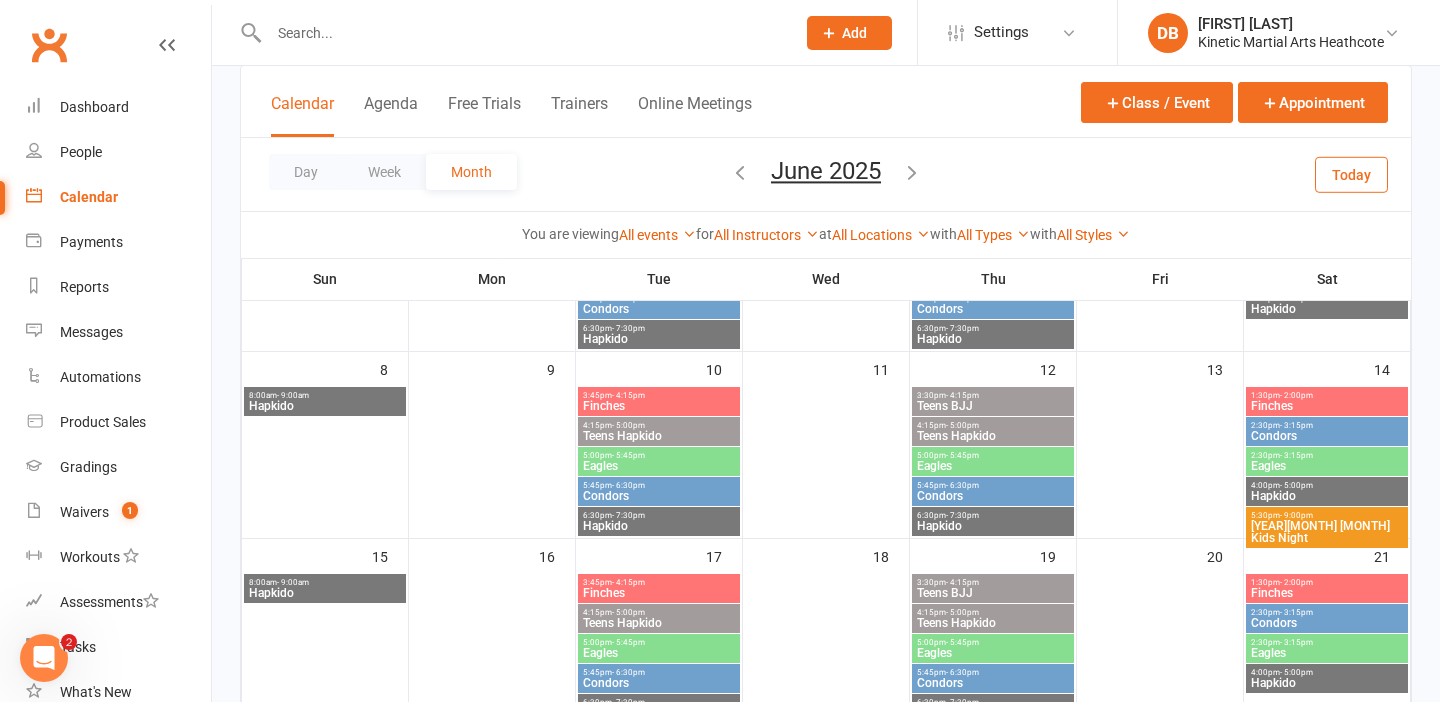 scroll, scrollTop: 261, scrollLeft: 0, axis: vertical 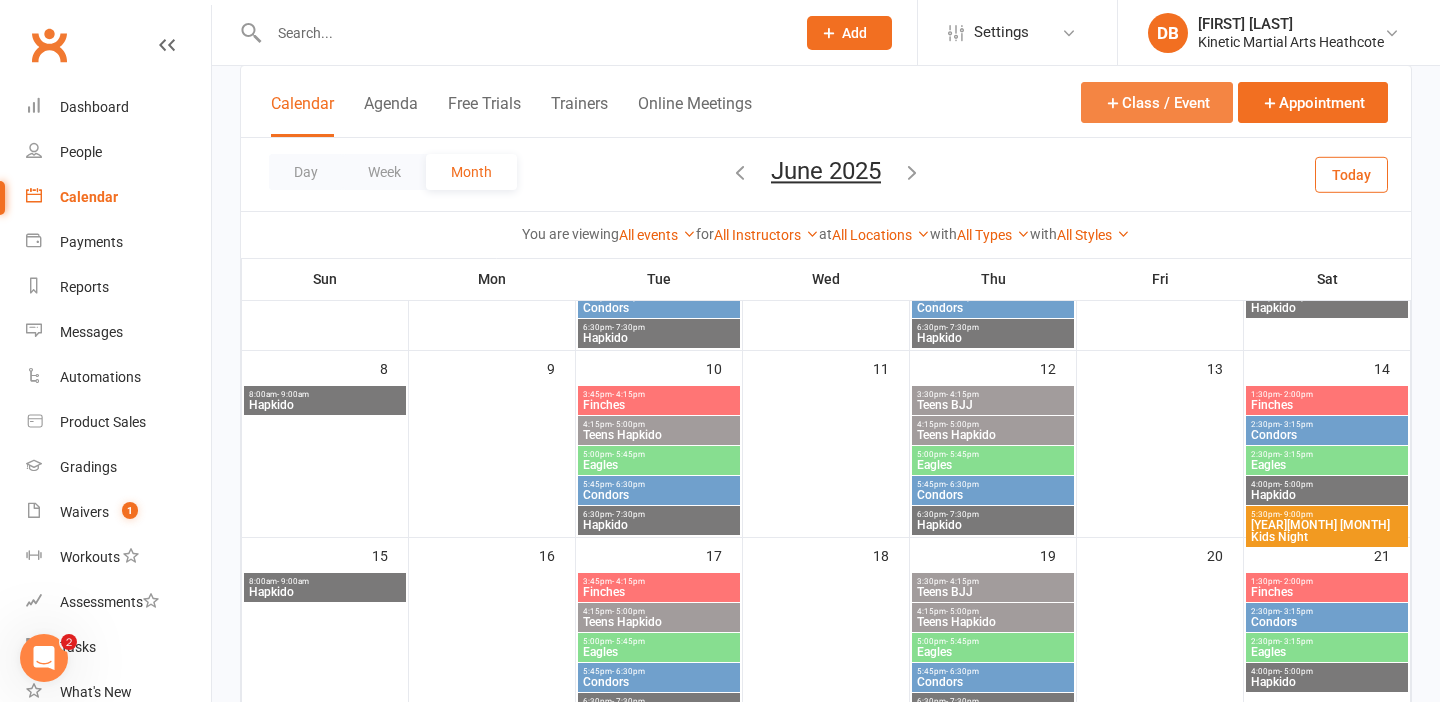click on "Class / Event" at bounding box center (1157, 102) 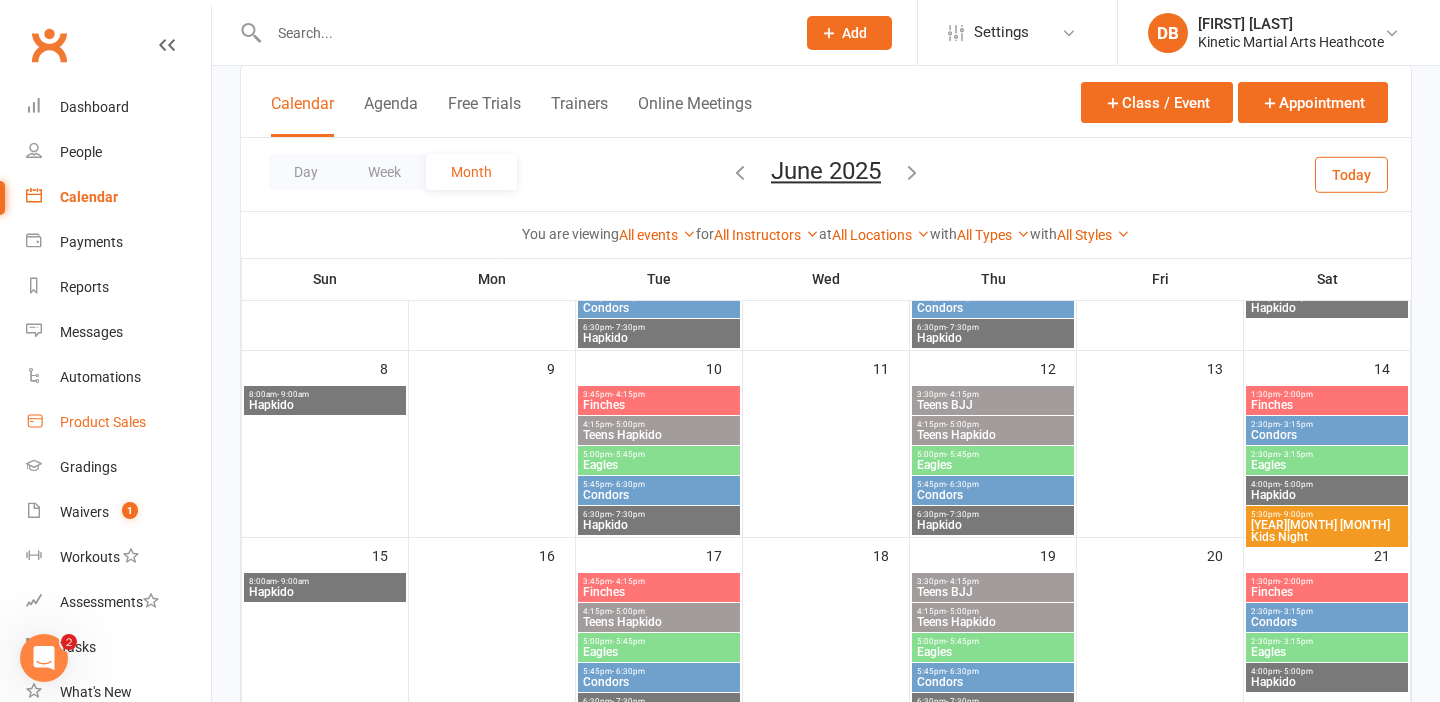 click on "Product Sales" at bounding box center [118, 422] 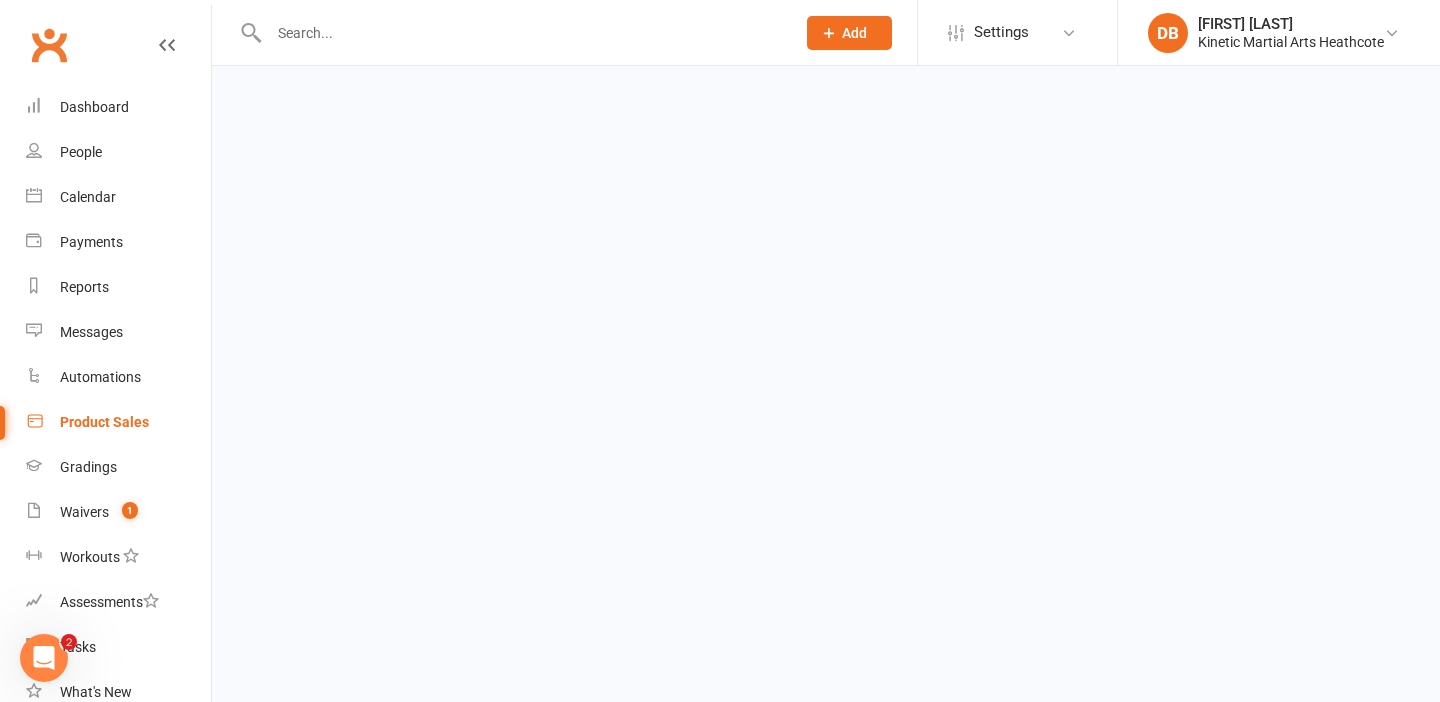 scroll, scrollTop: 0, scrollLeft: 0, axis: both 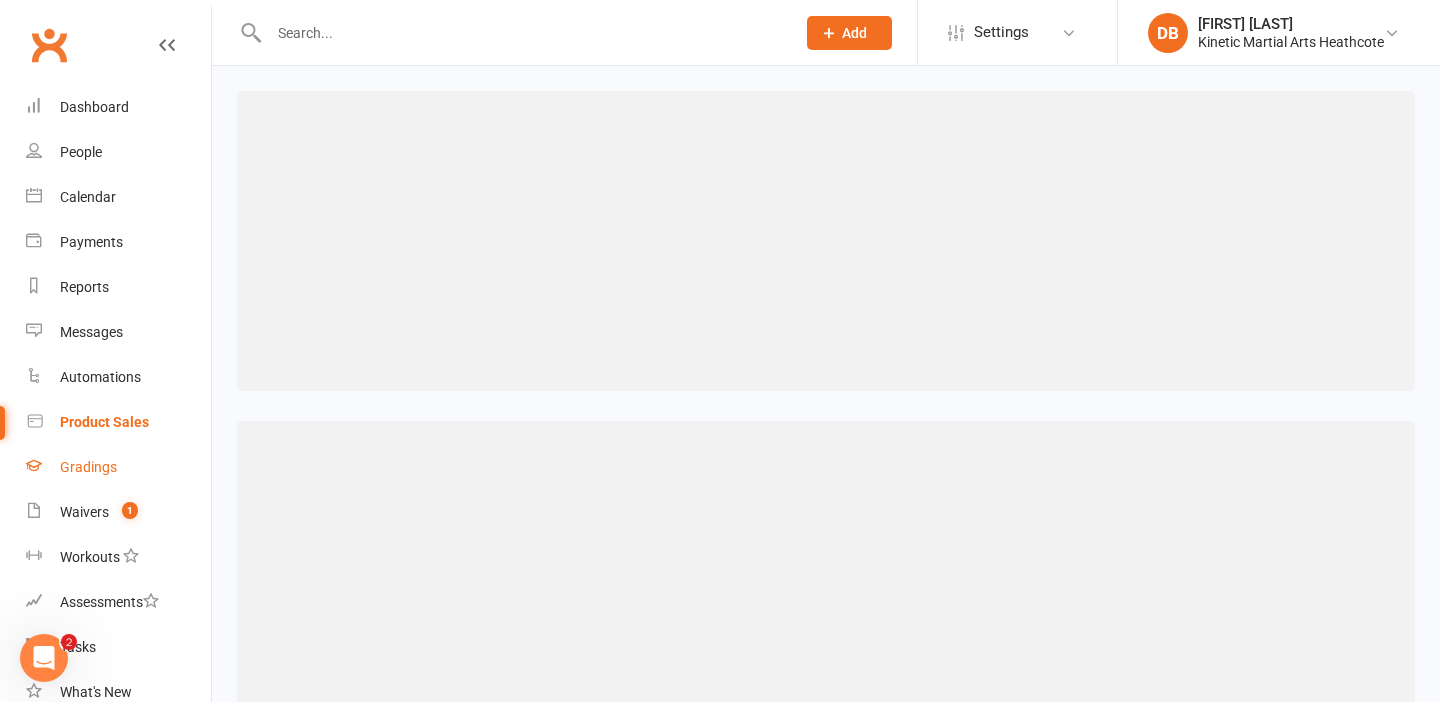click on "Gradings" at bounding box center [118, 467] 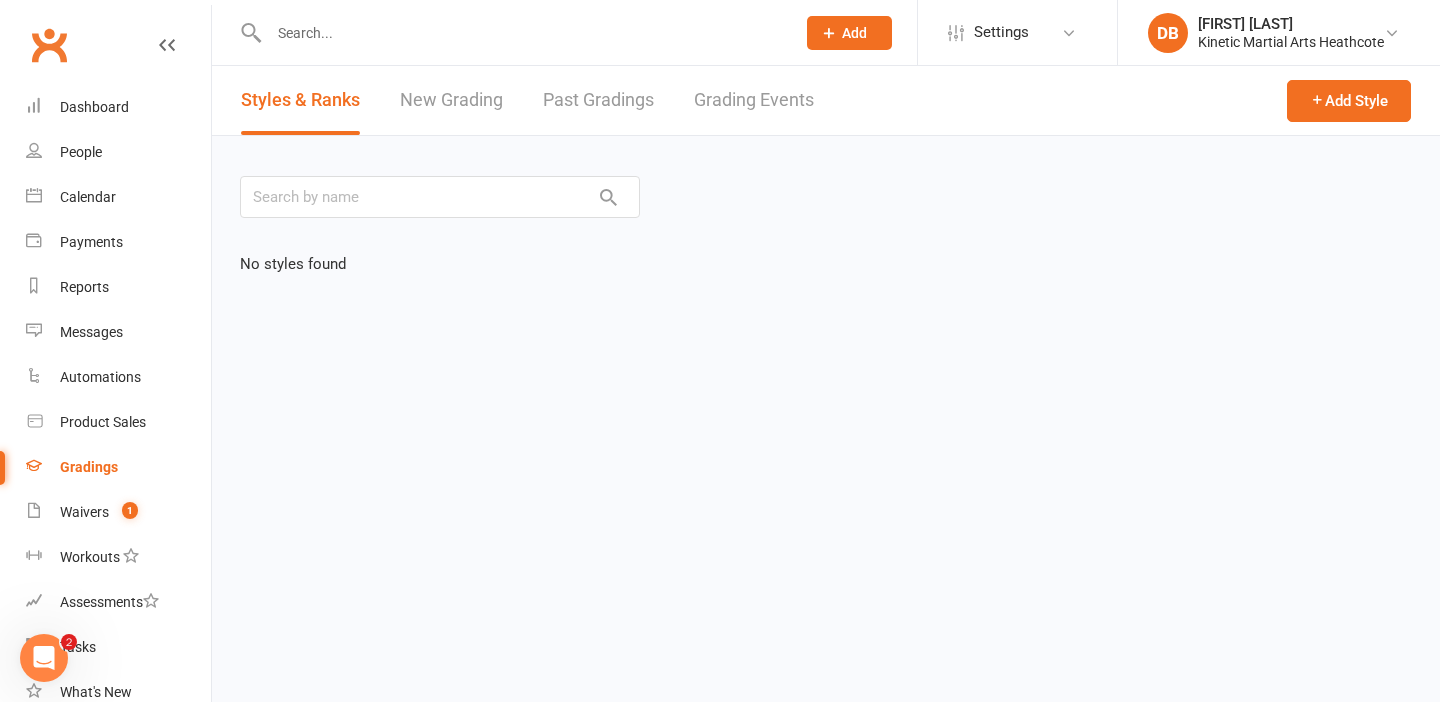 click on "Grading Events" at bounding box center (754, 100) 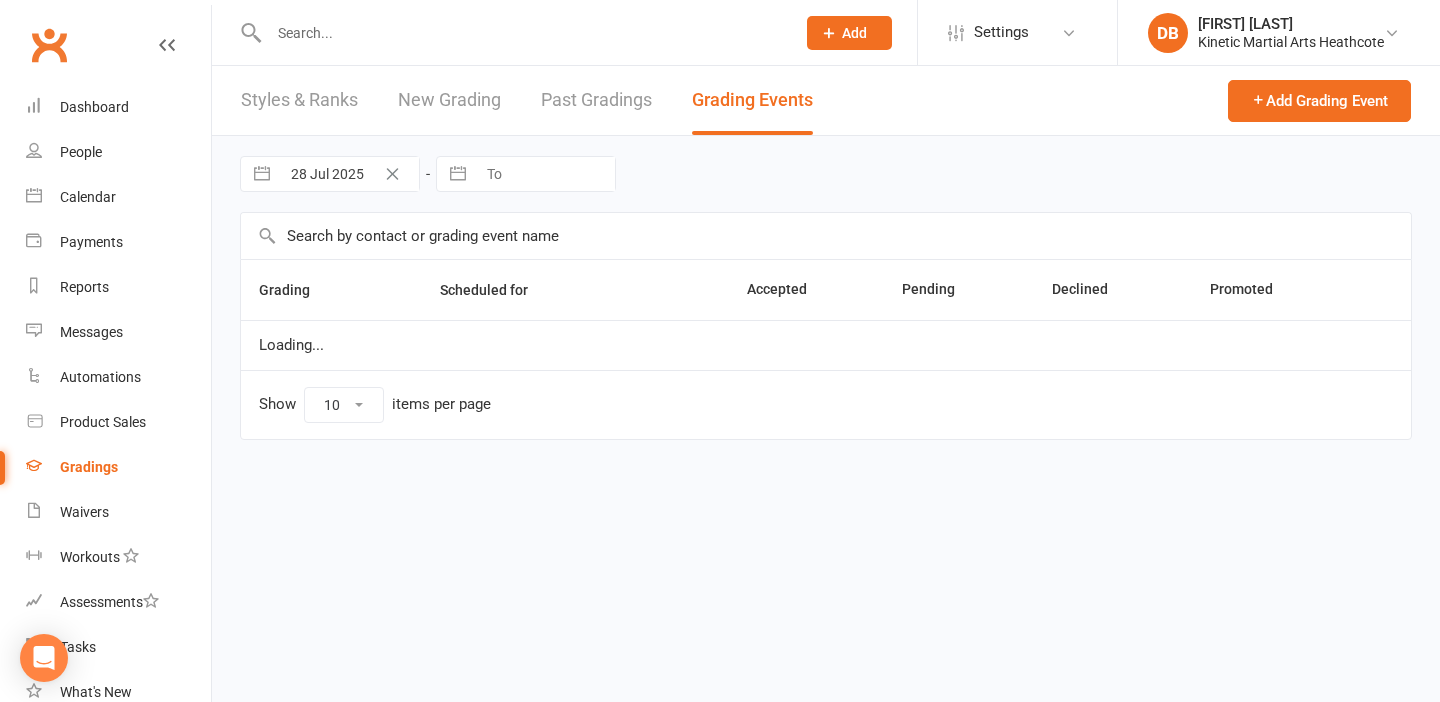 scroll, scrollTop: 0, scrollLeft: 0, axis: both 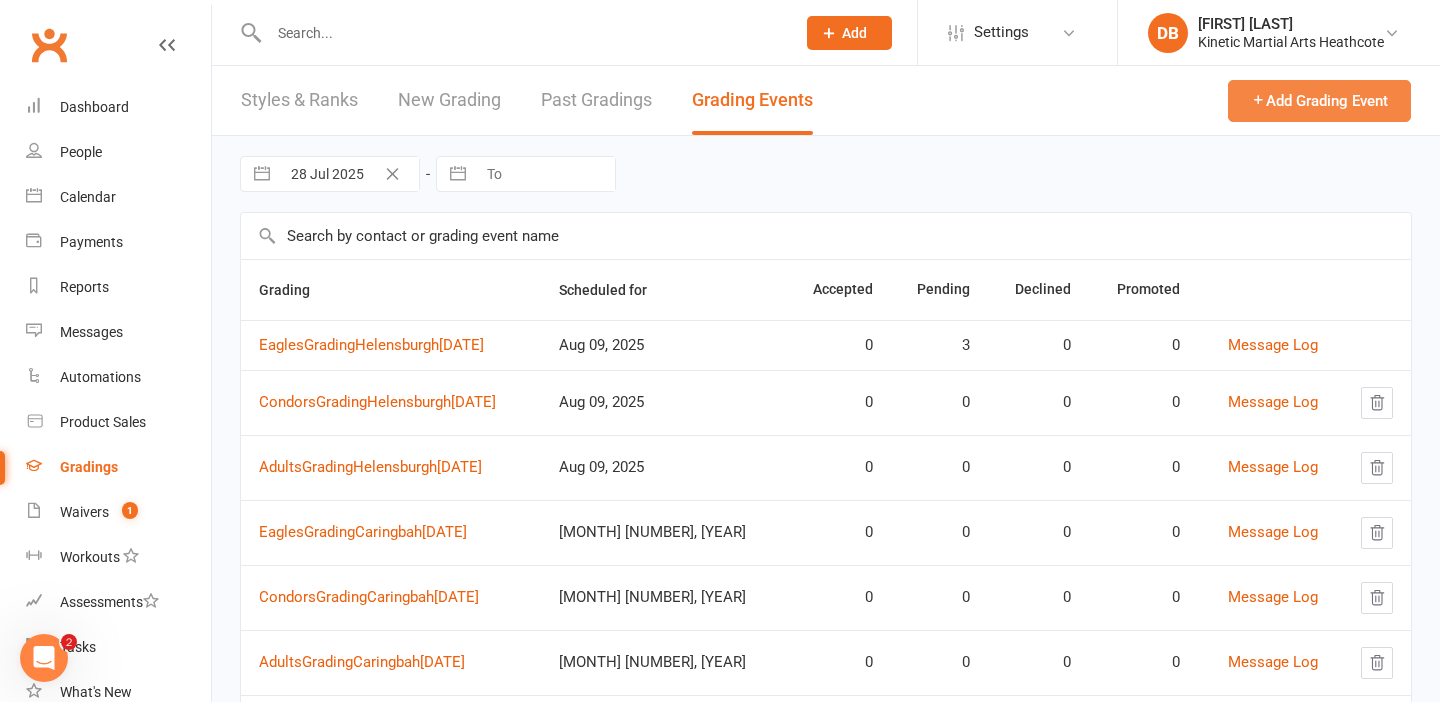 click on "Add Grading Event" at bounding box center [1319, 101] 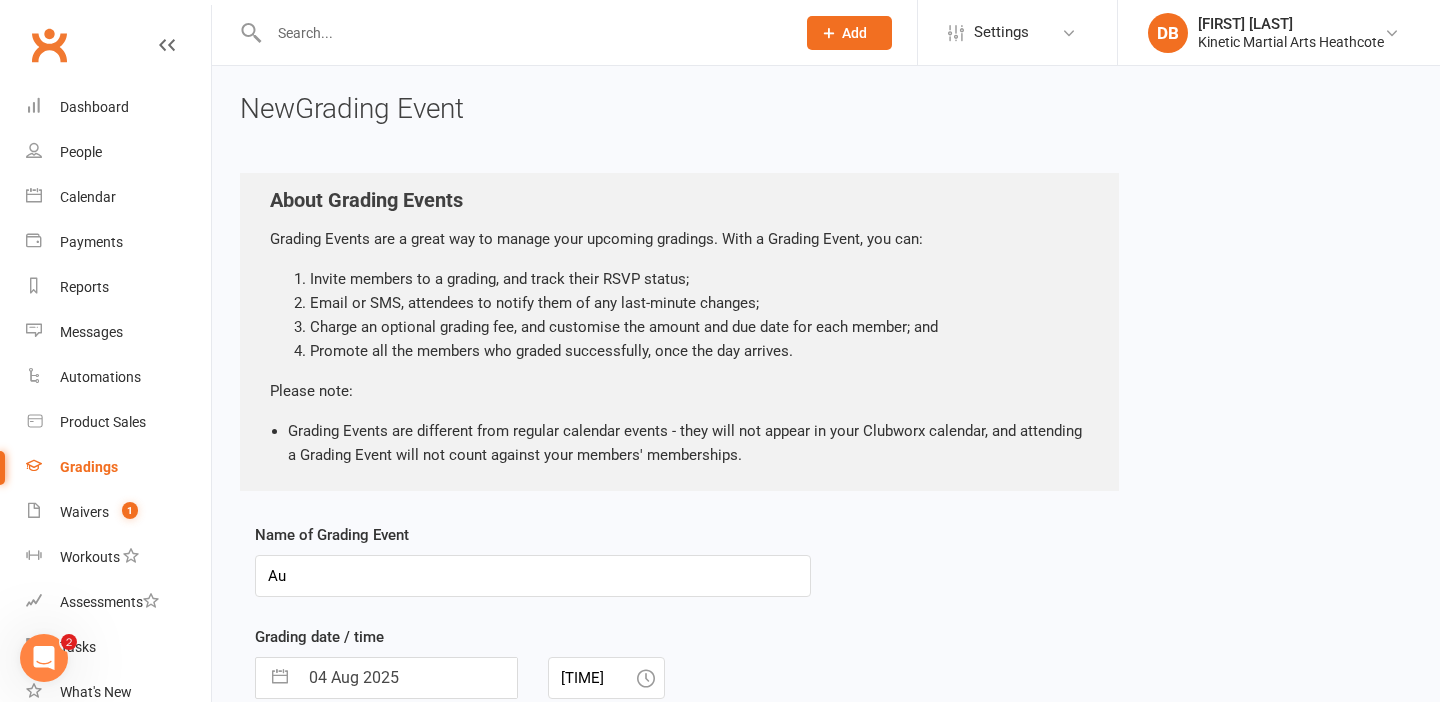type on "A" 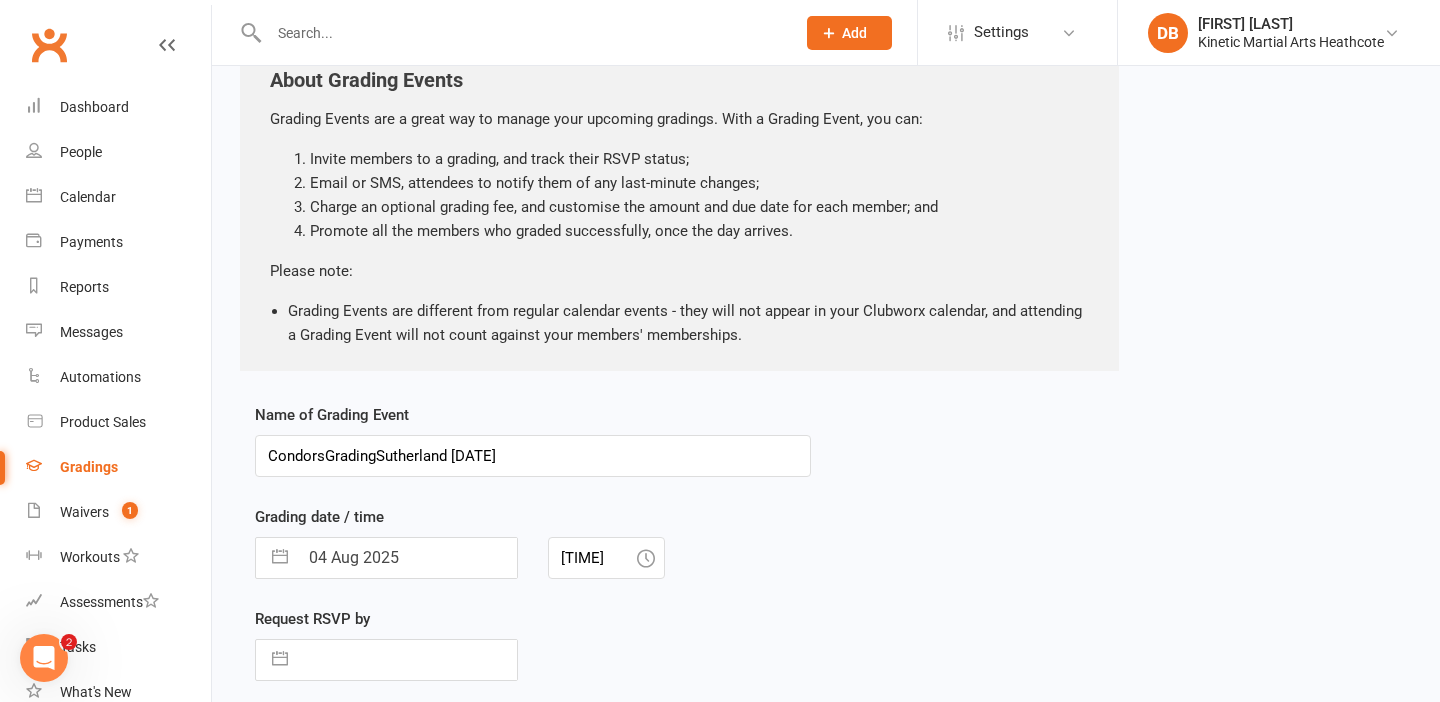 scroll, scrollTop: 121, scrollLeft: 0, axis: vertical 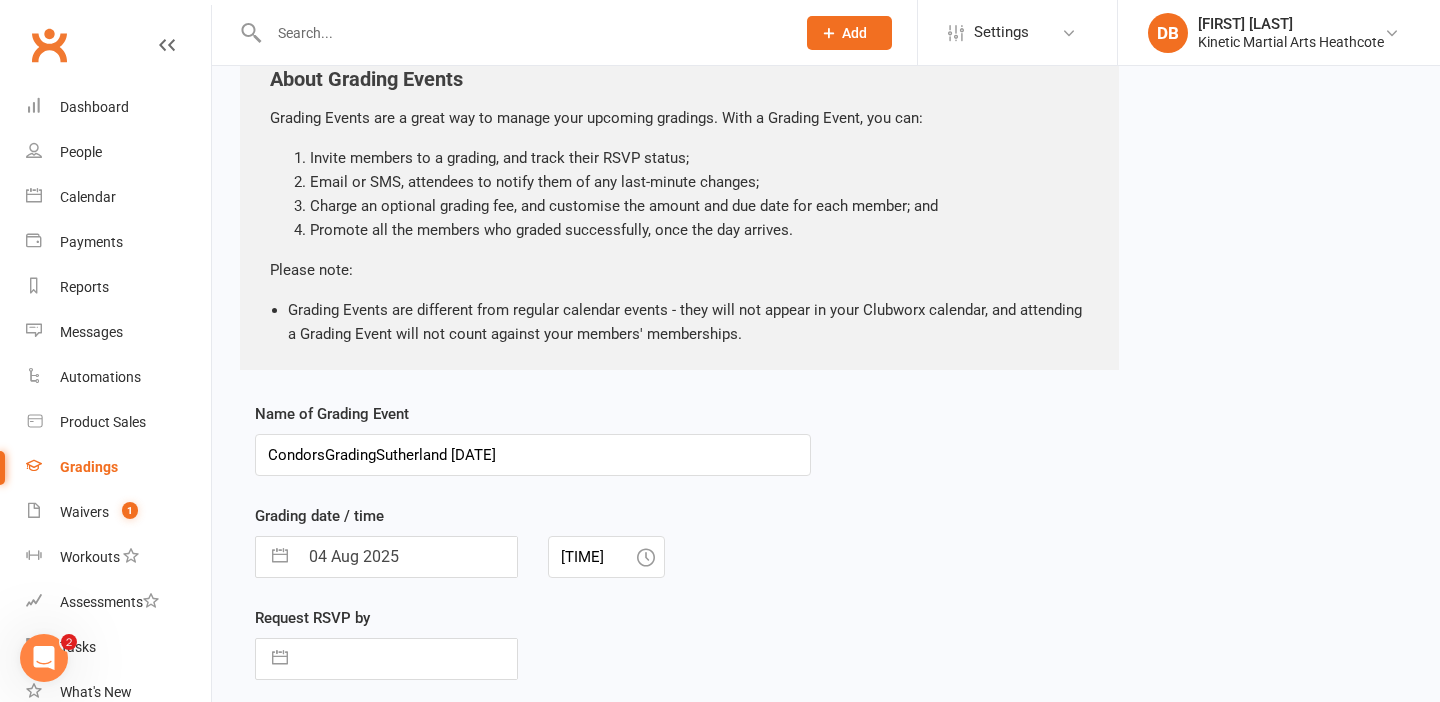 type on "CondorsGradingSutherland [DATE]" 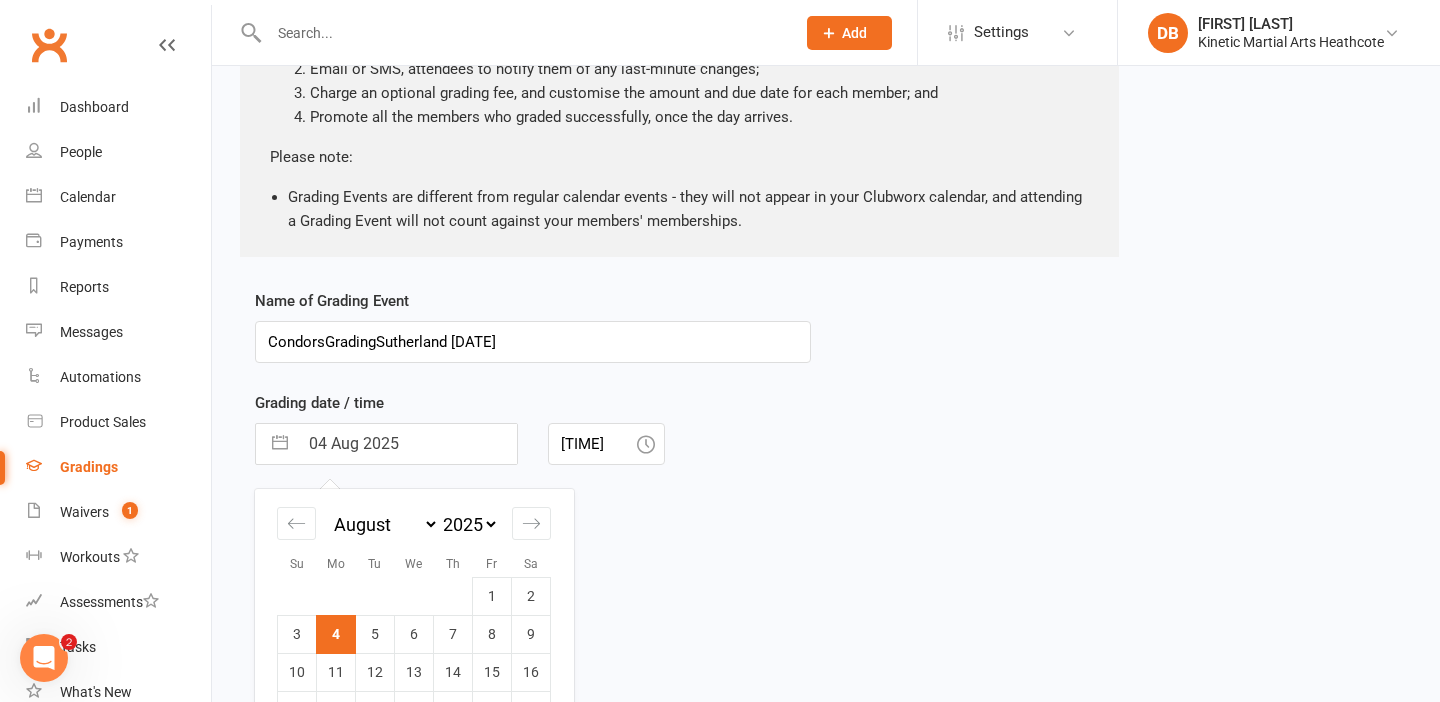 scroll, scrollTop: 388, scrollLeft: 0, axis: vertical 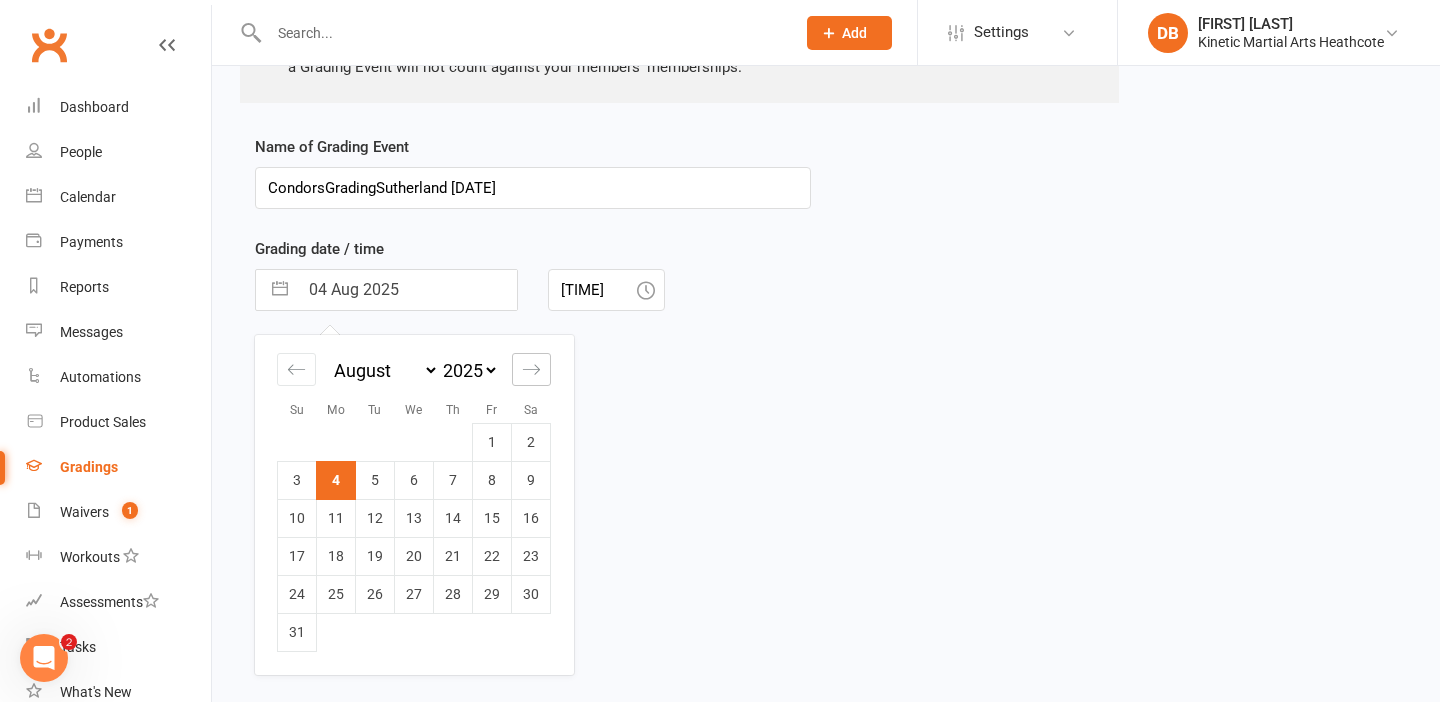 click at bounding box center [531, 369] 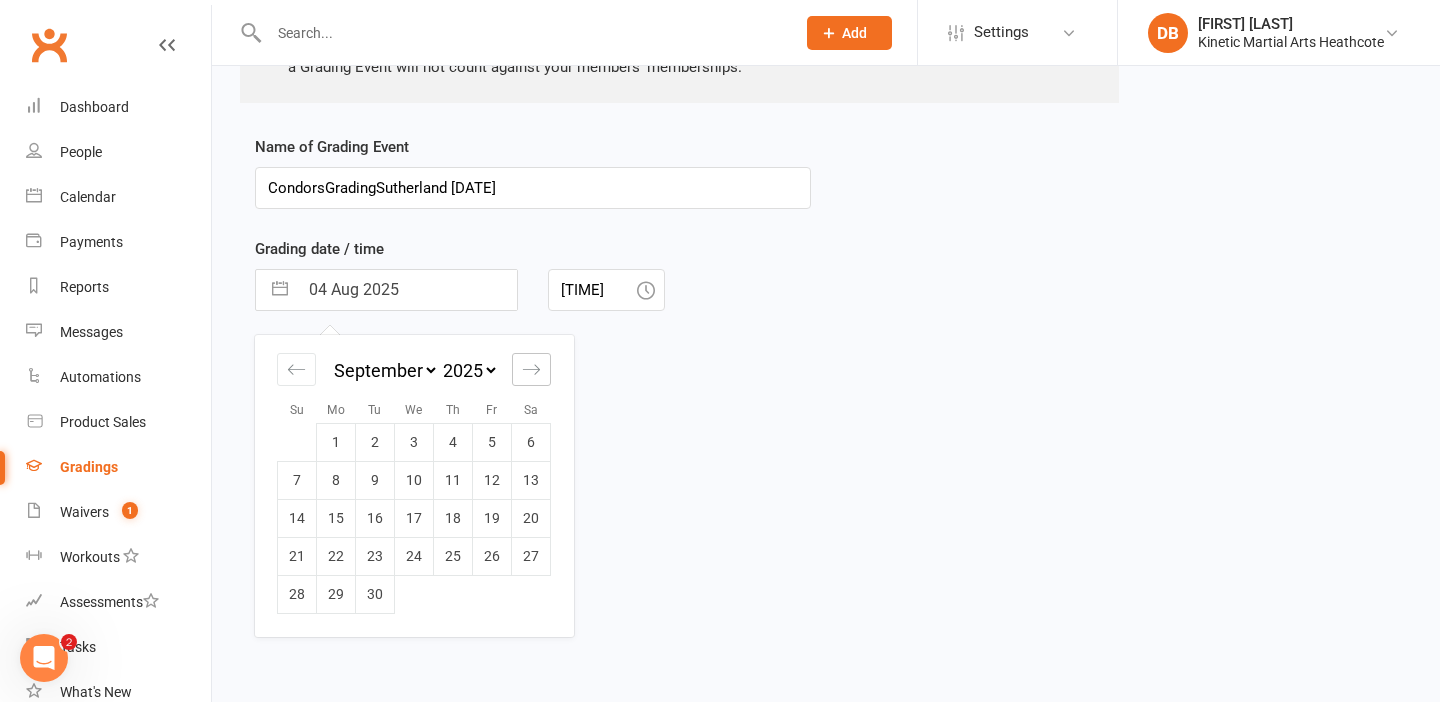 click at bounding box center (531, 369) 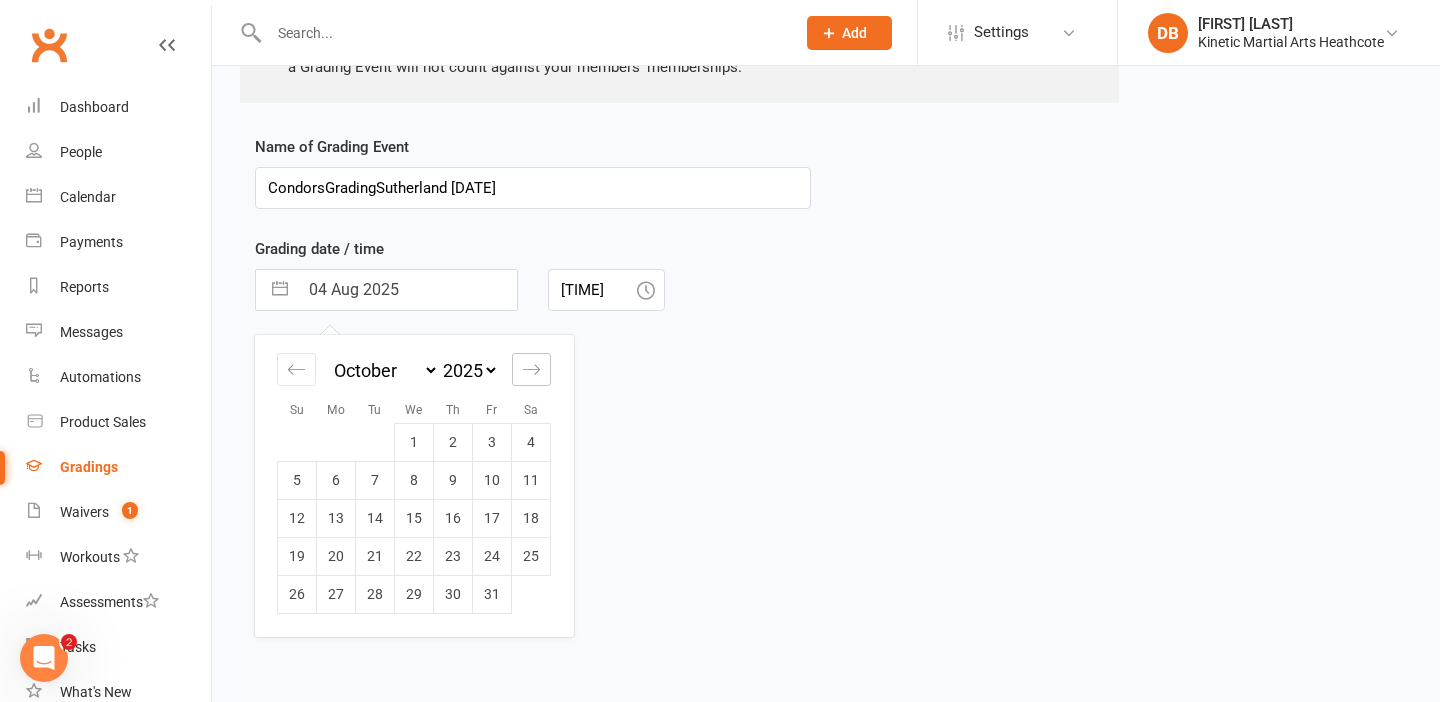 click at bounding box center [531, 369] 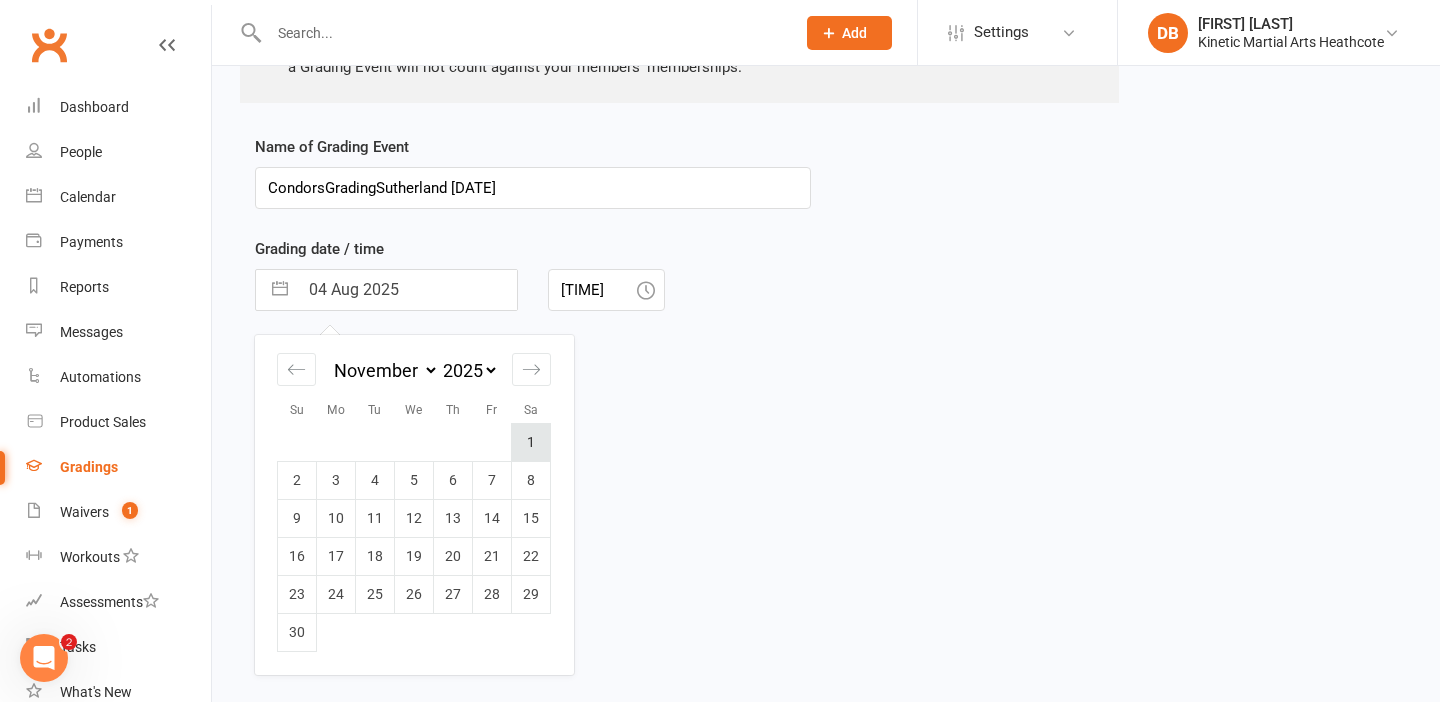 click on "1" at bounding box center (531, 442) 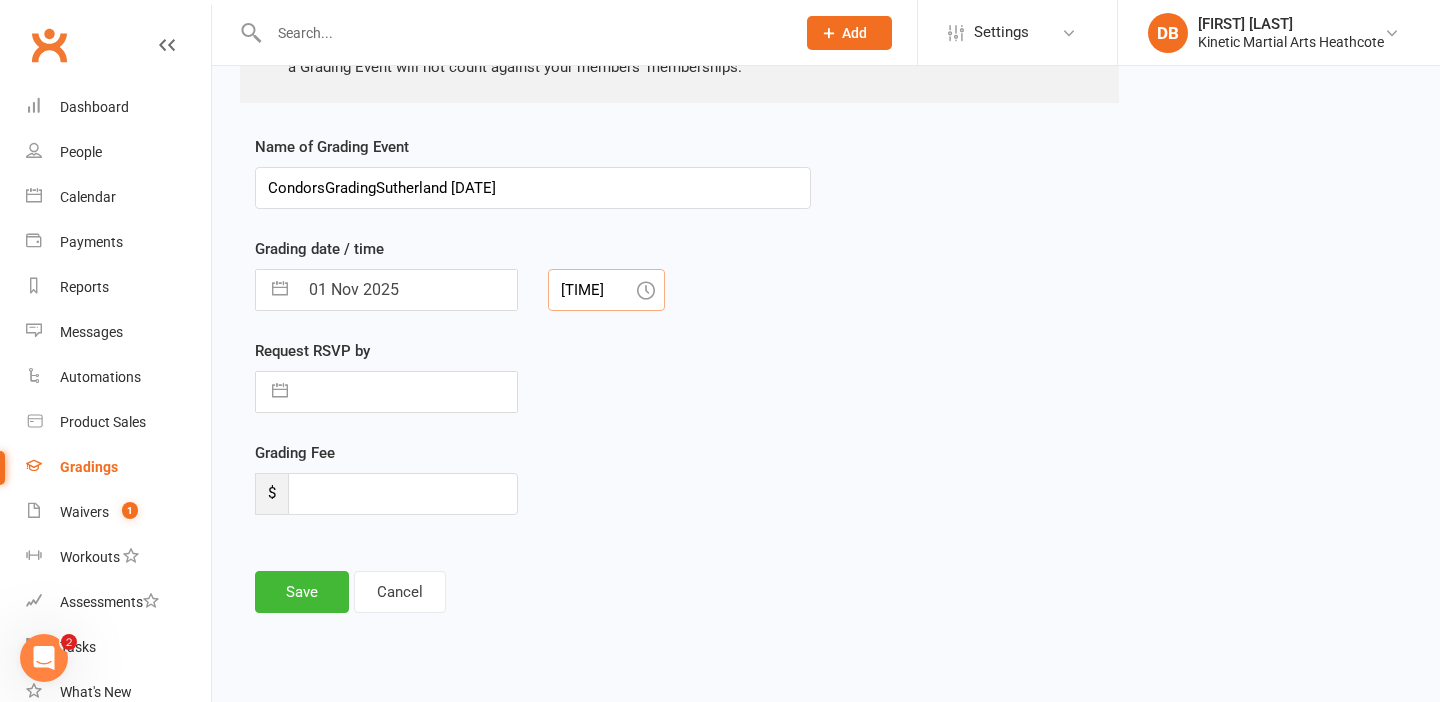 click on "2:25pm" at bounding box center [606, 290] 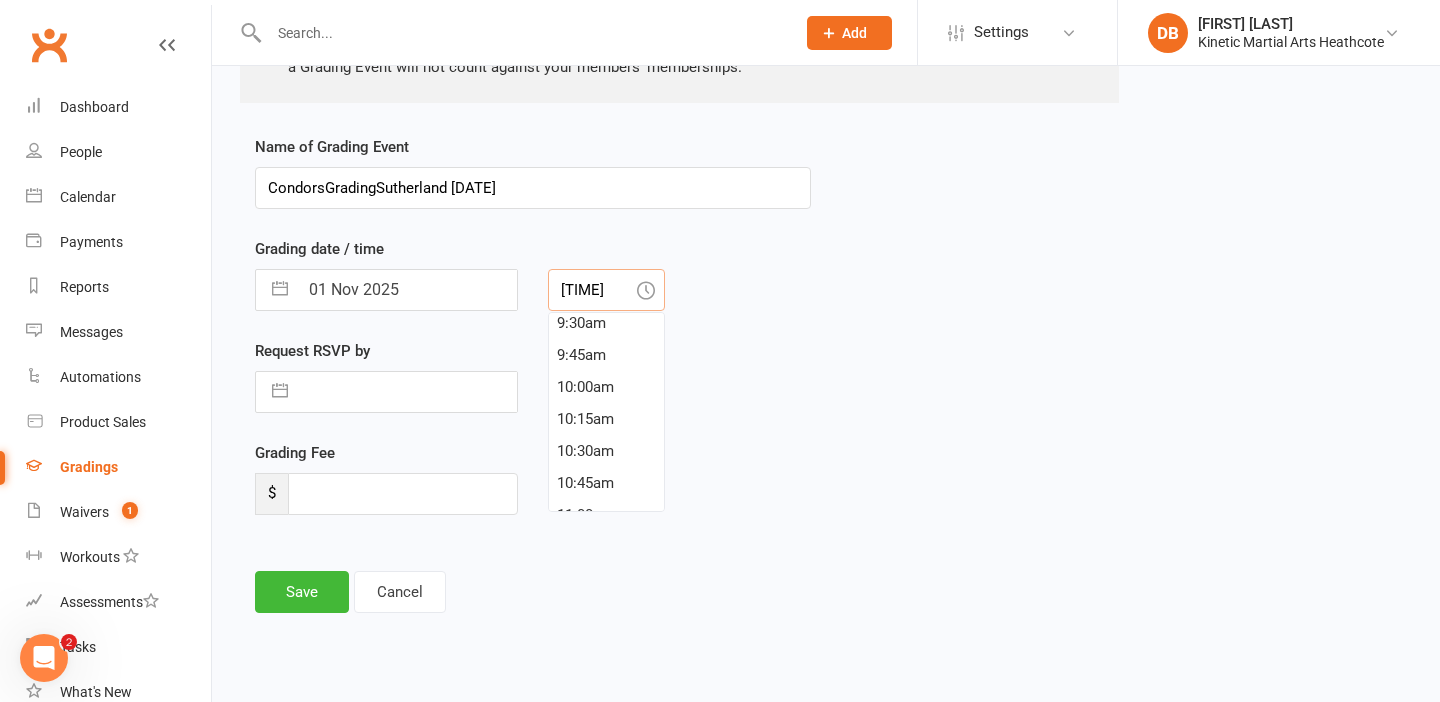 scroll, scrollTop: 1219, scrollLeft: 0, axis: vertical 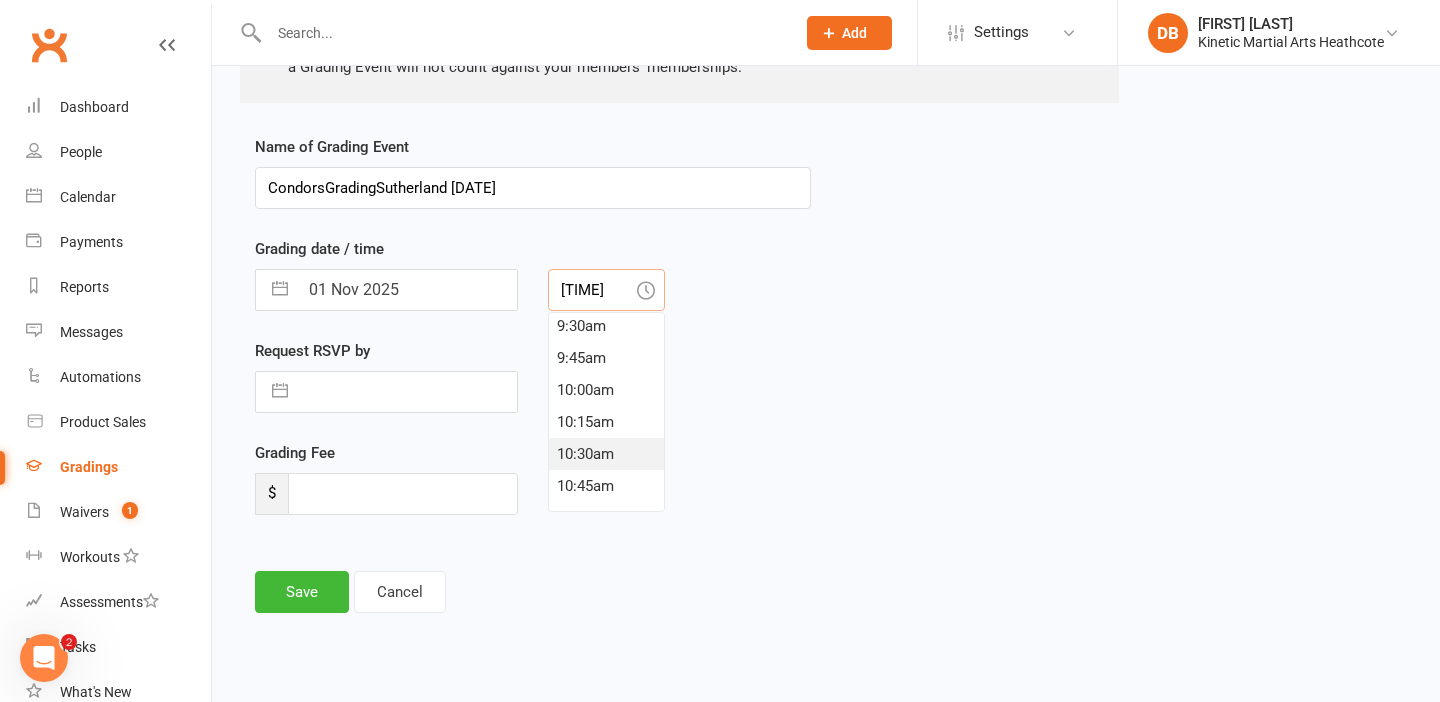 click on "10:30am" at bounding box center (606, 454) 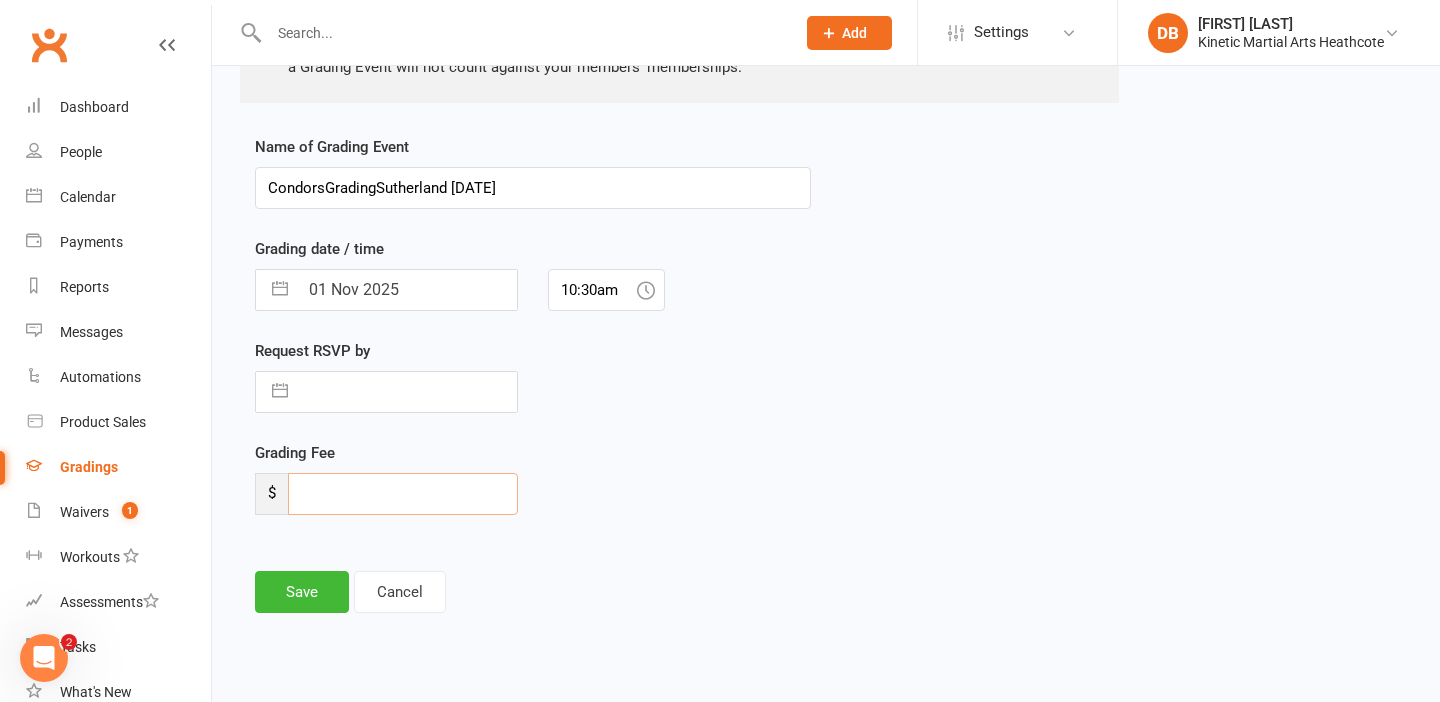 click at bounding box center [403, 494] 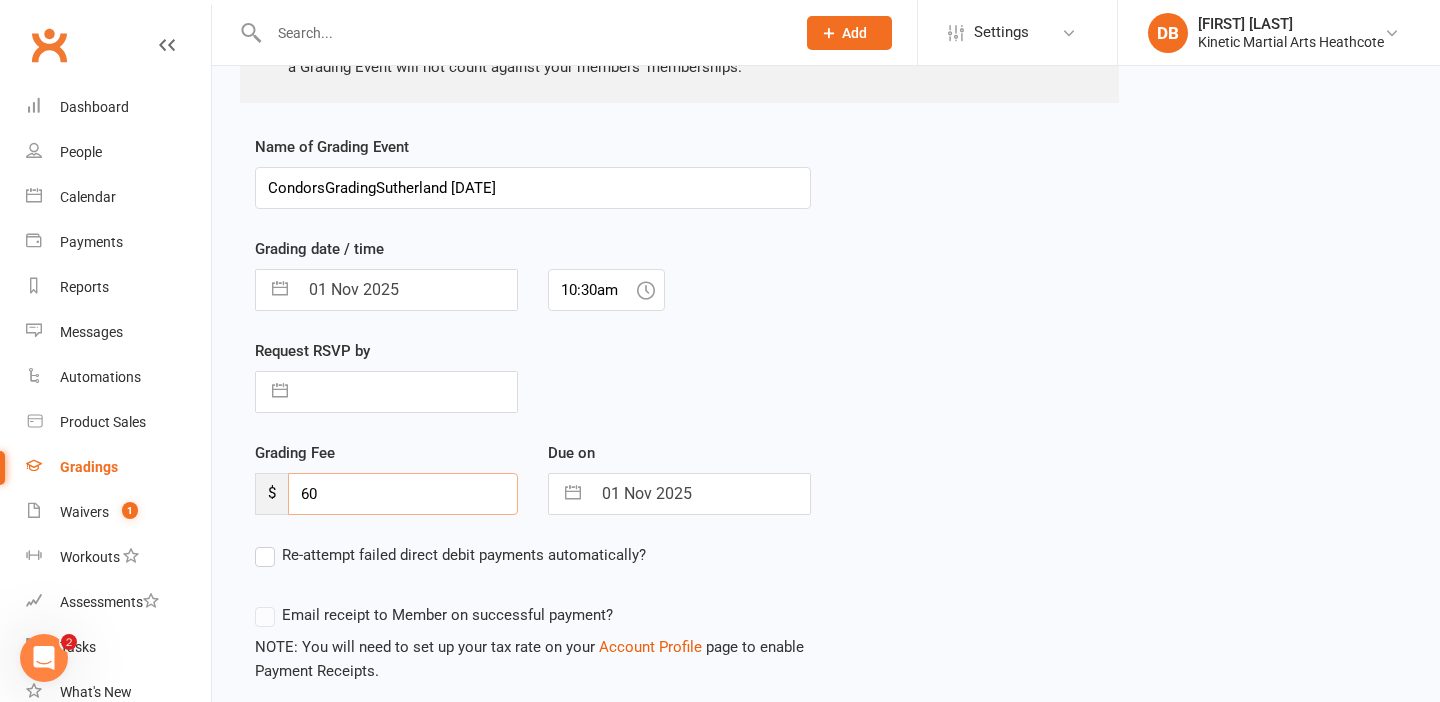 type on "60" 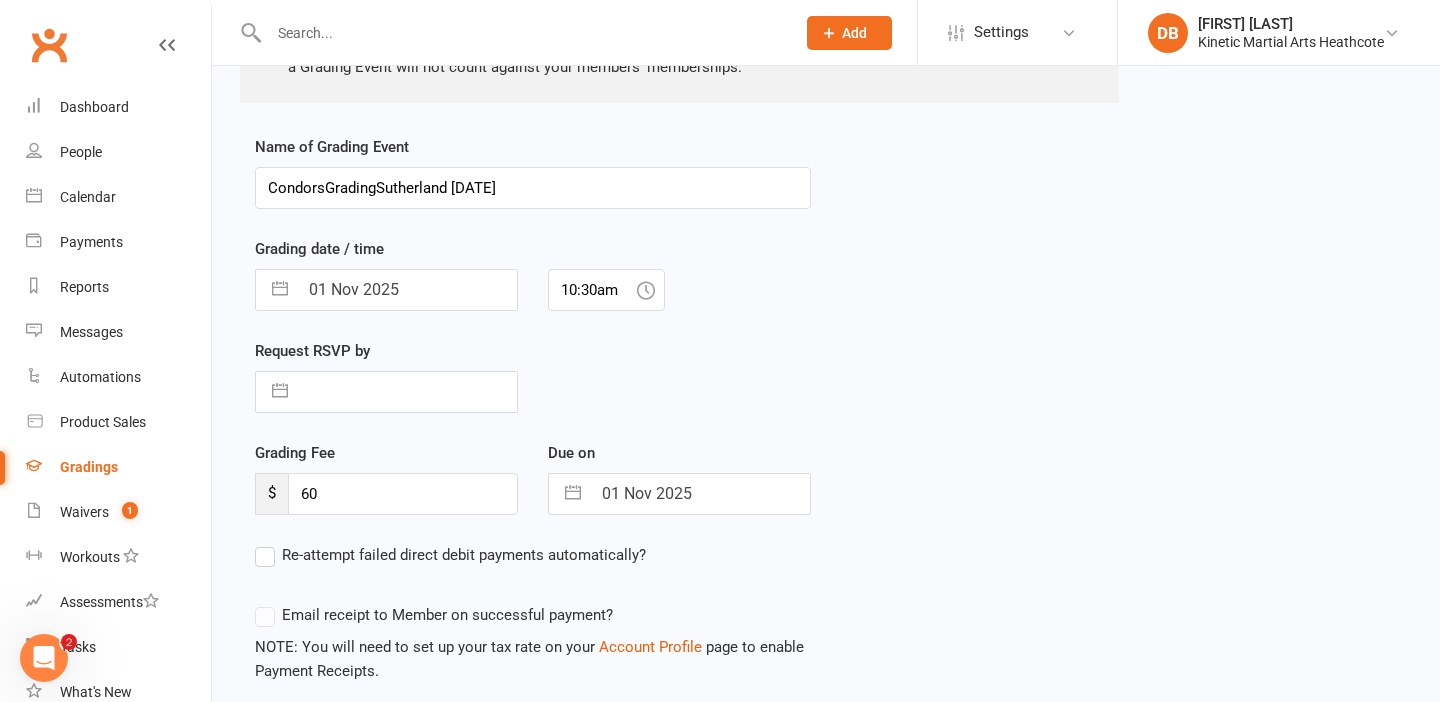 scroll, scrollTop: 528, scrollLeft: 0, axis: vertical 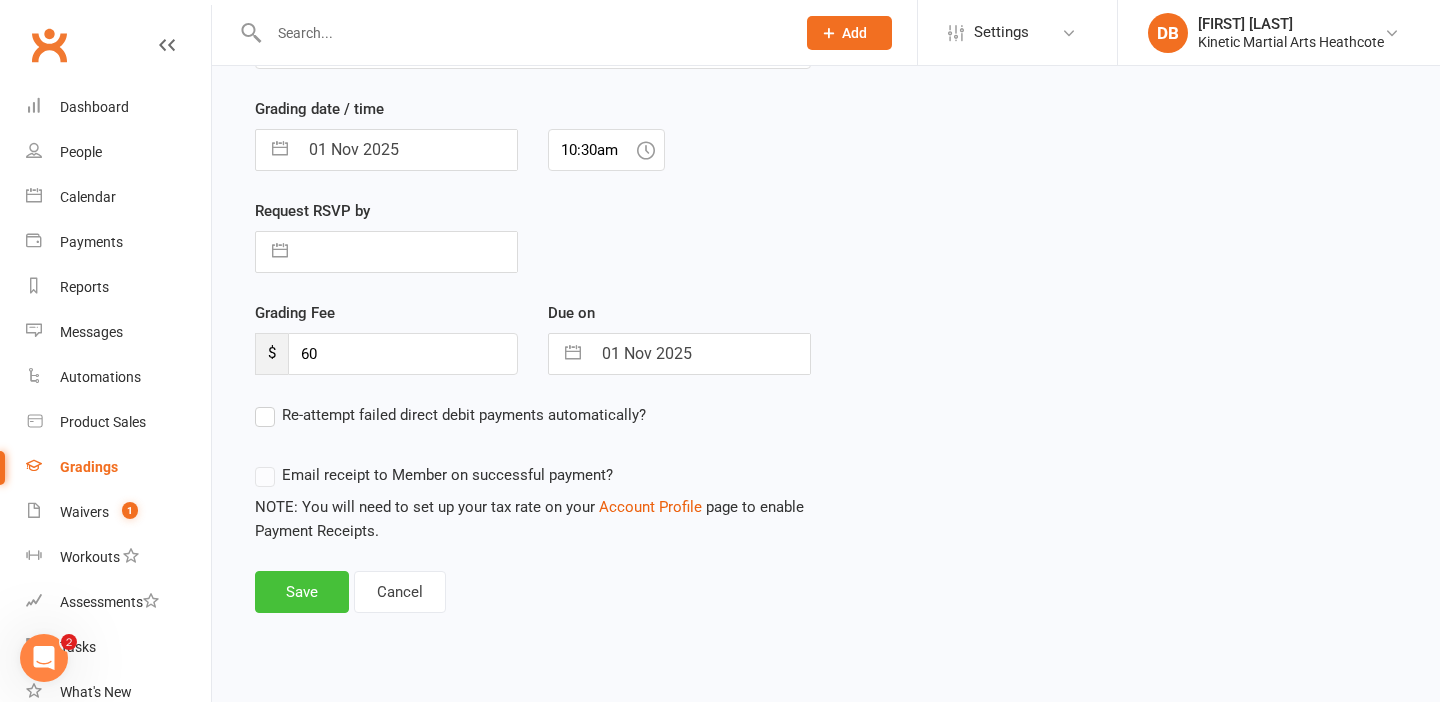 click on "Save" at bounding box center [302, 592] 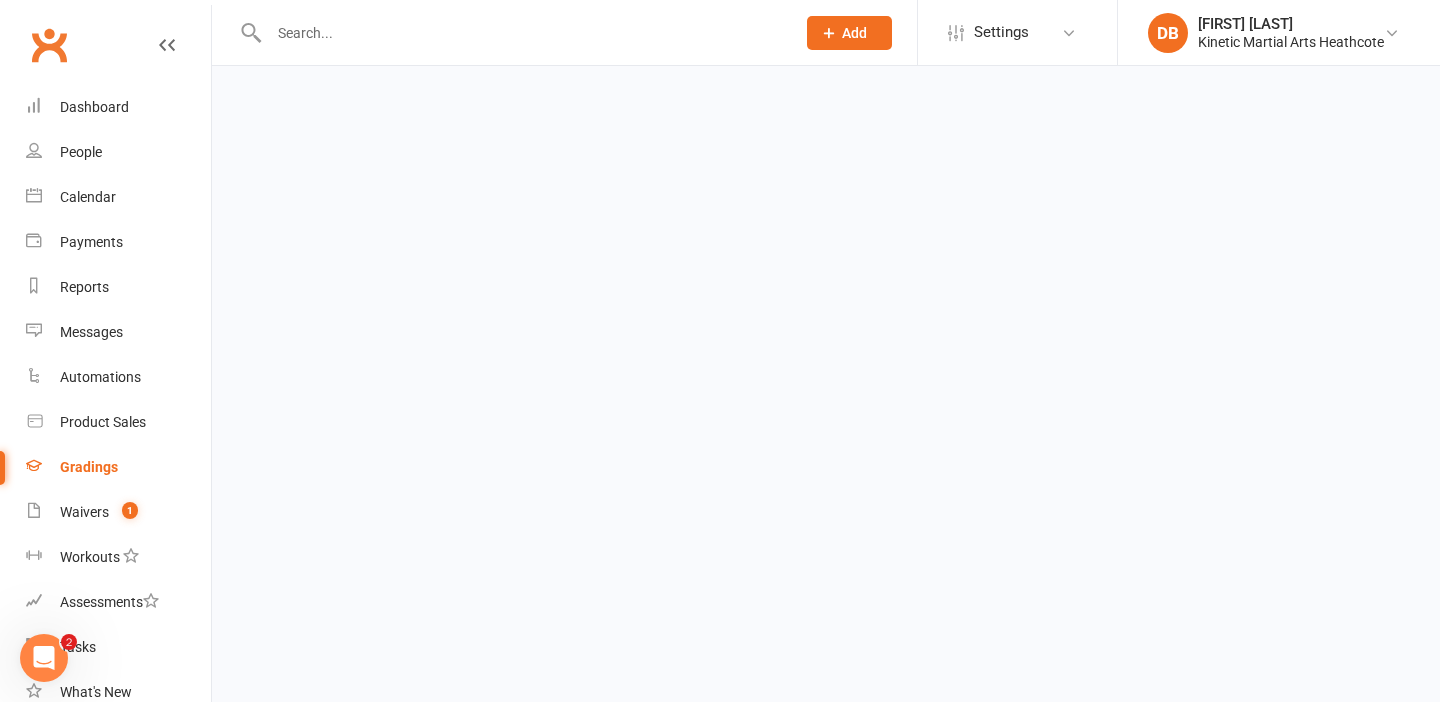 scroll, scrollTop: 0, scrollLeft: 0, axis: both 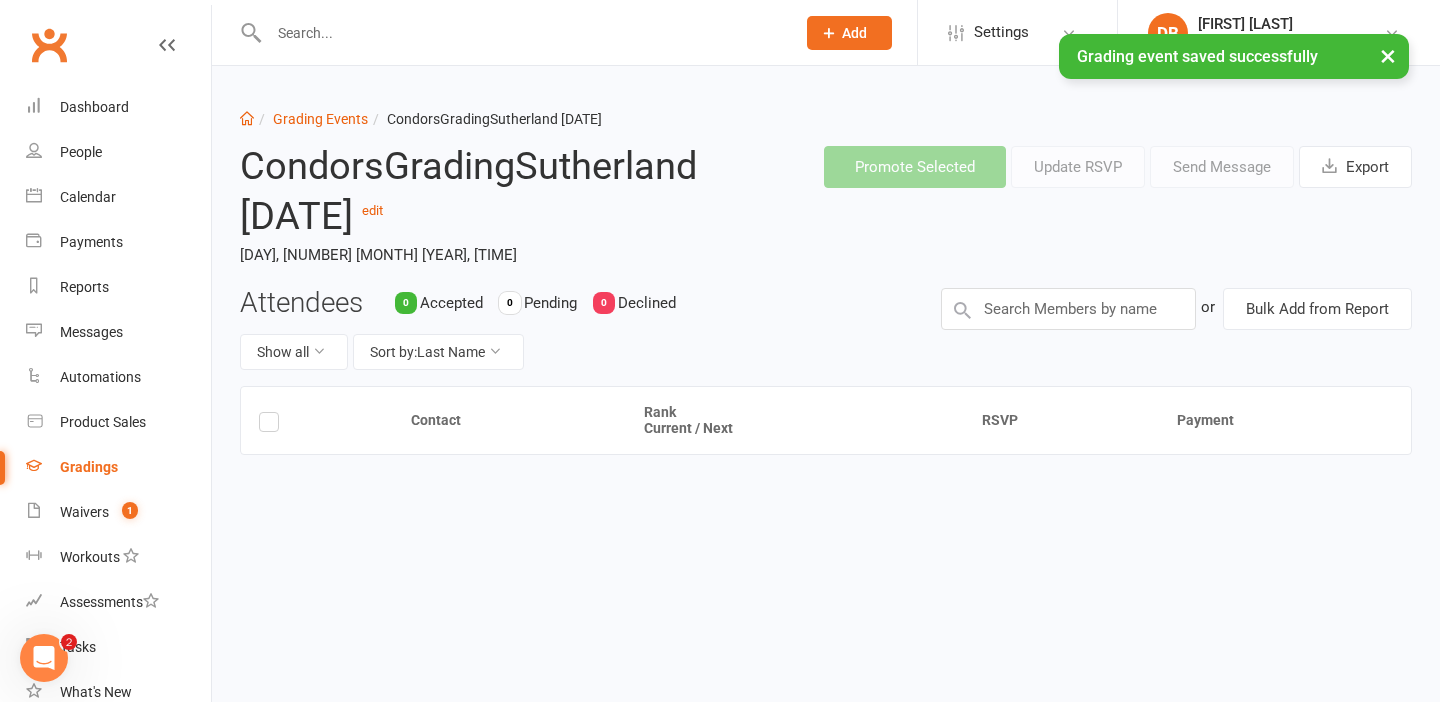 click on "Gradings" at bounding box center (118, 467) 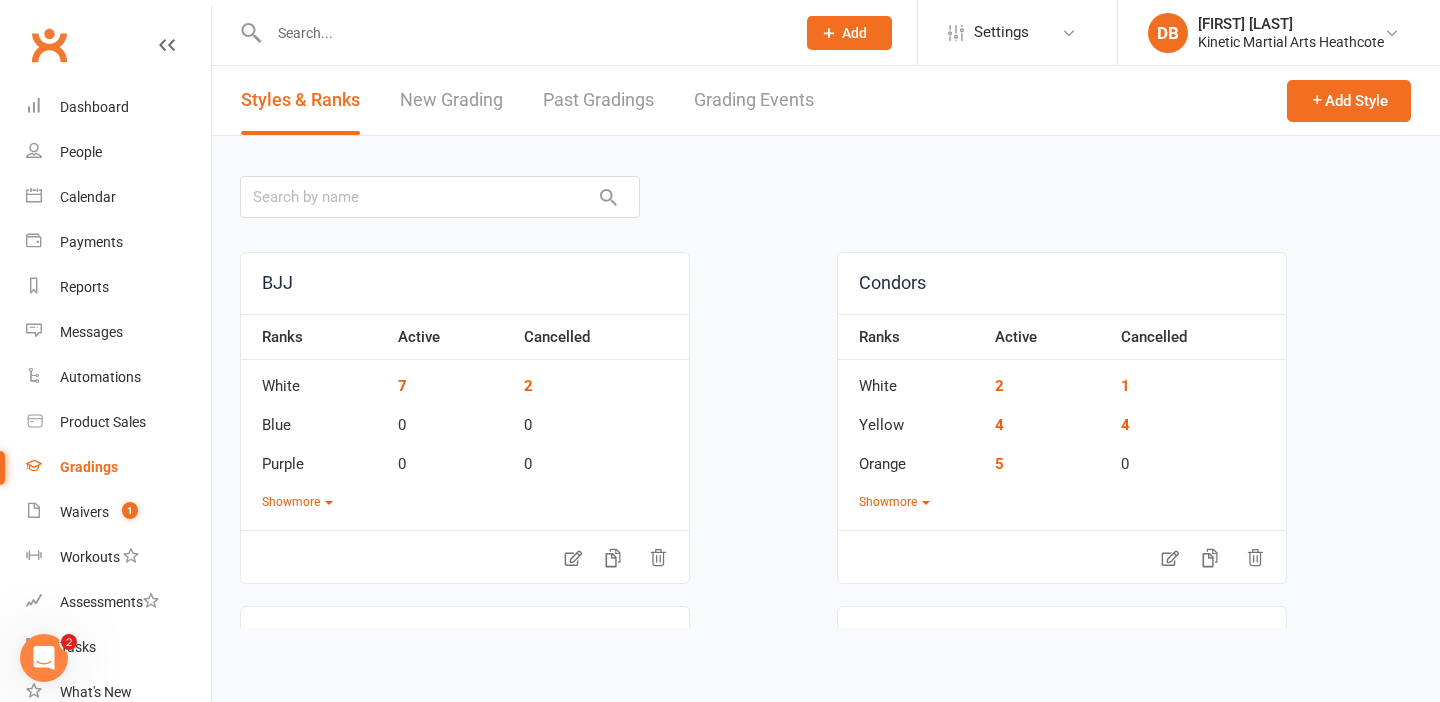 click on "Grading Events" at bounding box center (754, 100) 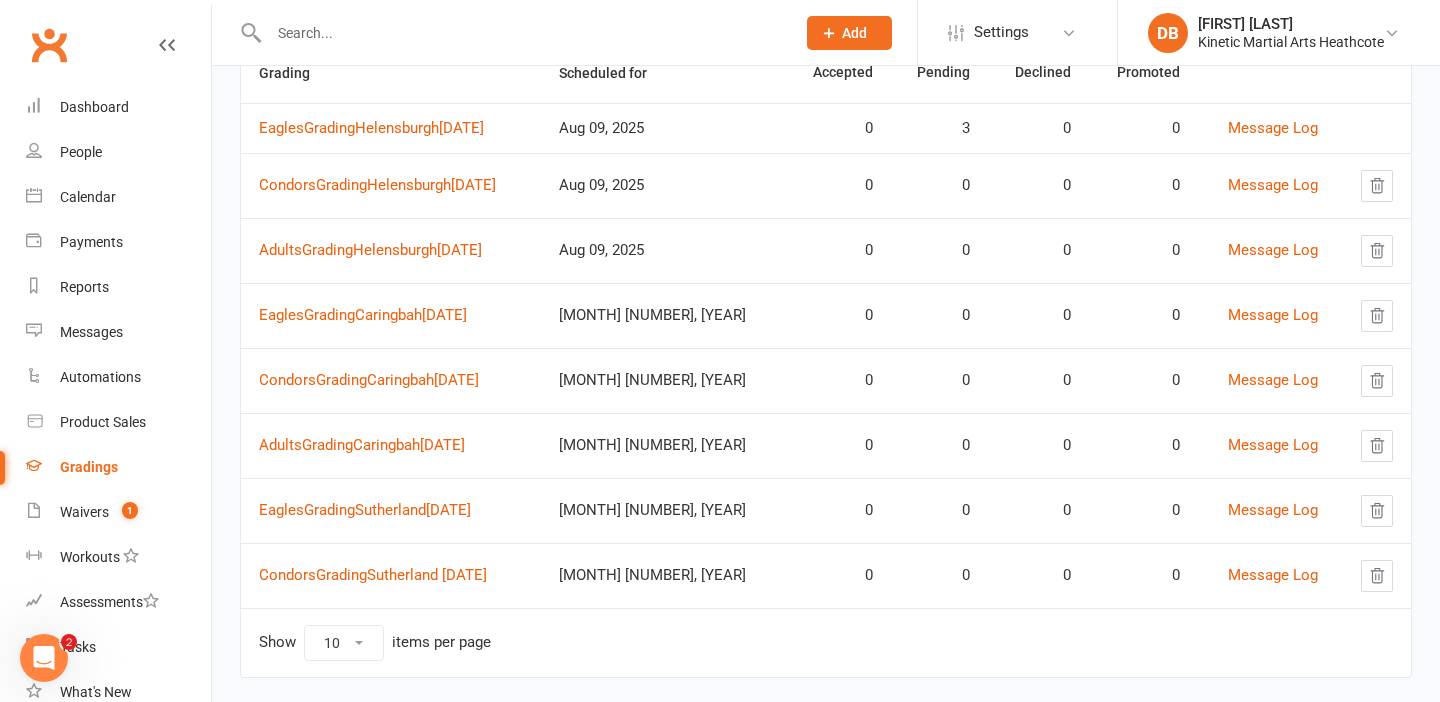 scroll, scrollTop: 239, scrollLeft: 0, axis: vertical 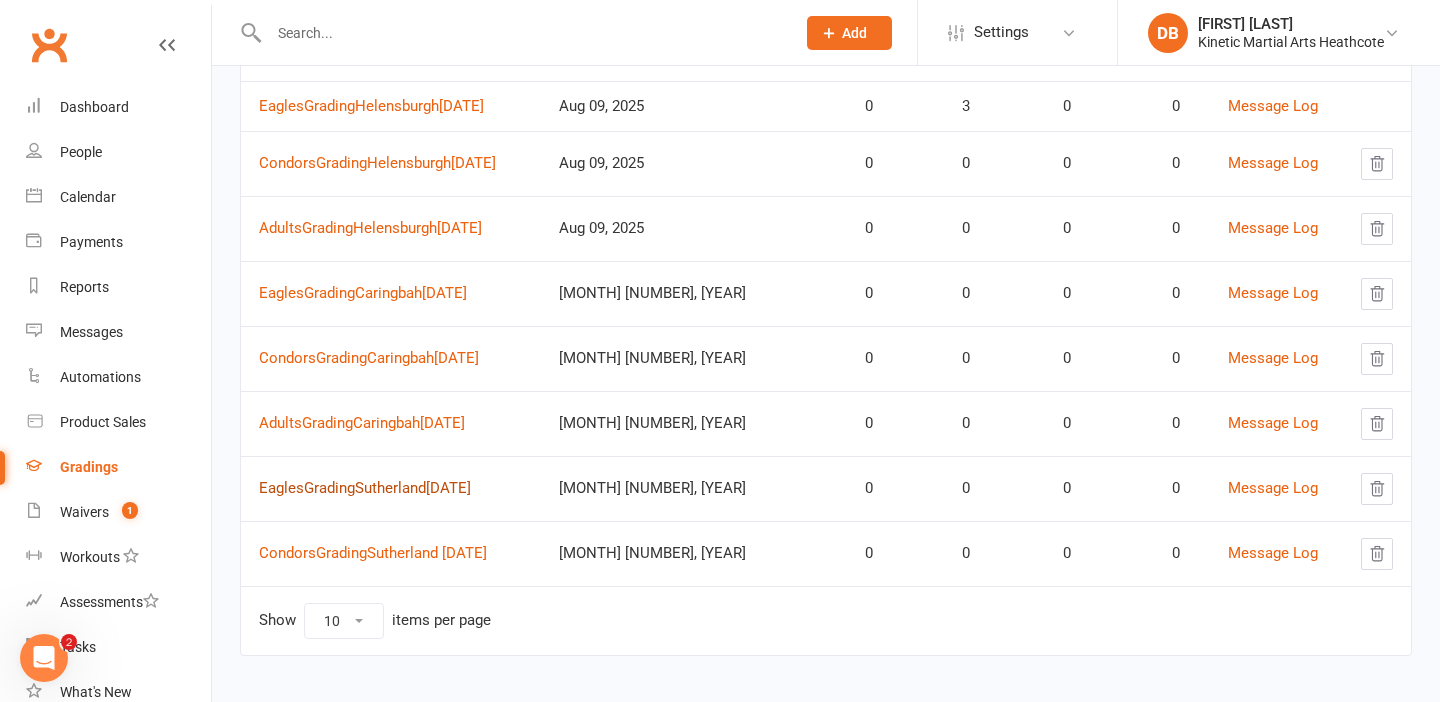 click on "EaglesGradingSutherland20251101" at bounding box center (365, 488) 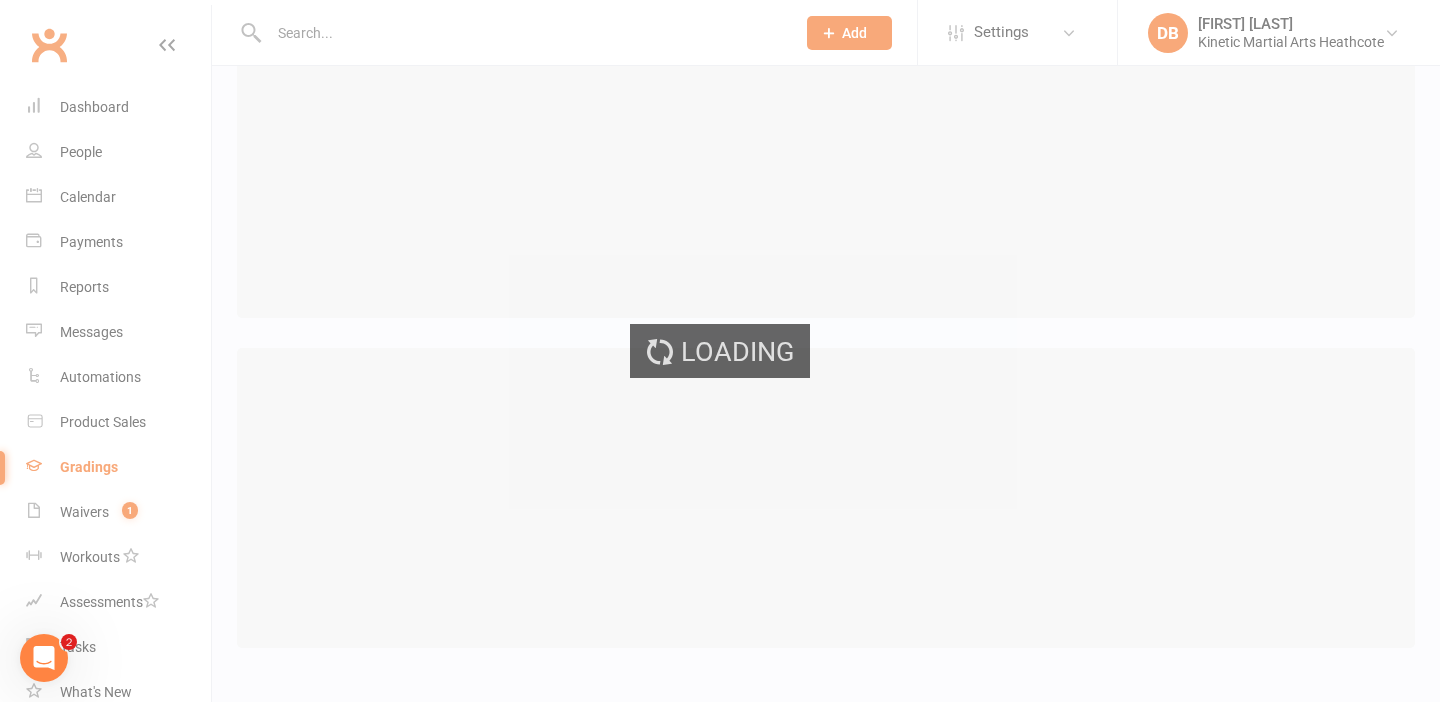 scroll, scrollTop: 0, scrollLeft: 0, axis: both 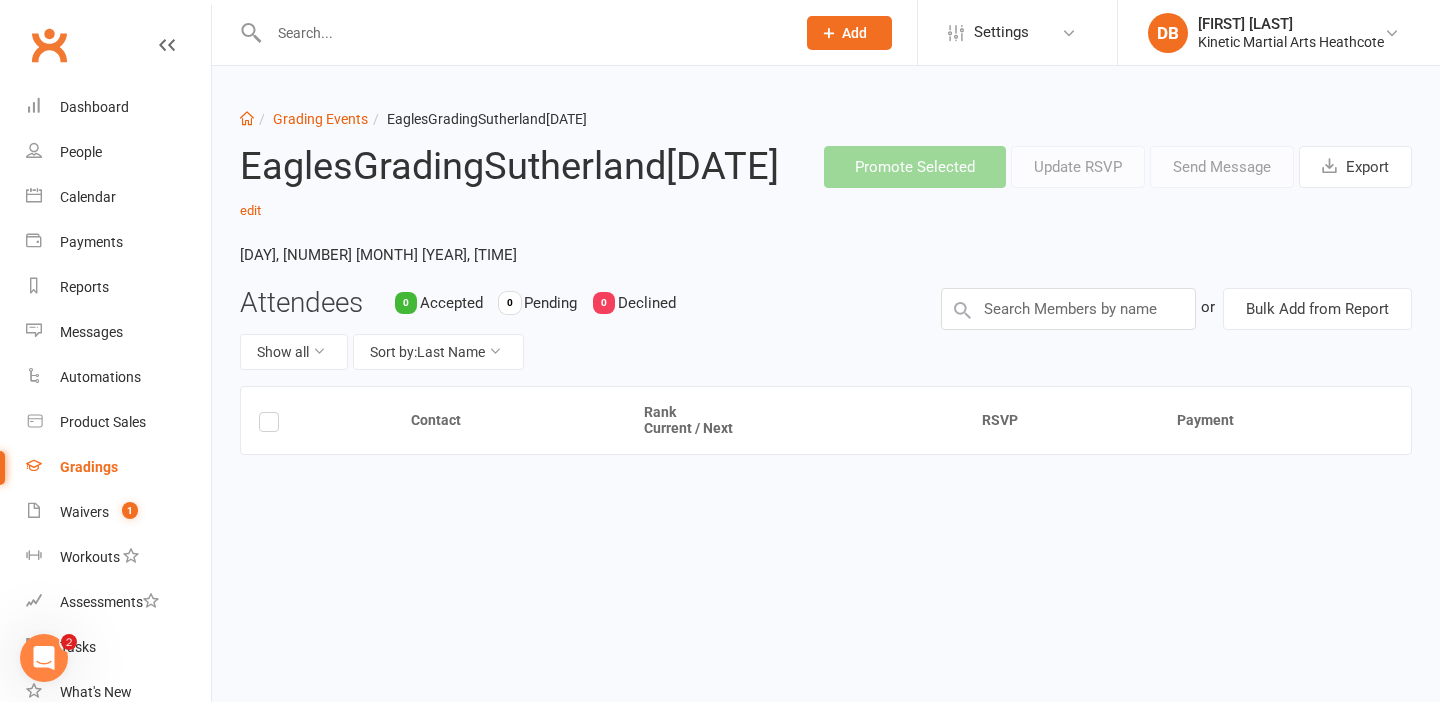 click on "Gradings" at bounding box center (89, 467) 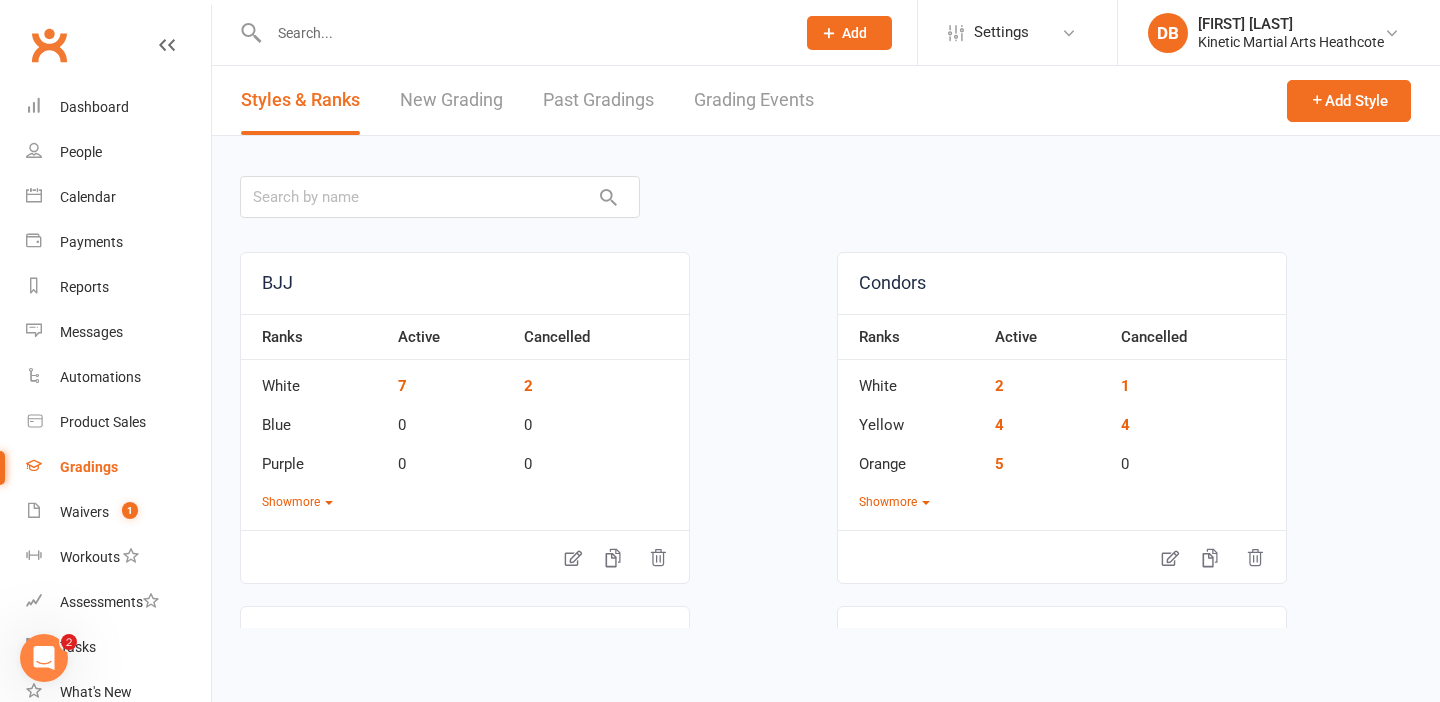 click on "Grading Events" at bounding box center [754, 100] 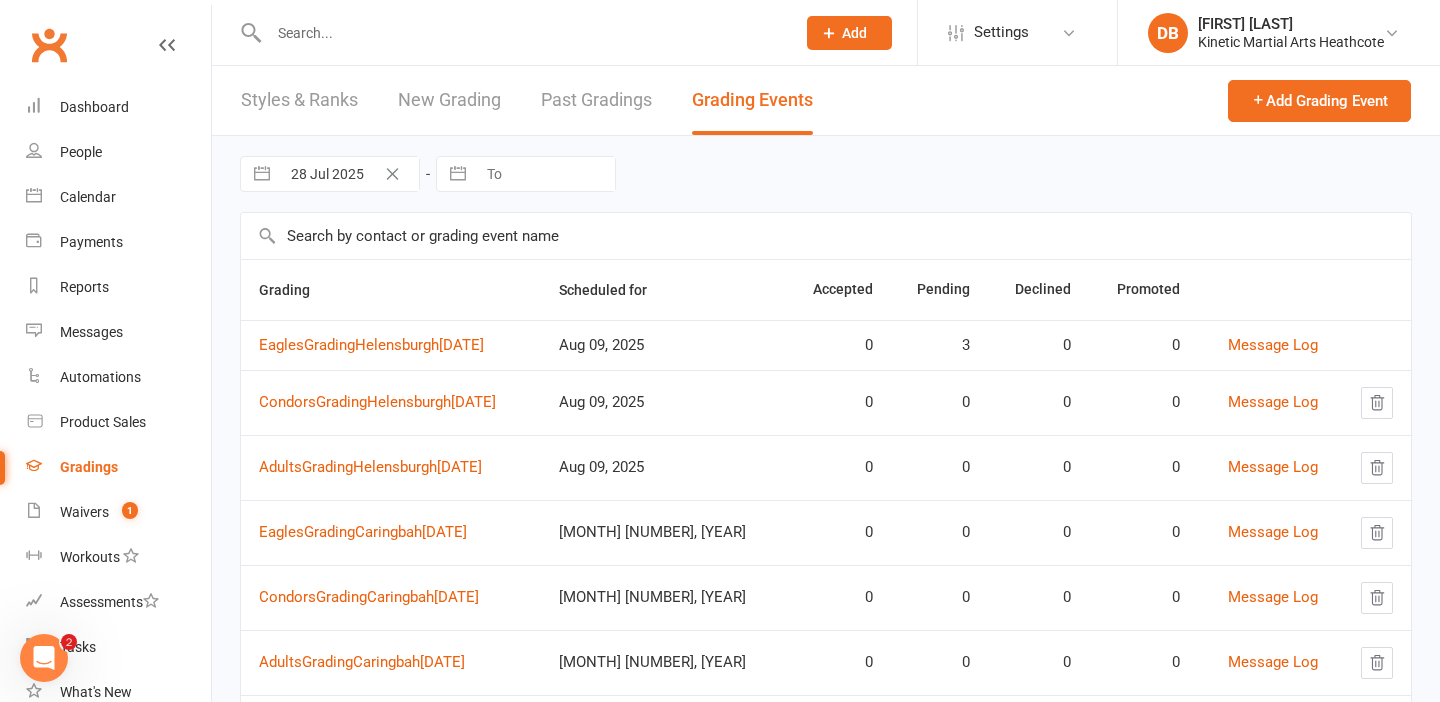 scroll, scrollTop: 249, scrollLeft: 0, axis: vertical 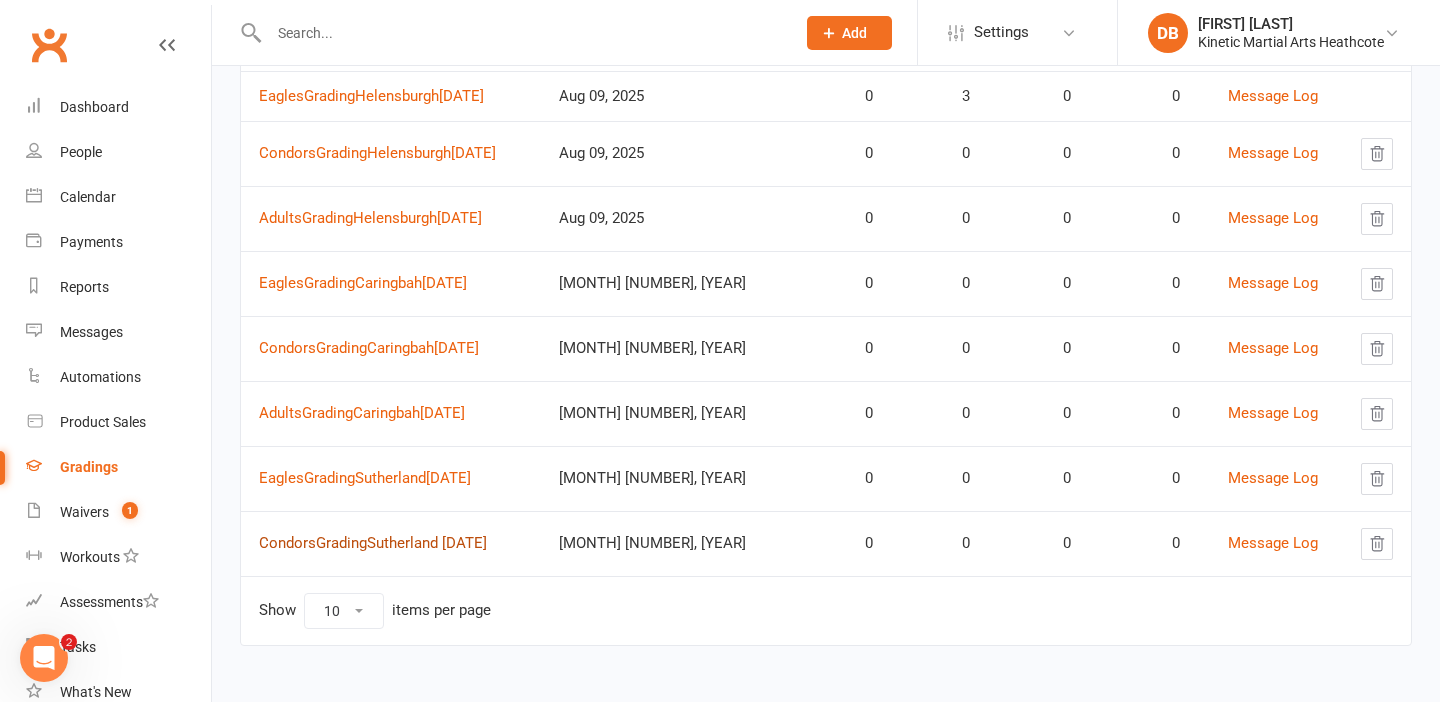 click on "CondorsGradingSutherland 20251101" at bounding box center [373, 543] 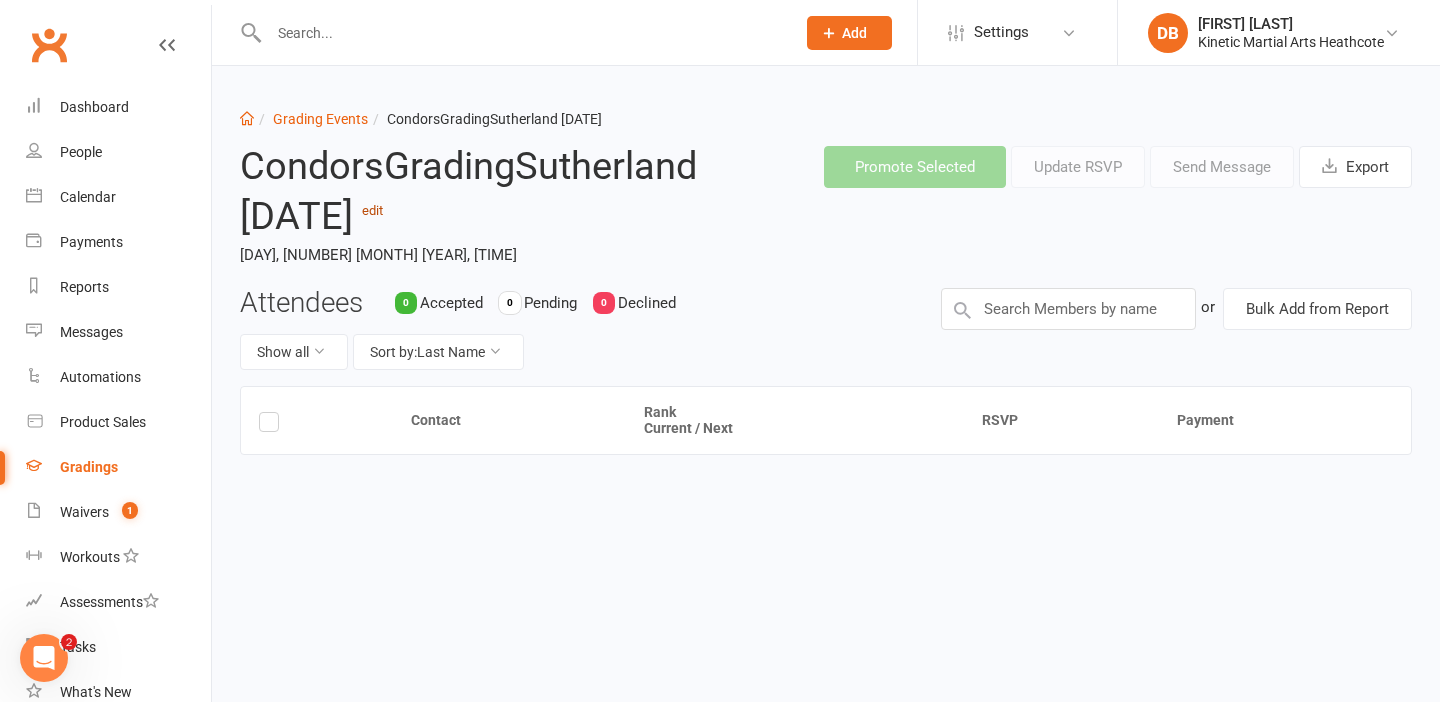 click on "edit" at bounding box center [372, 210] 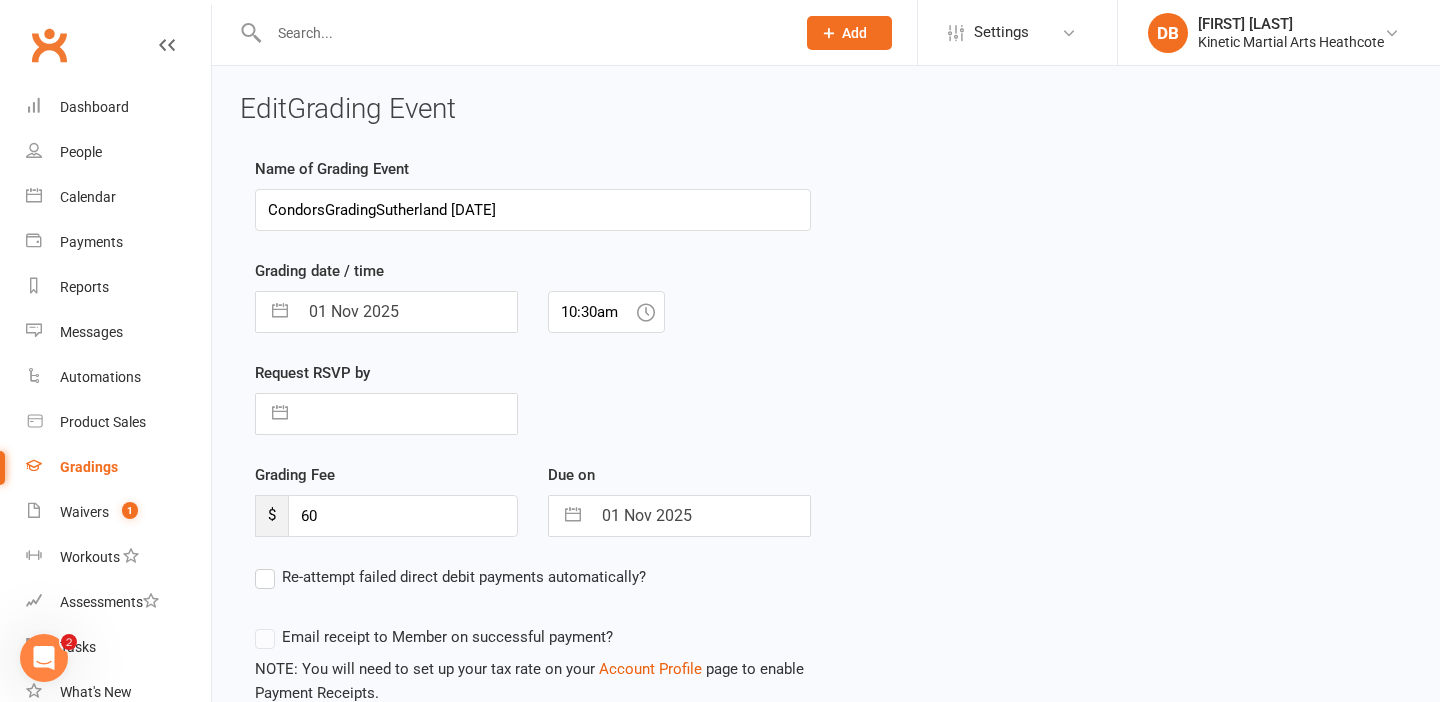 click on "CondorsGradingSutherland 20251101" at bounding box center [533, 210] 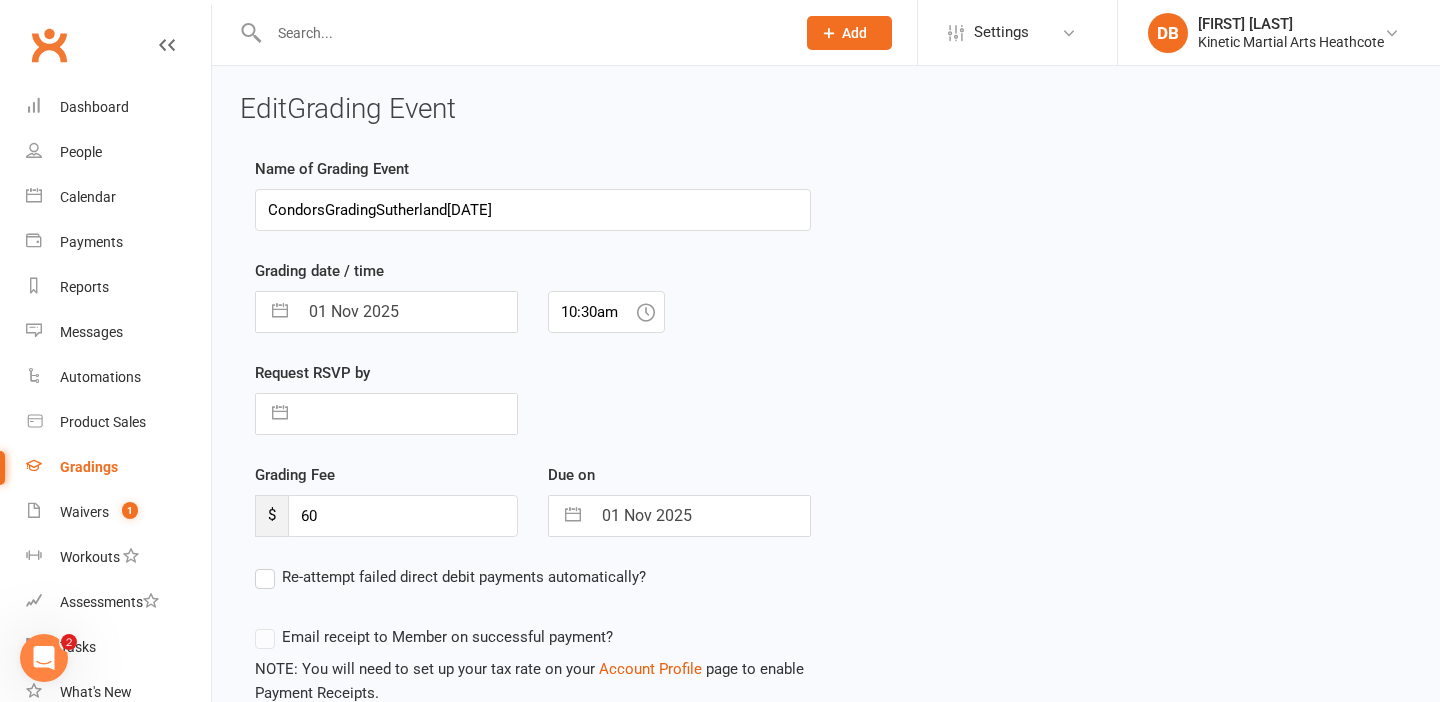scroll, scrollTop: 162, scrollLeft: 0, axis: vertical 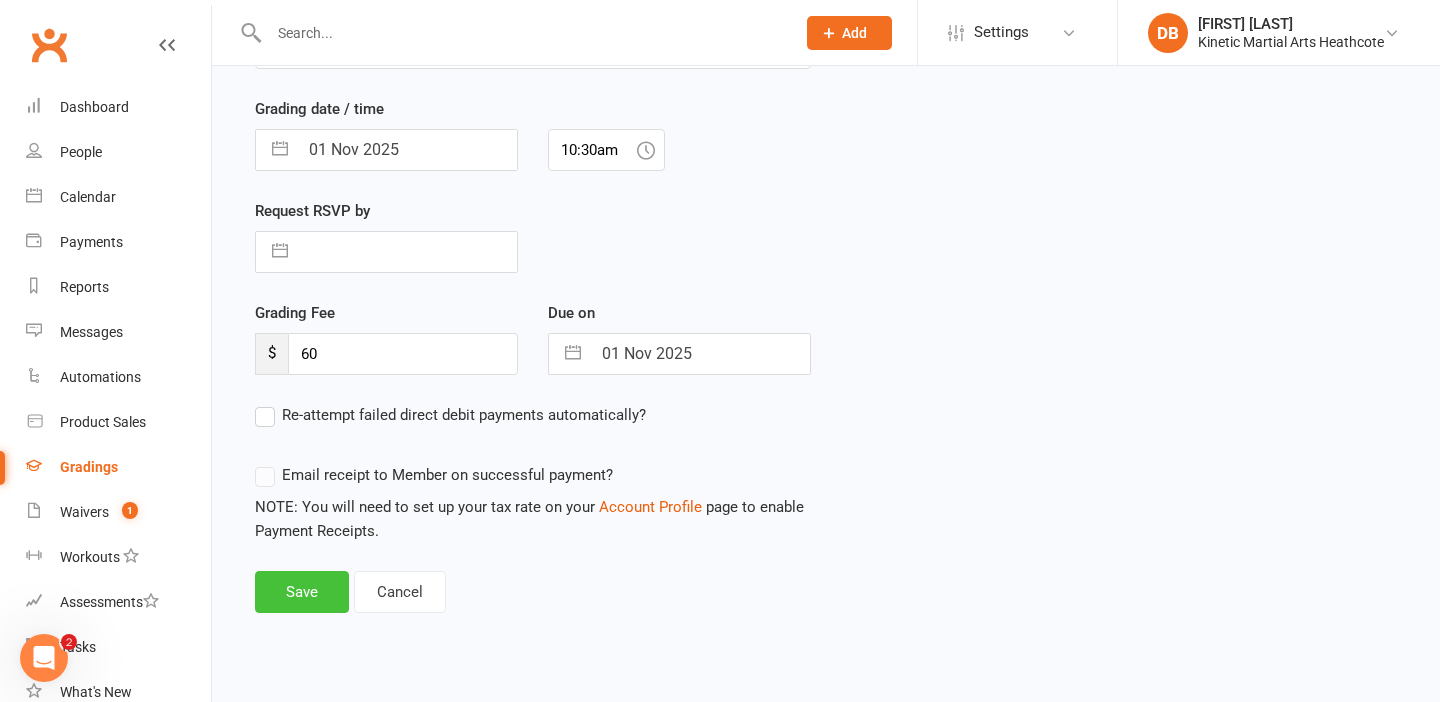 type on "[TEAM]Grading[LOCATION][YEAR][MONTH][DAY]" 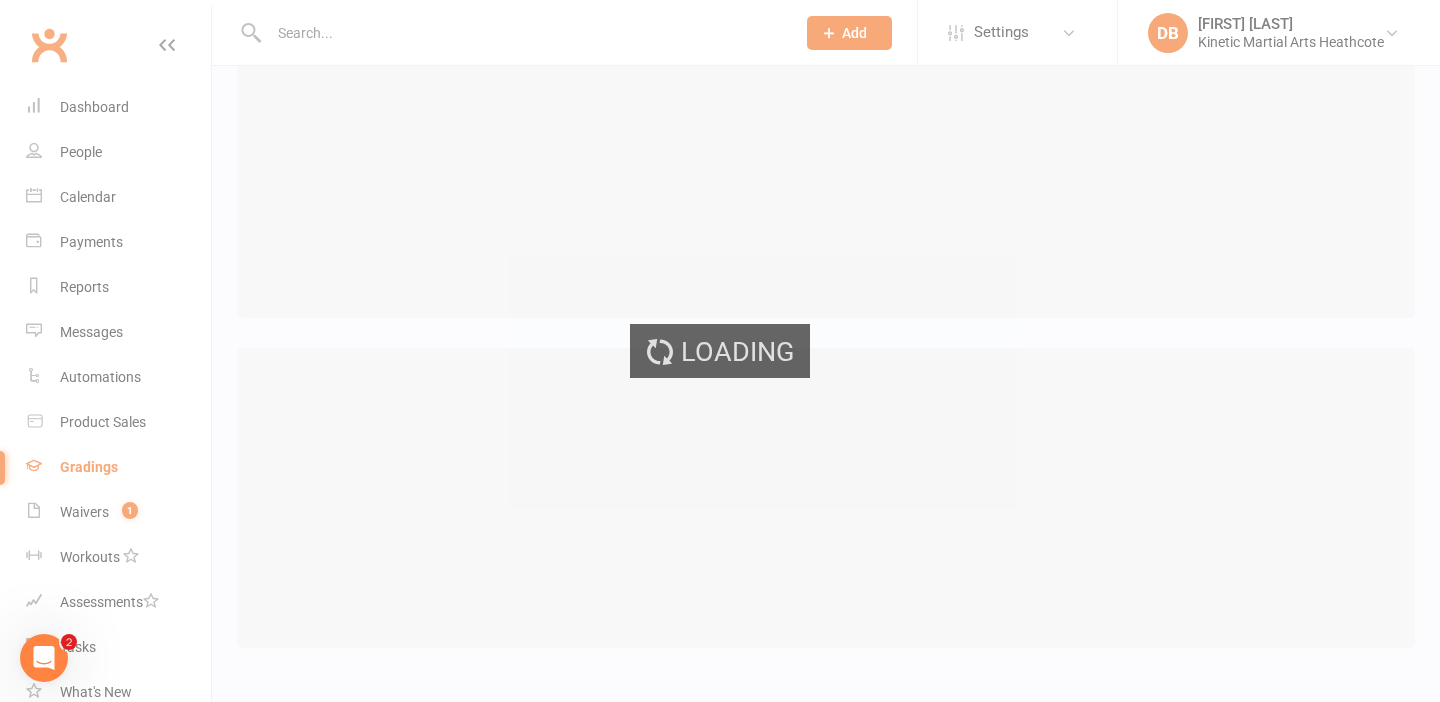 scroll, scrollTop: 0, scrollLeft: 0, axis: both 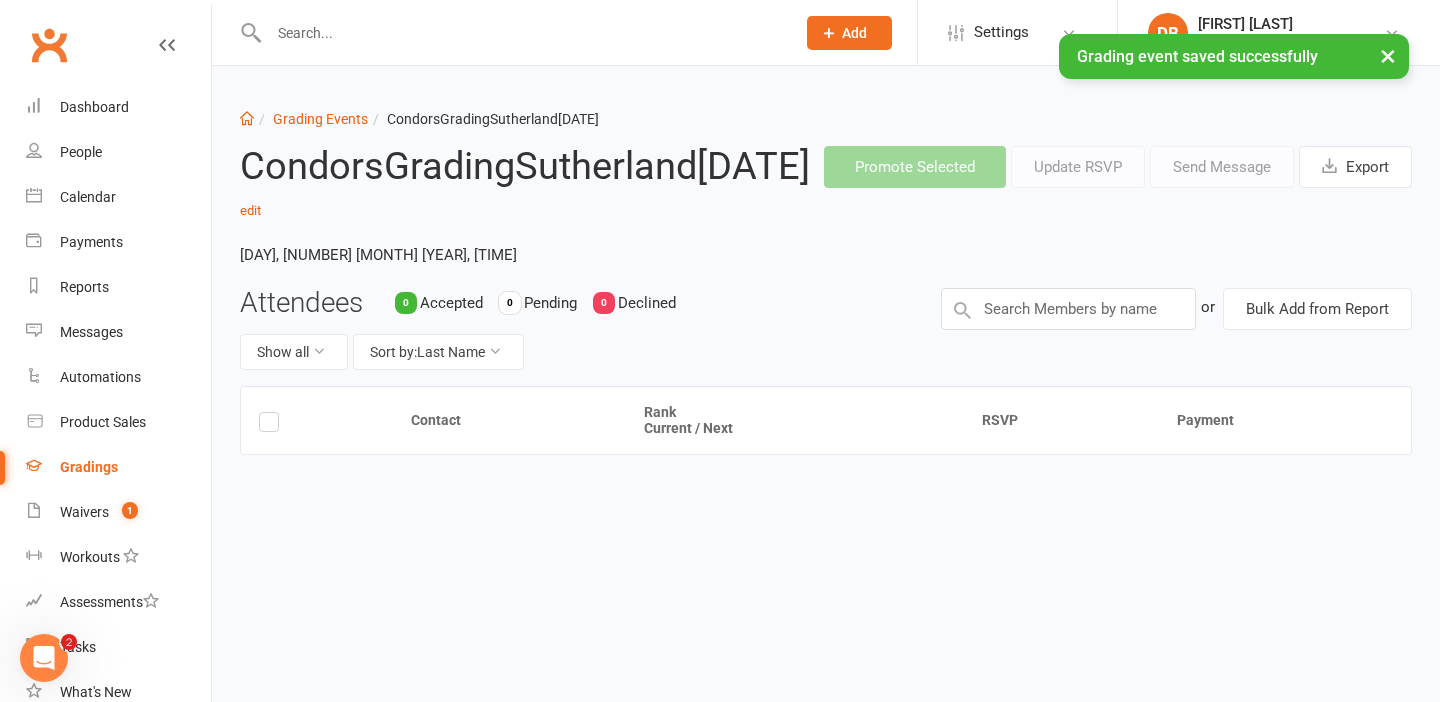 click on "Gradings" at bounding box center (89, 467) 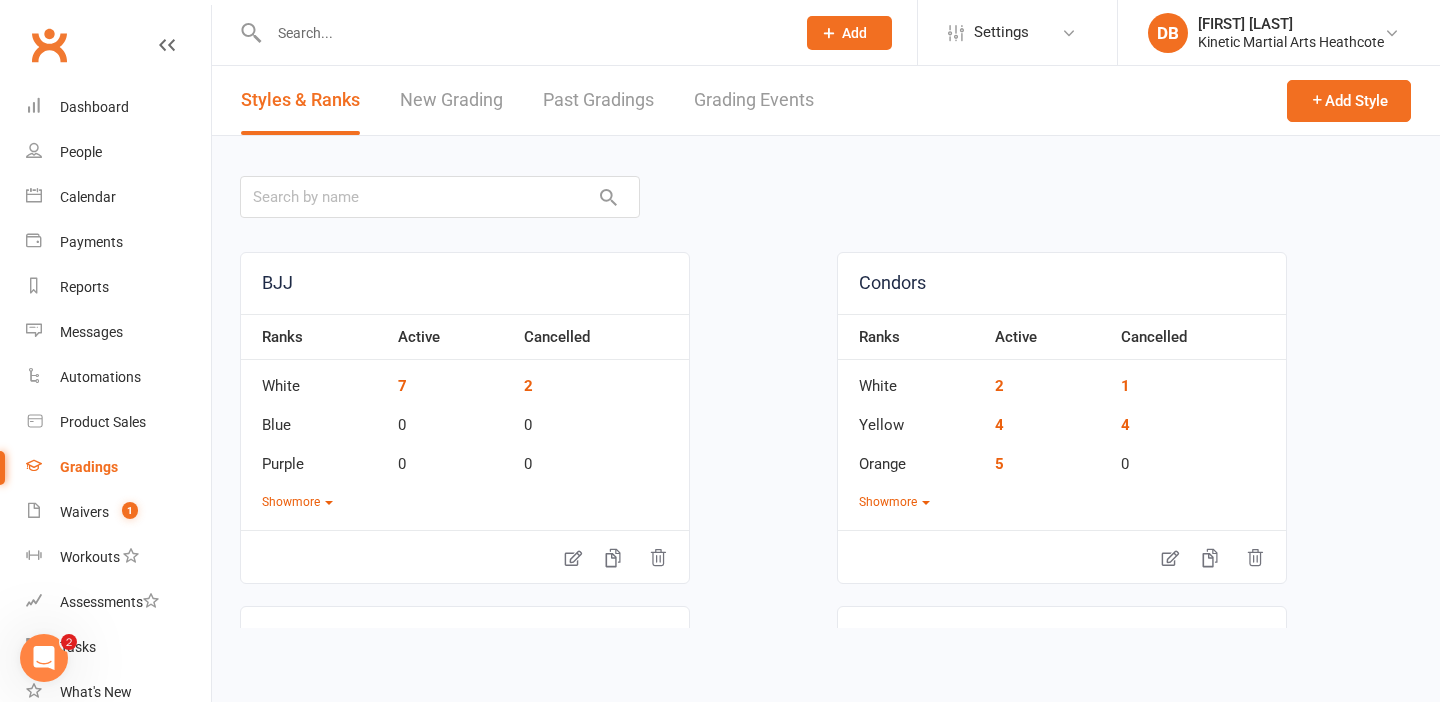 click on "Grading Events" at bounding box center [754, 100] 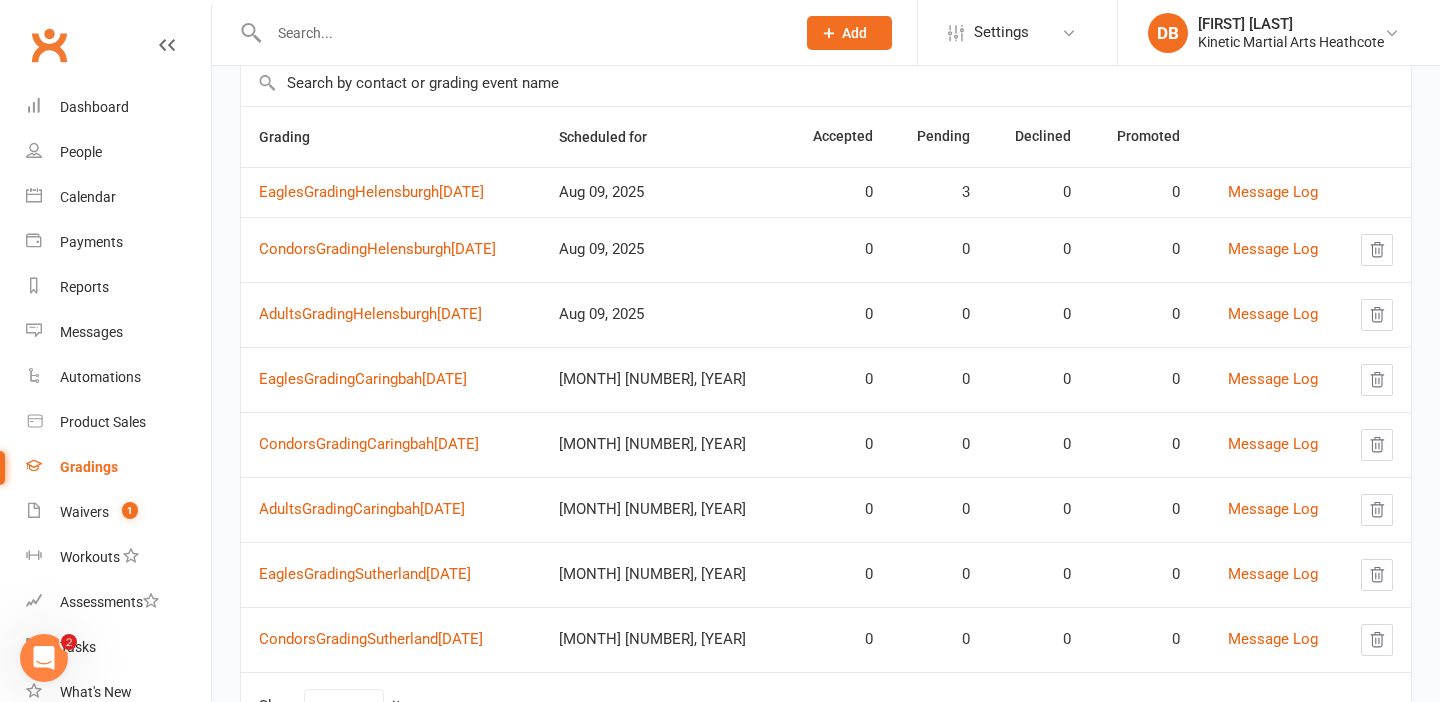 scroll, scrollTop: 199, scrollLeft: 0, axis: vertical 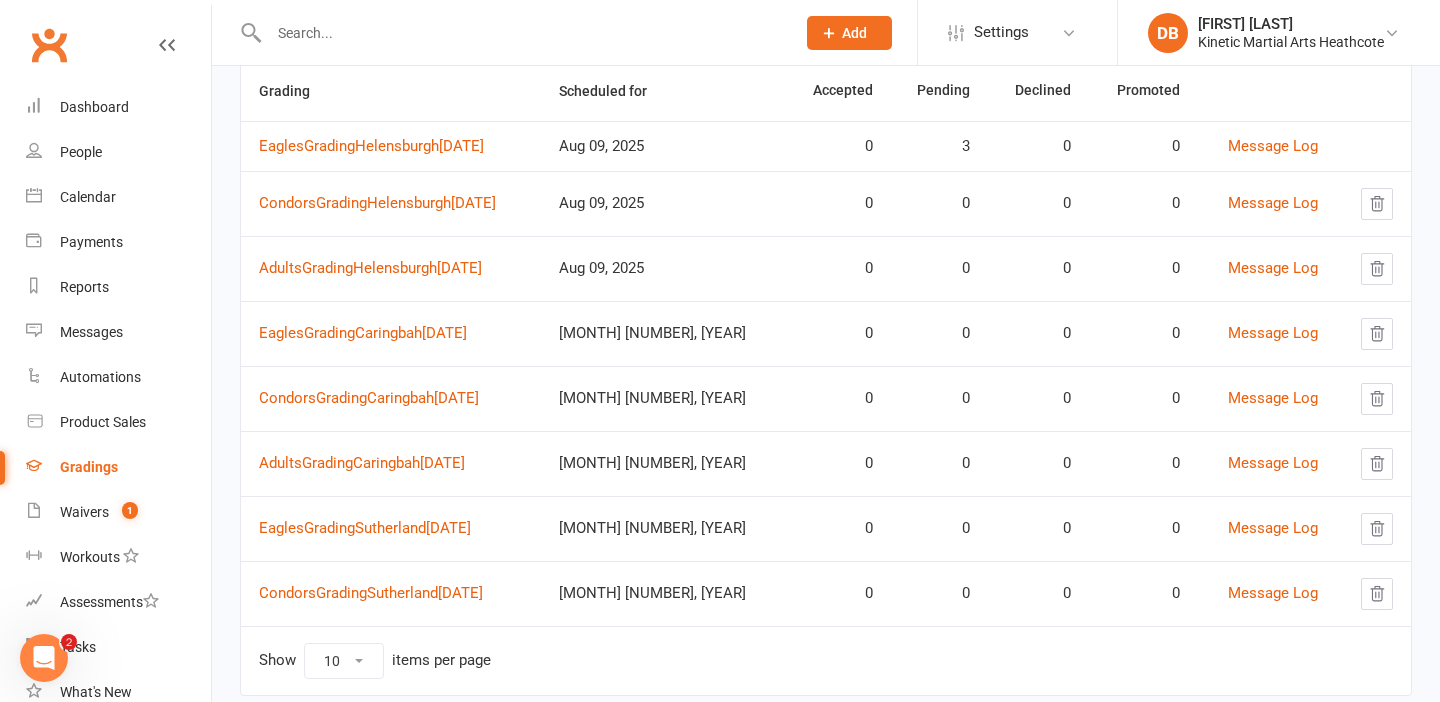 click at bounding box center (522, 33) 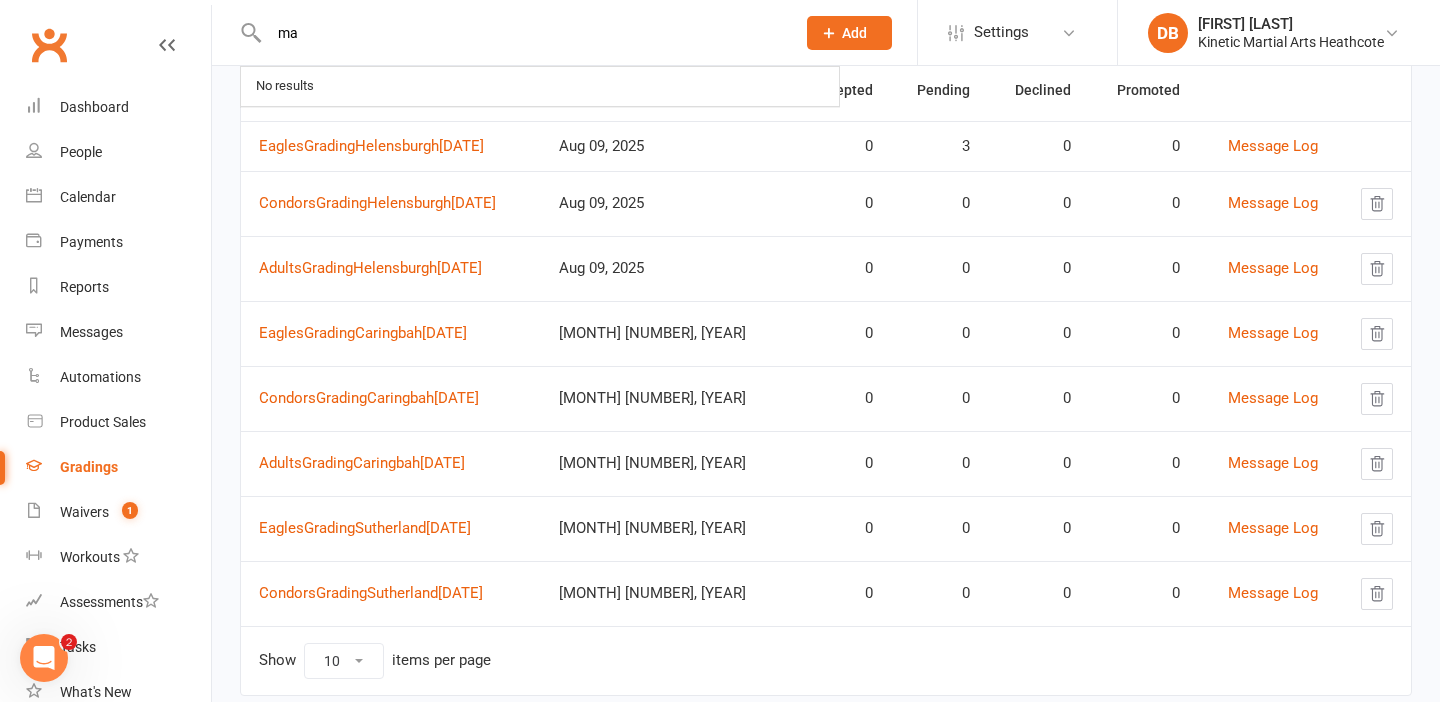 type on "m" 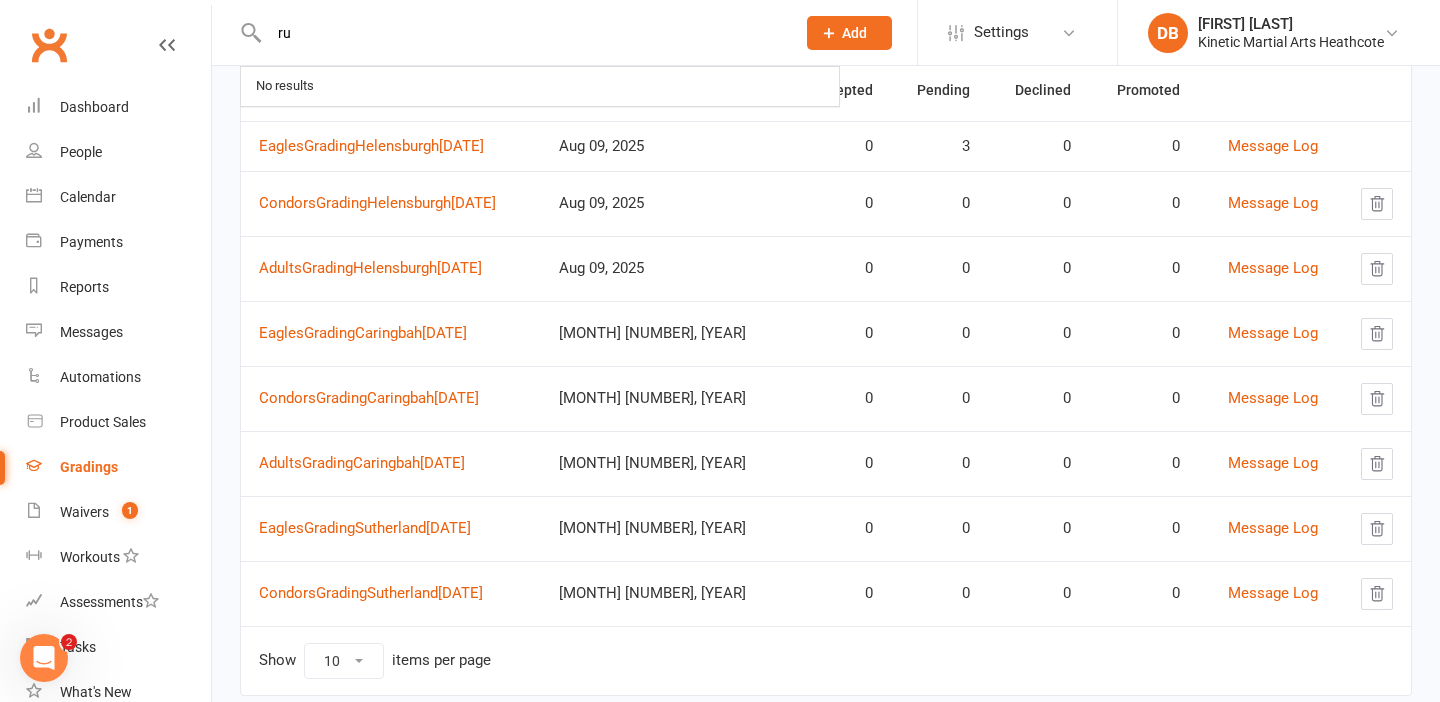 type on "r" 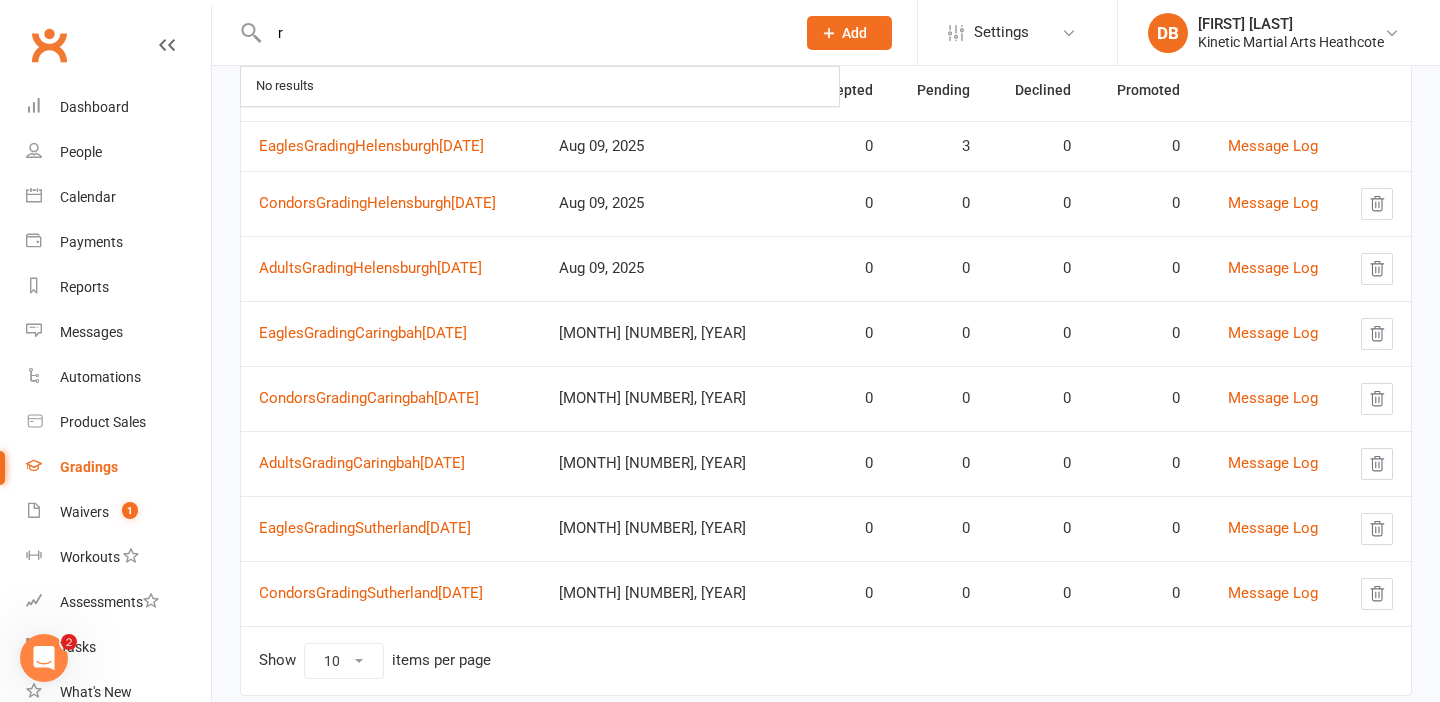 type 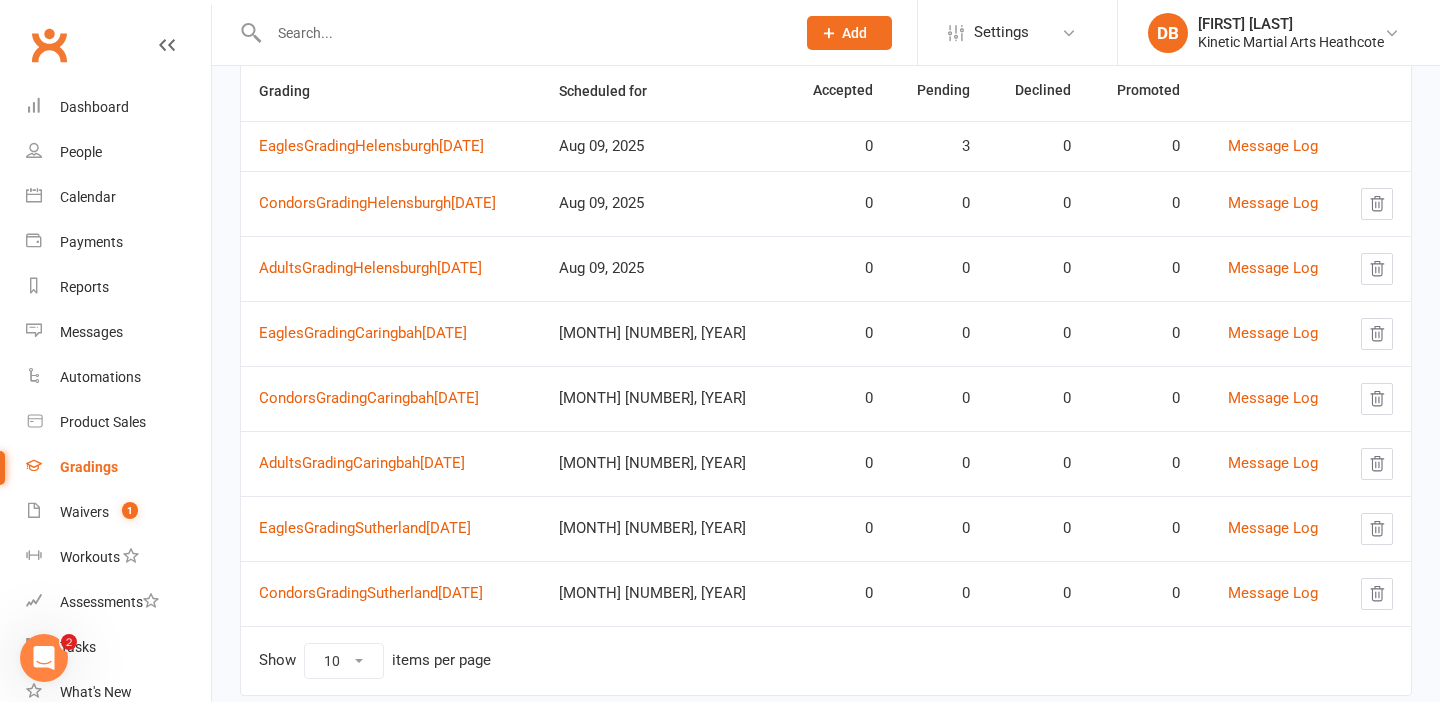 click at bounding box center (522, 33) 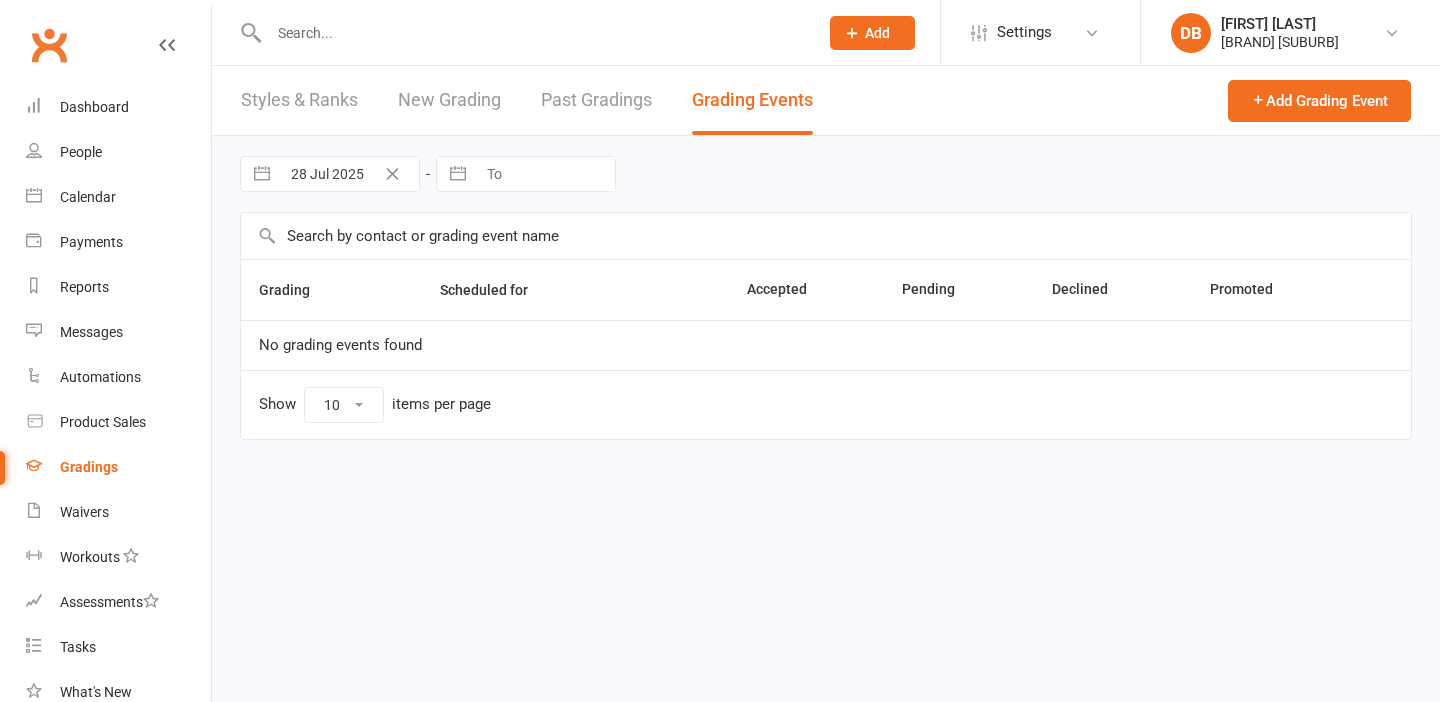 scroll, scrollTop: 0, scrollLeft: 0, axis: both 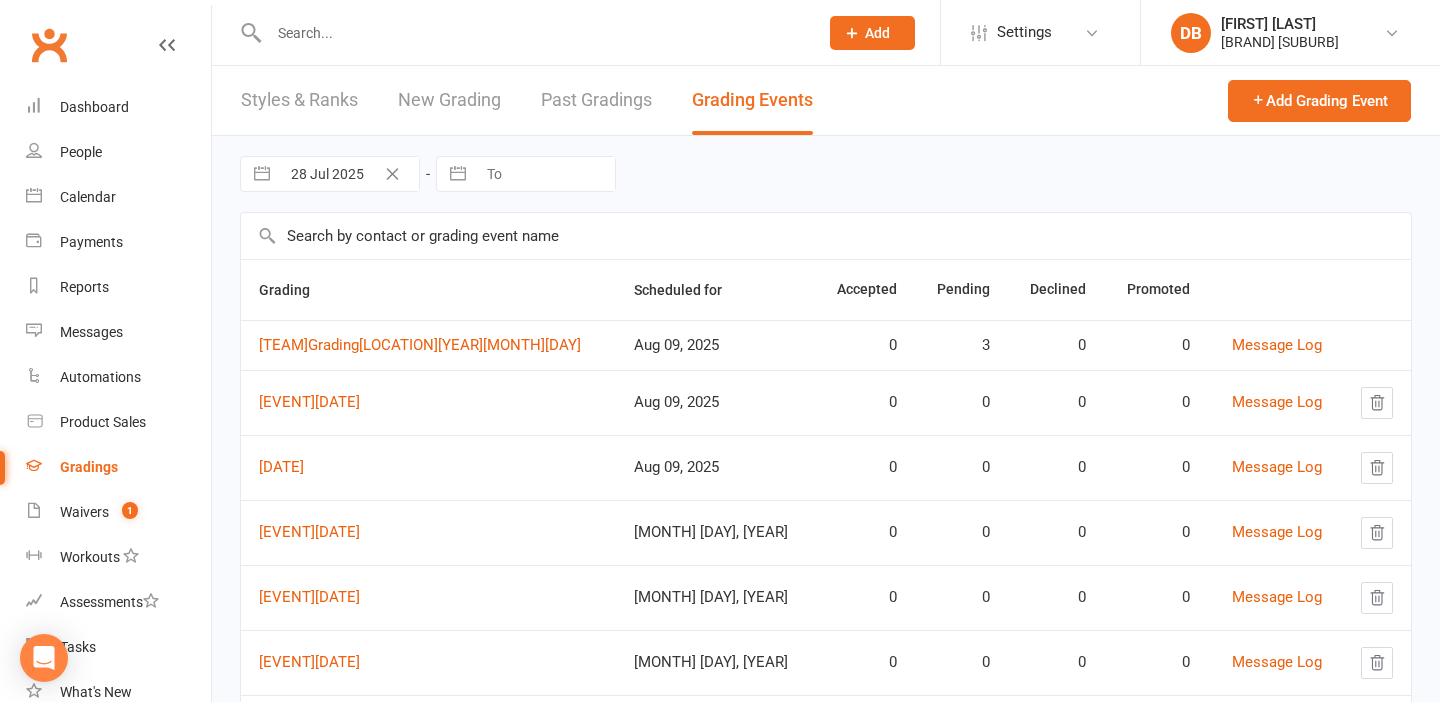 click at bounding box center [533, 33] 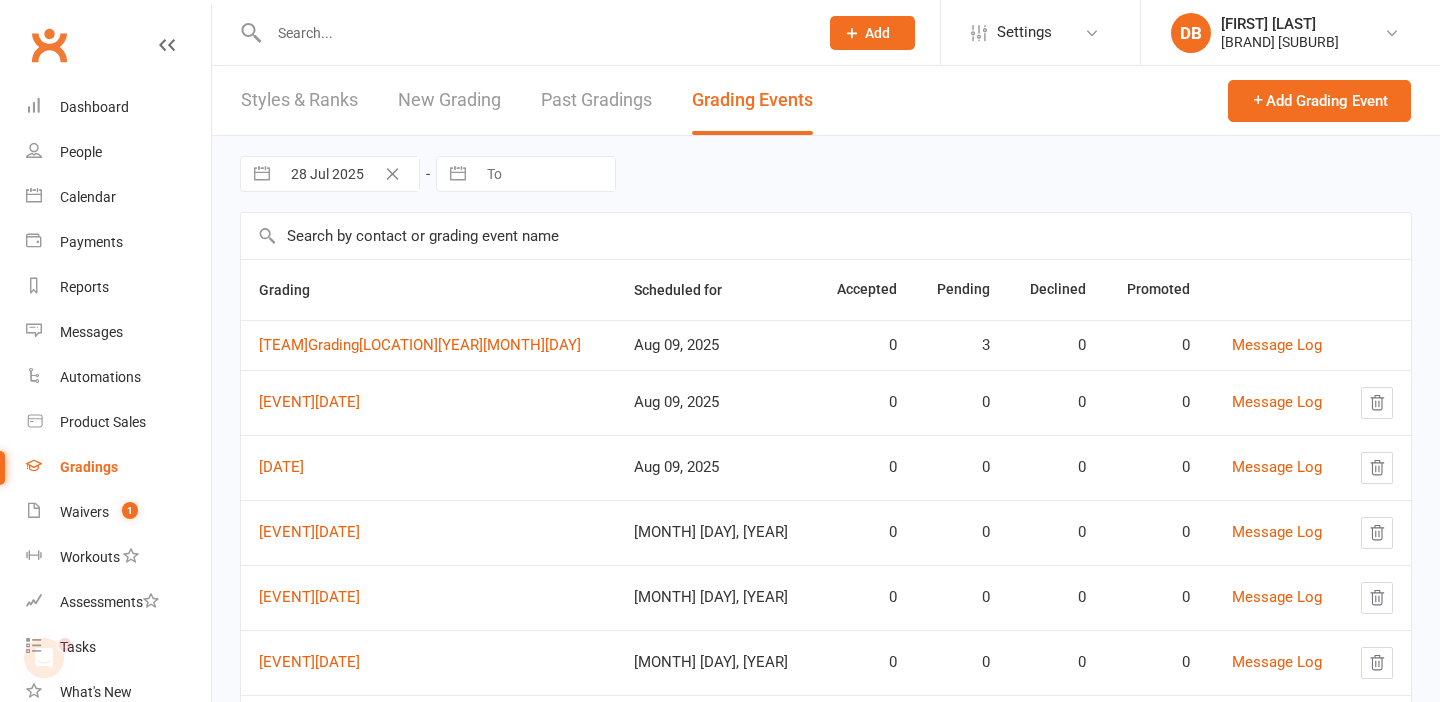scroll, scrollTop: 0, scrollLeft: 0, axis: both 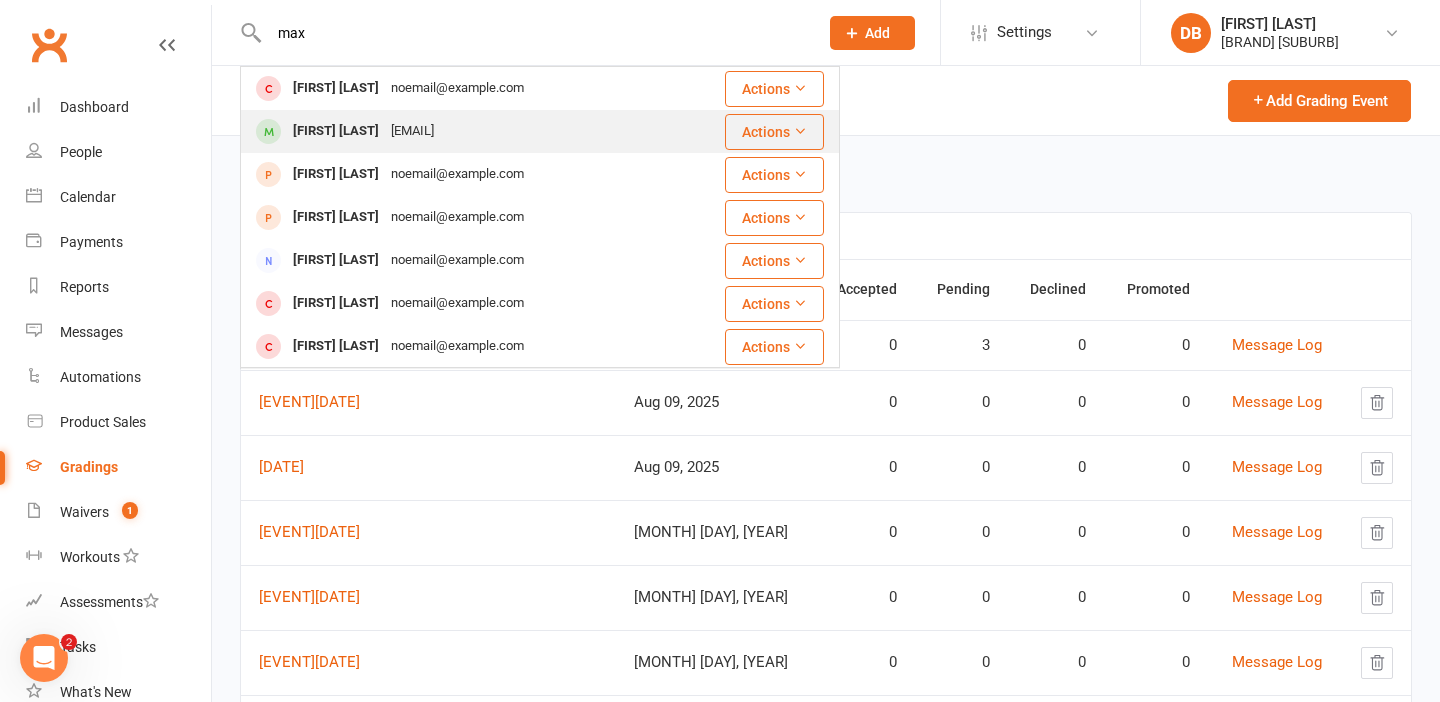 type on "max" 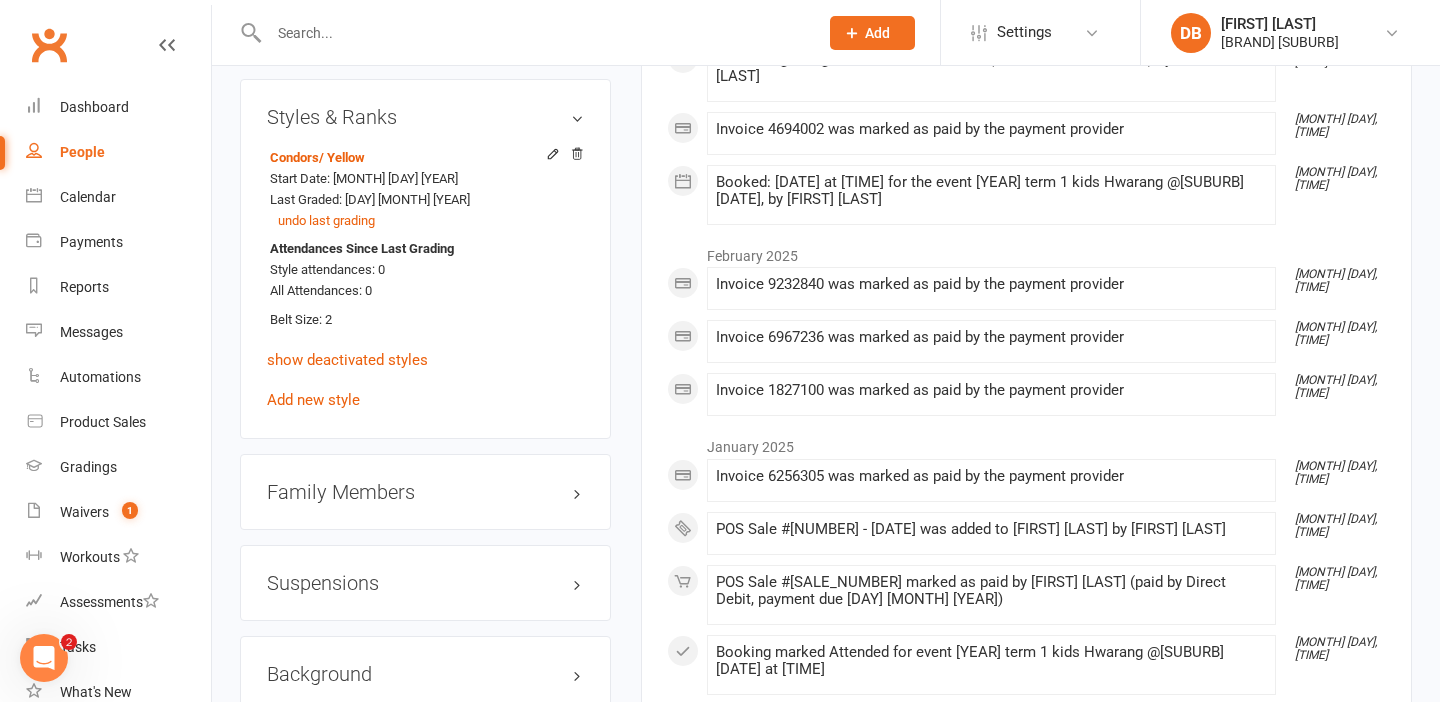 scroll, scrollTop: 2396, scrollLeft: 0, axis: vertical 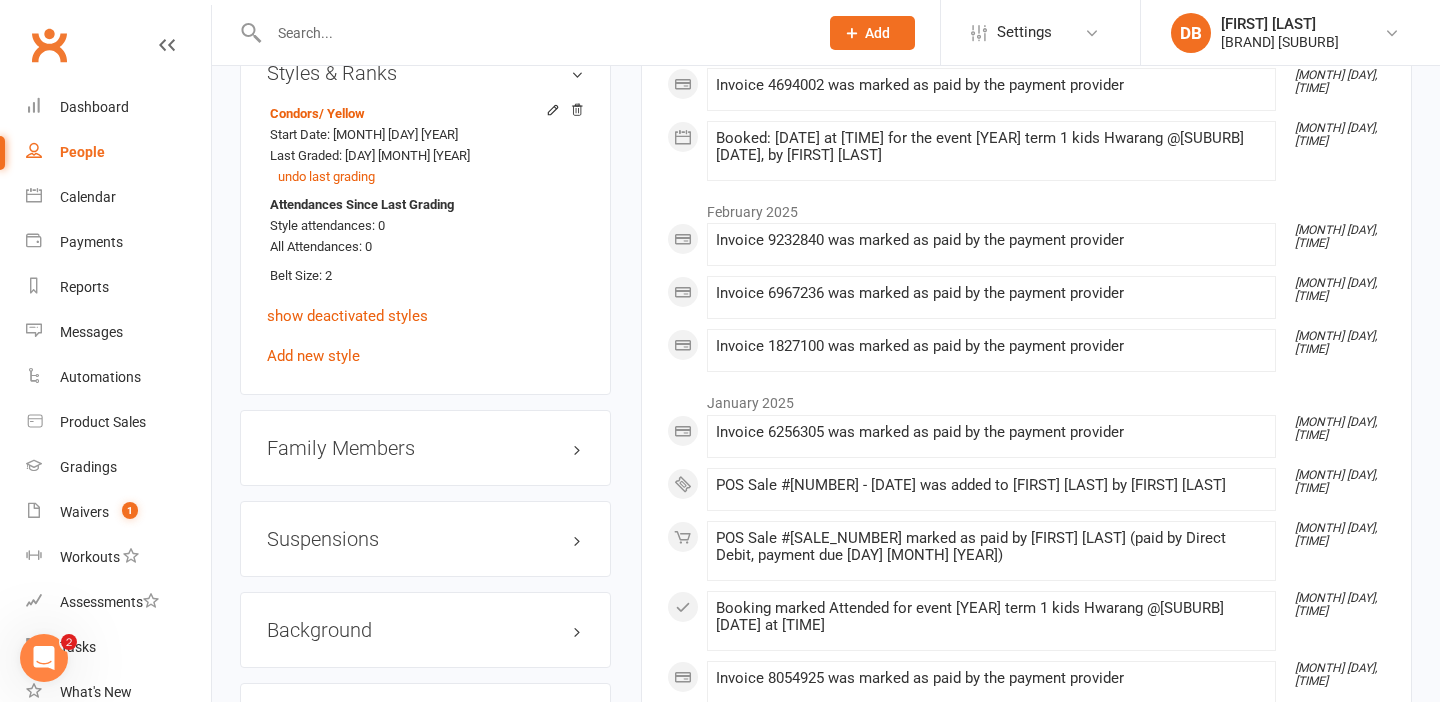 click on "Family Members" at bounding box center [425, 448] 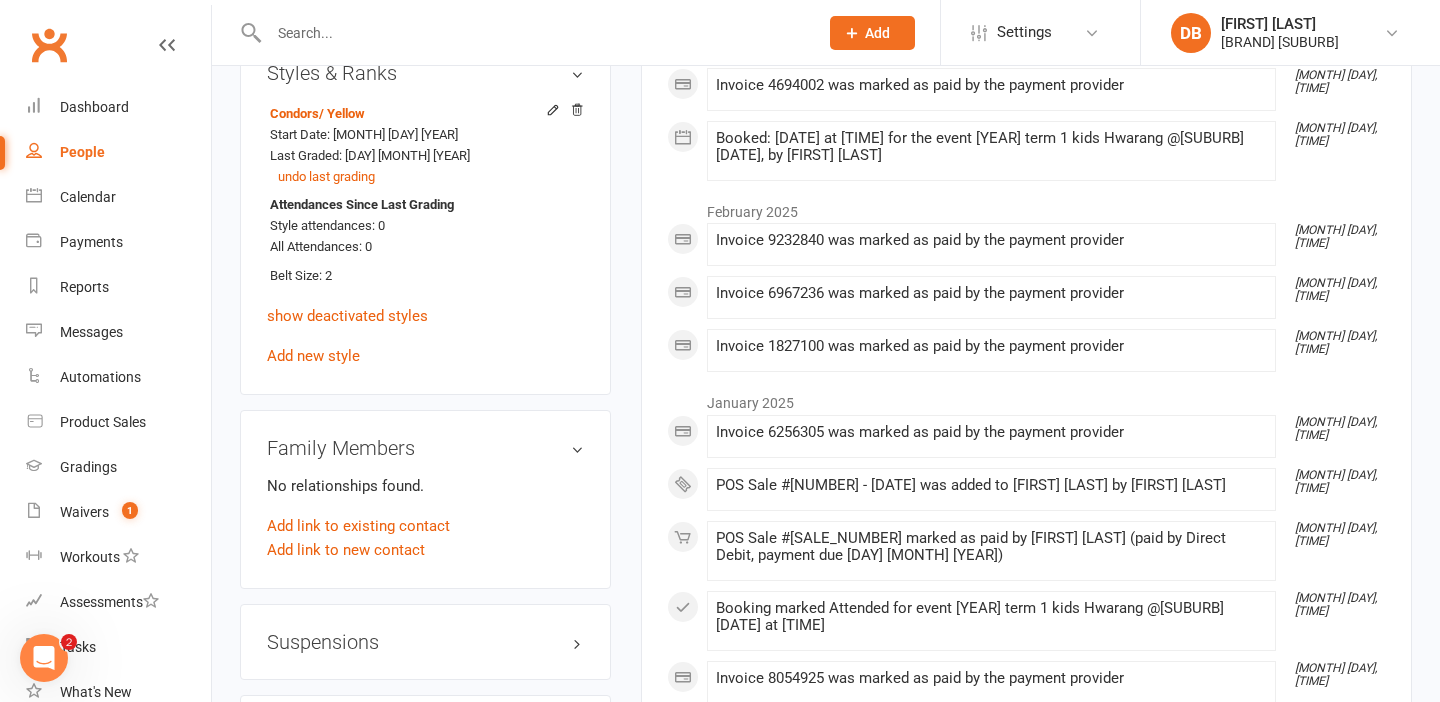 drag, startPoint x: 473, startPoint y: 278, endPoint x: 473, endPoint y: 294, distance: 16 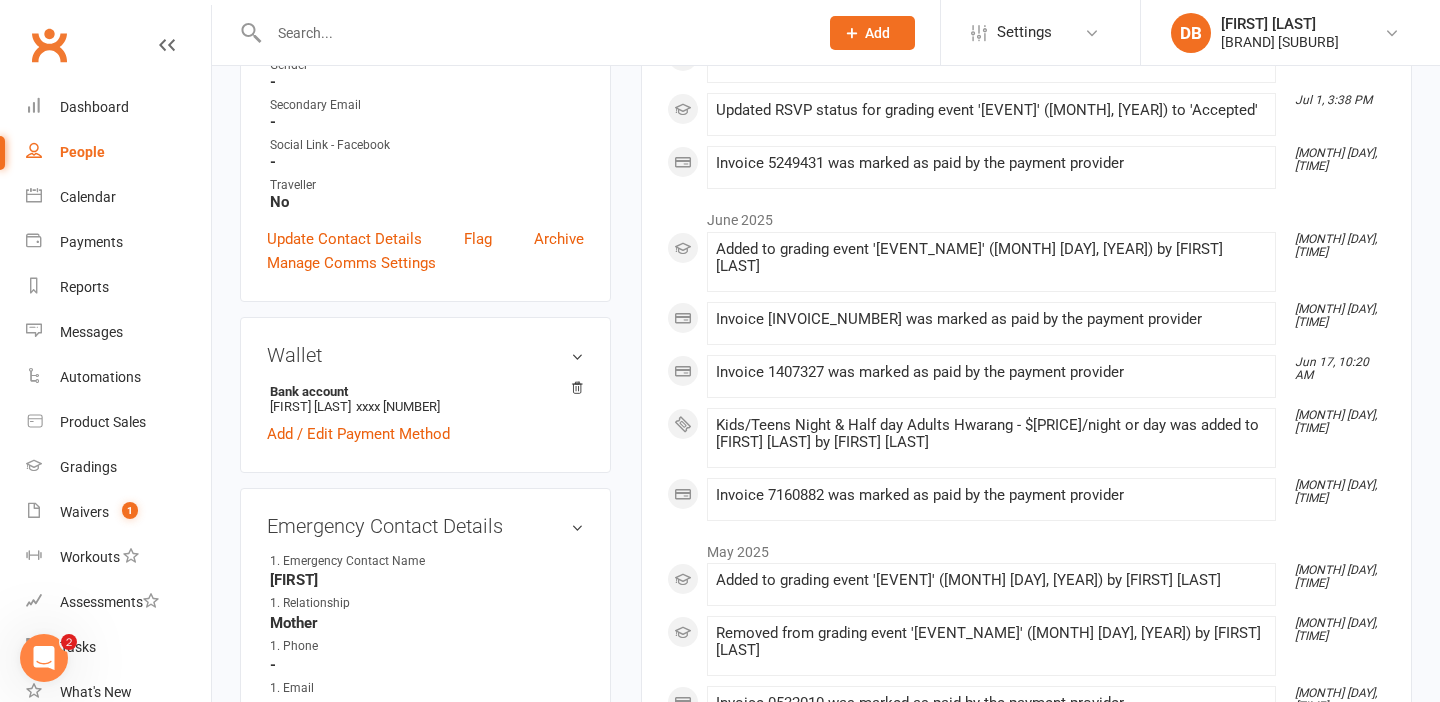 scroll, scrollTop: 28, scrollLeft: 0, axis: vertical 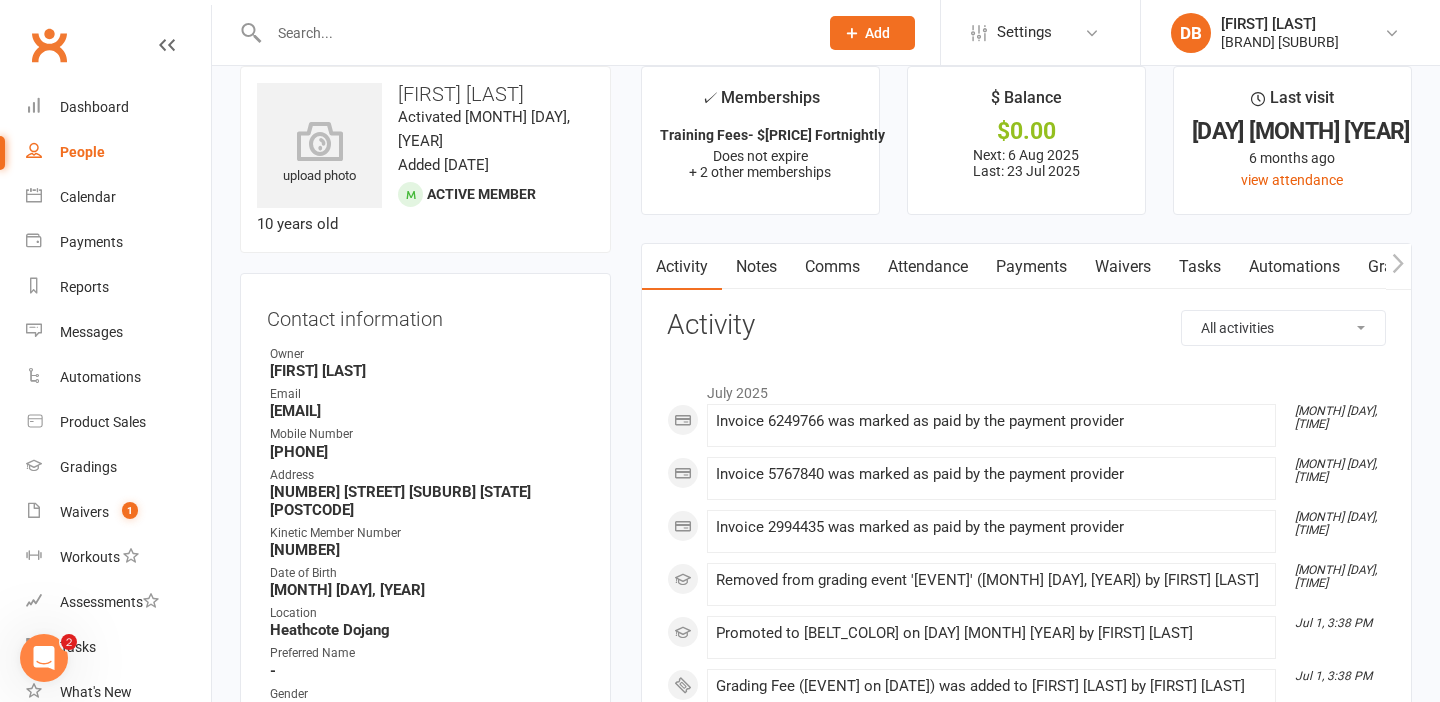 click at bounding box center (533, 33) 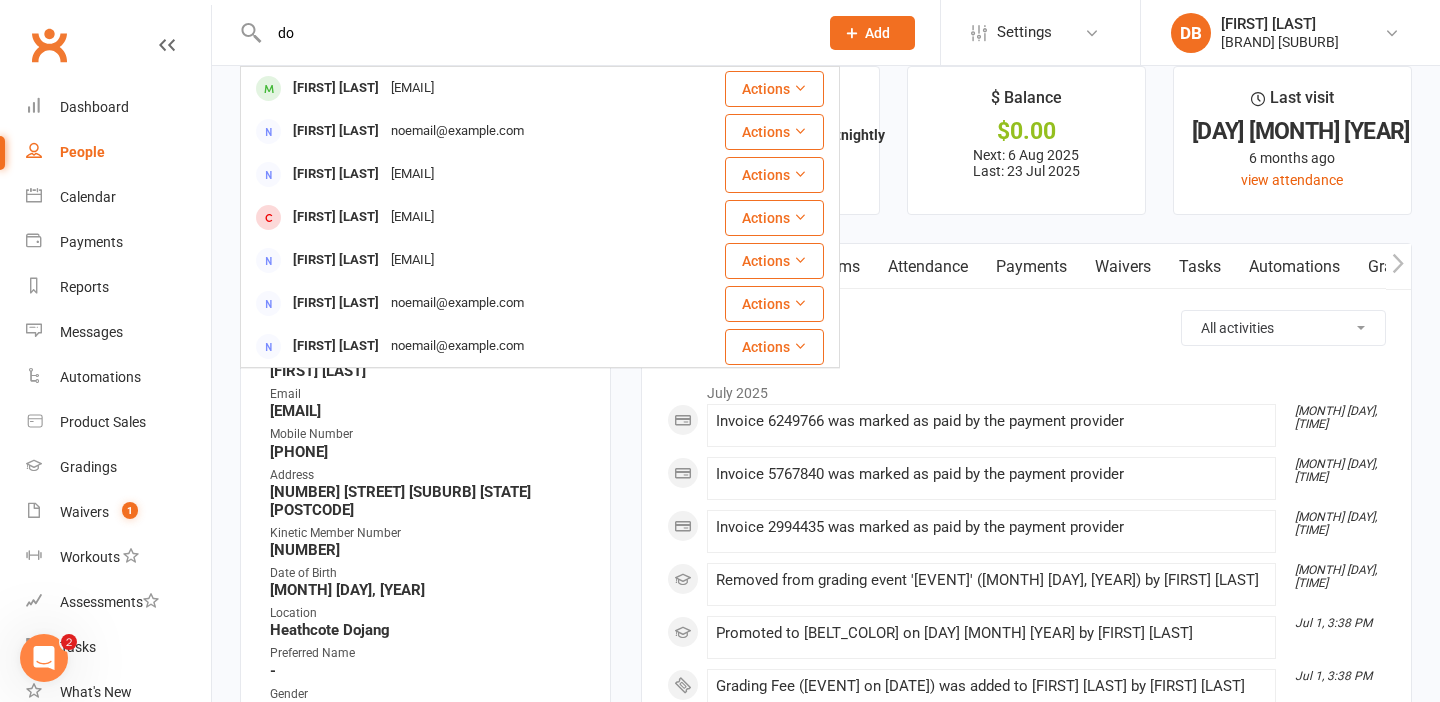 type on "d" 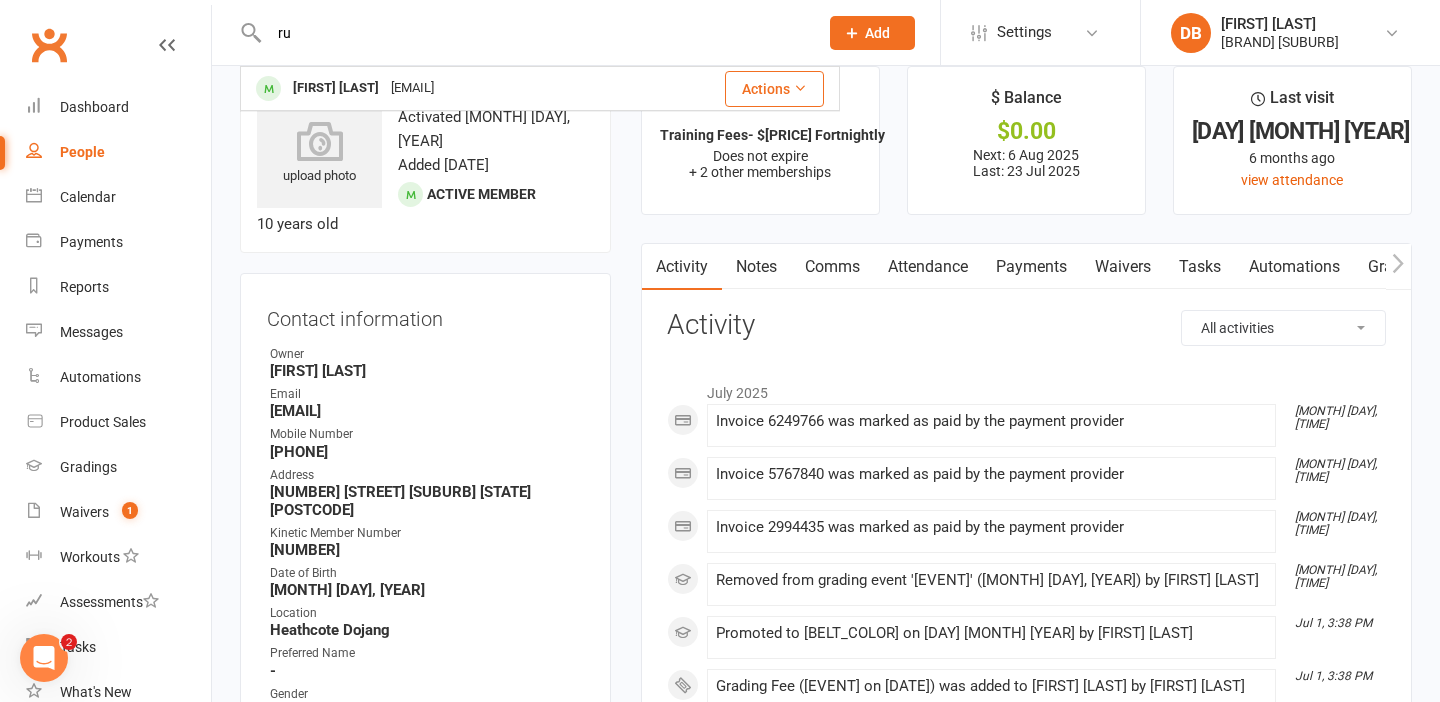 type on "r" 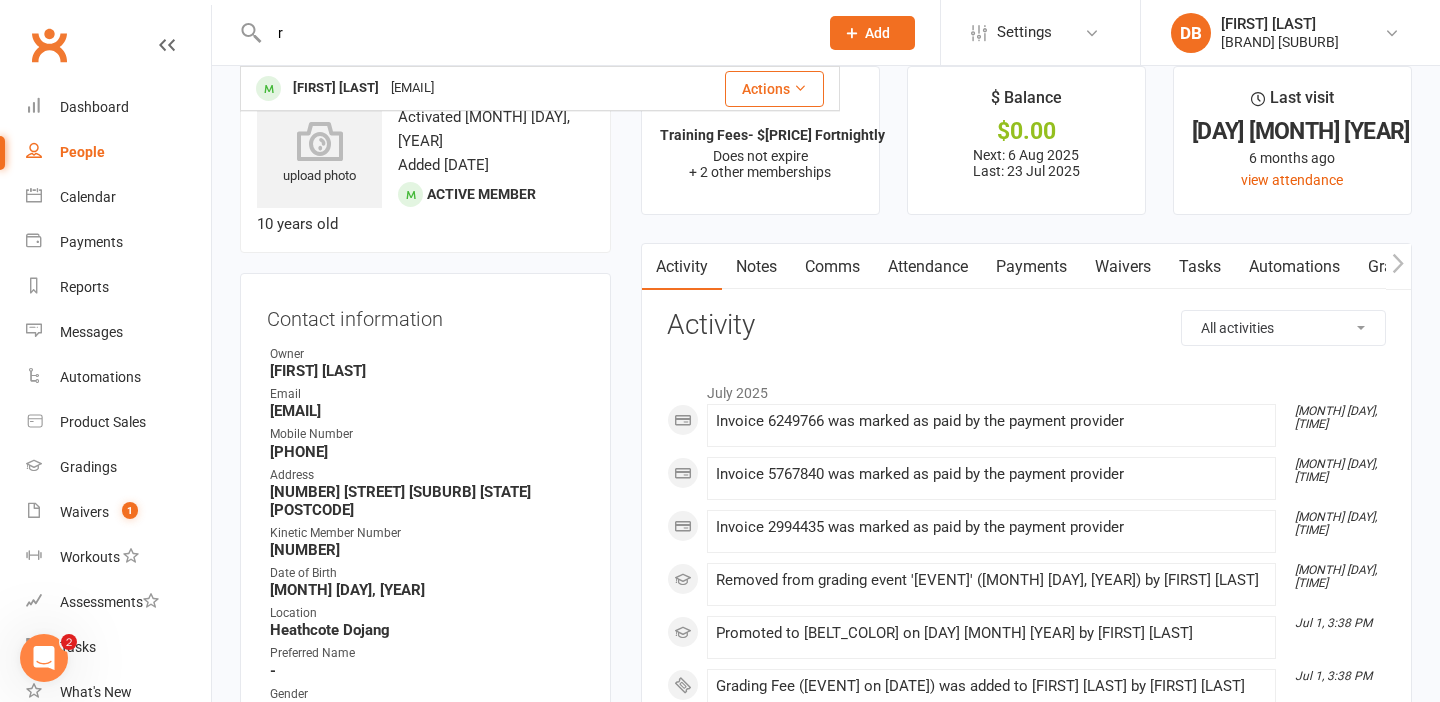type 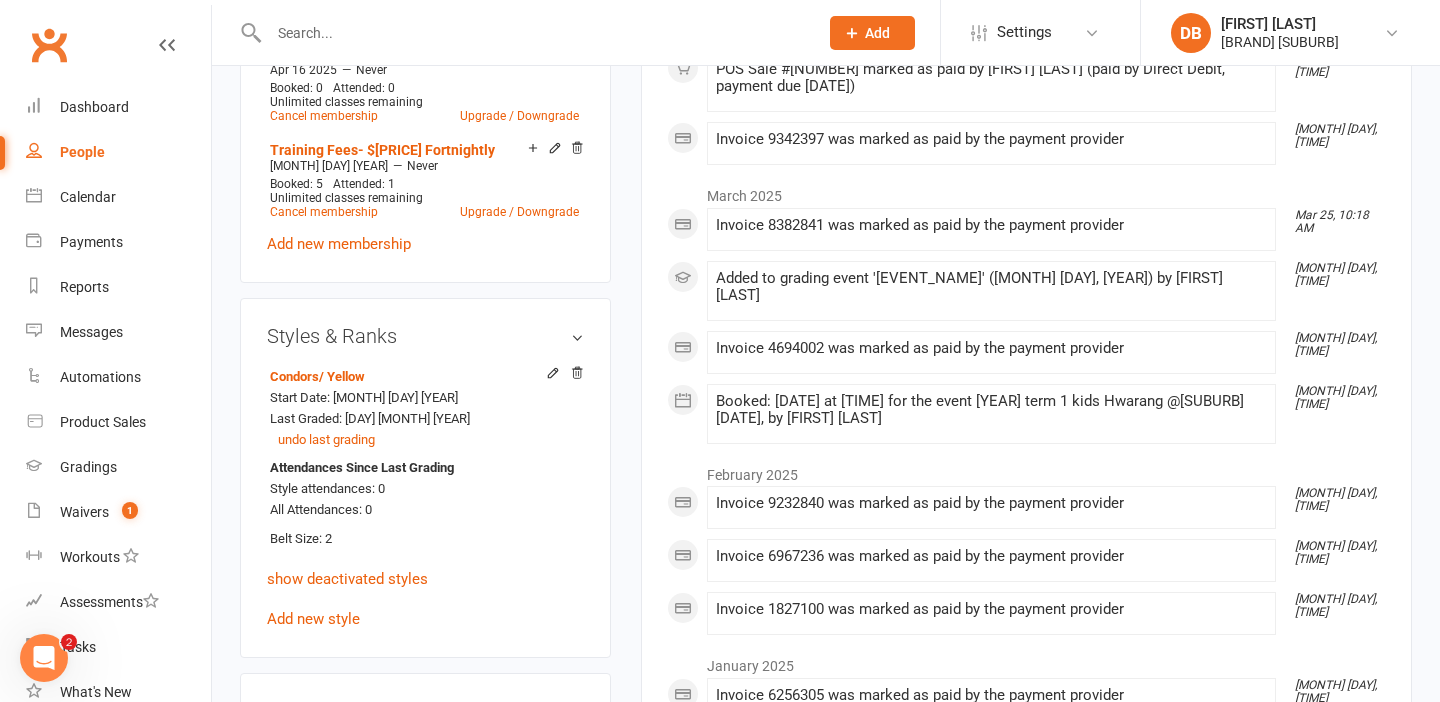 scroll, scrollTop: 2481, scrollLeft: 0, axis: vertical 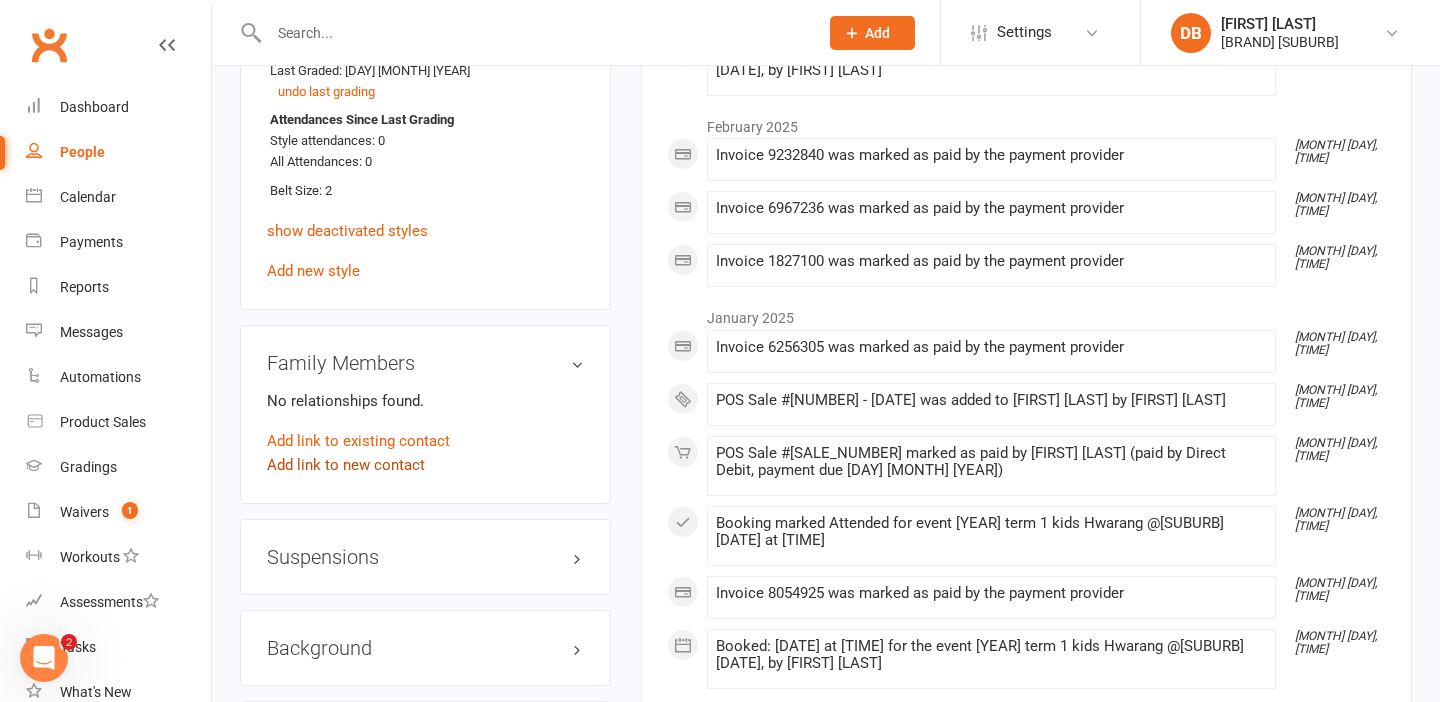 click on "Add link to new contact" at bounding box center [346, 465] 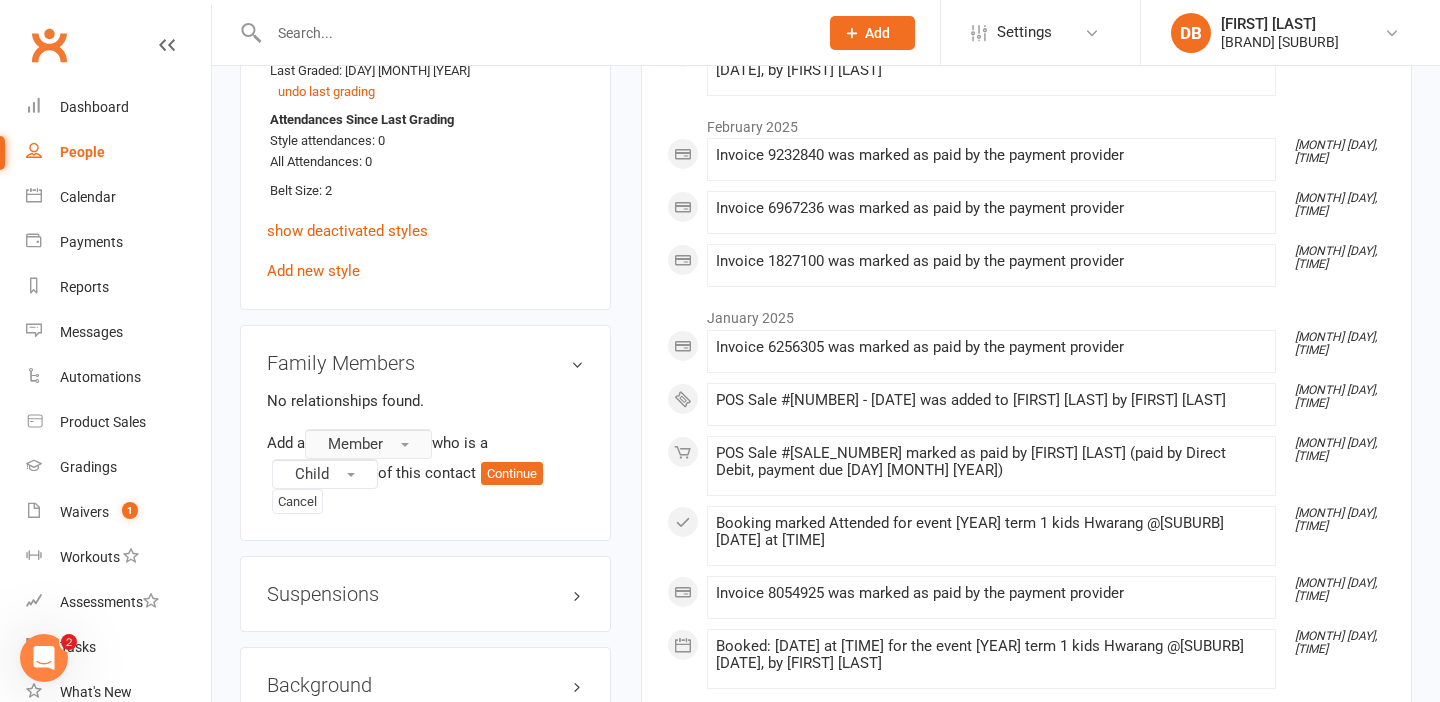 click on "Member" at bounding box center (368, 444) 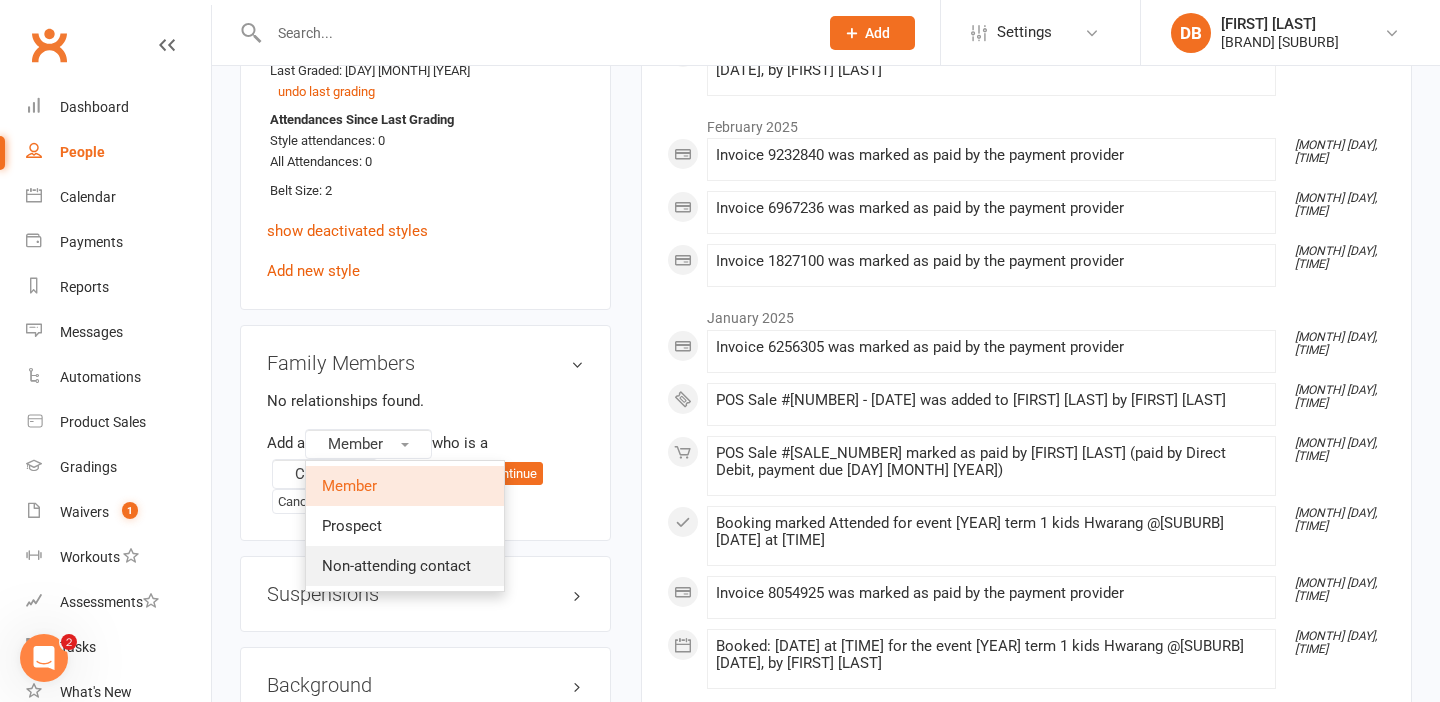 click on "Non-attending contact" at bounding box center (405, 566) 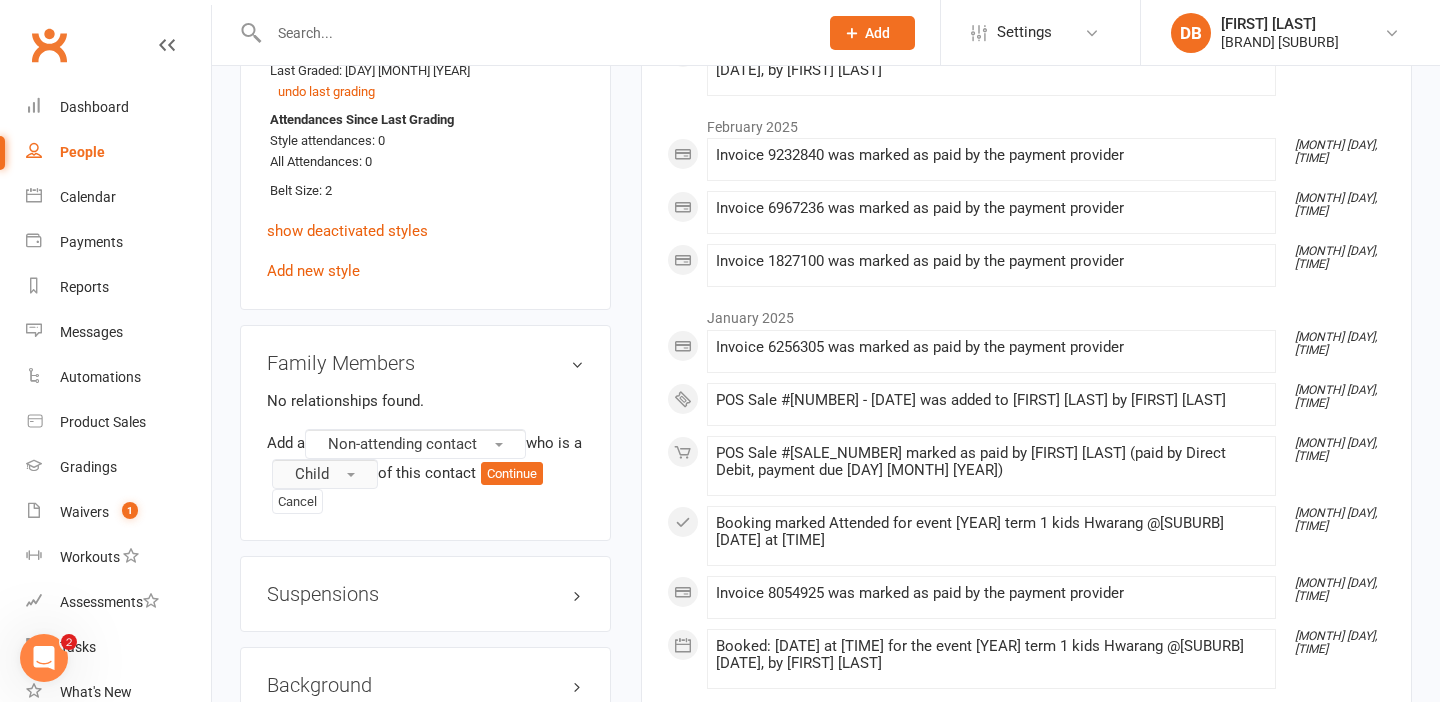 click on "Child" at bounding box center [325, 474] 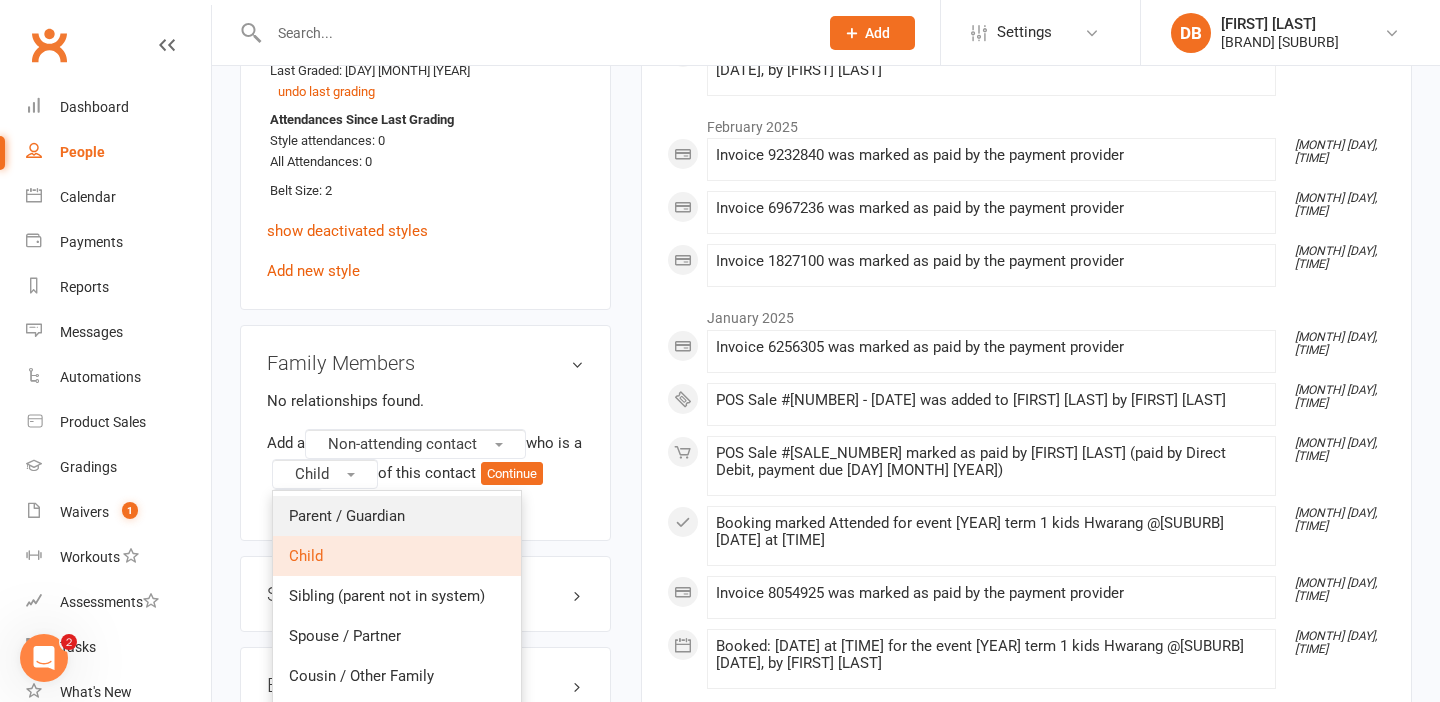 click on "Parent / Guardian" at bounding box center [347, 516] 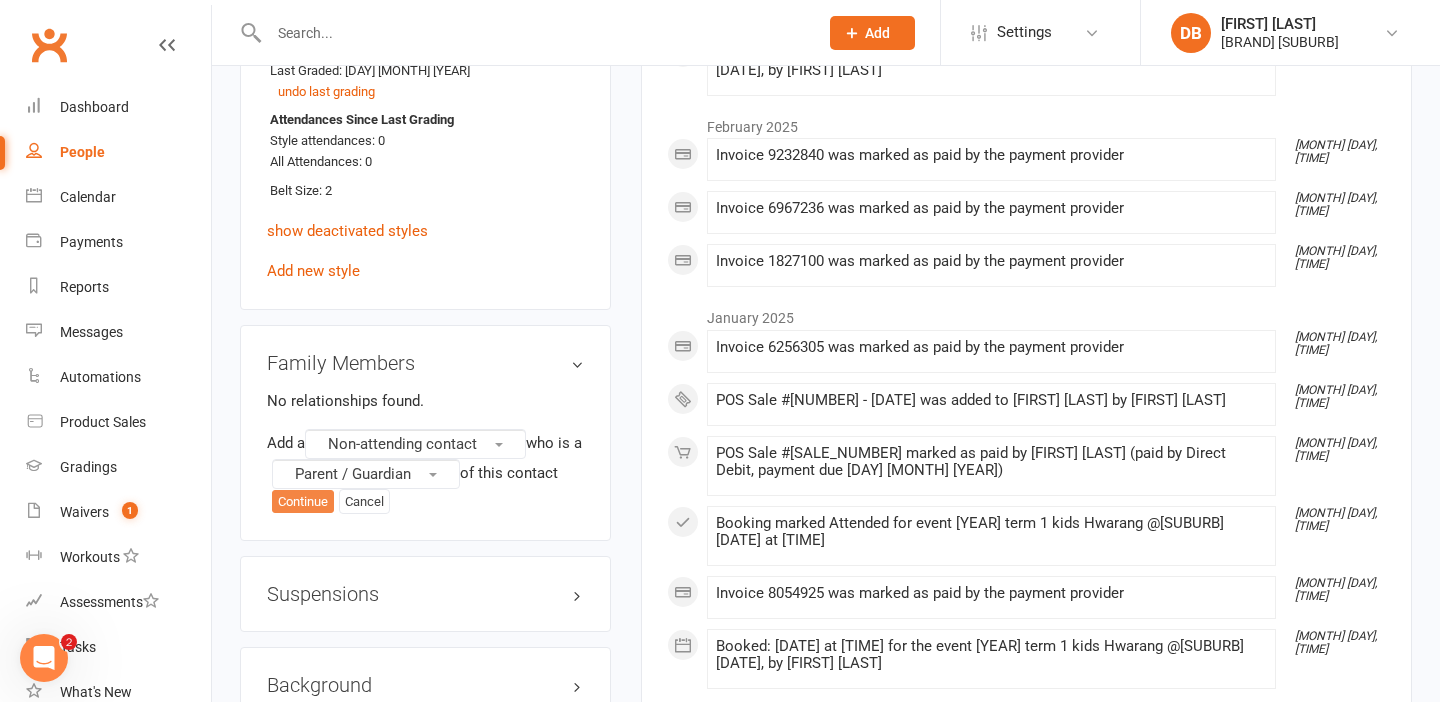 click on "Continue" at bounding box center (303, 502) 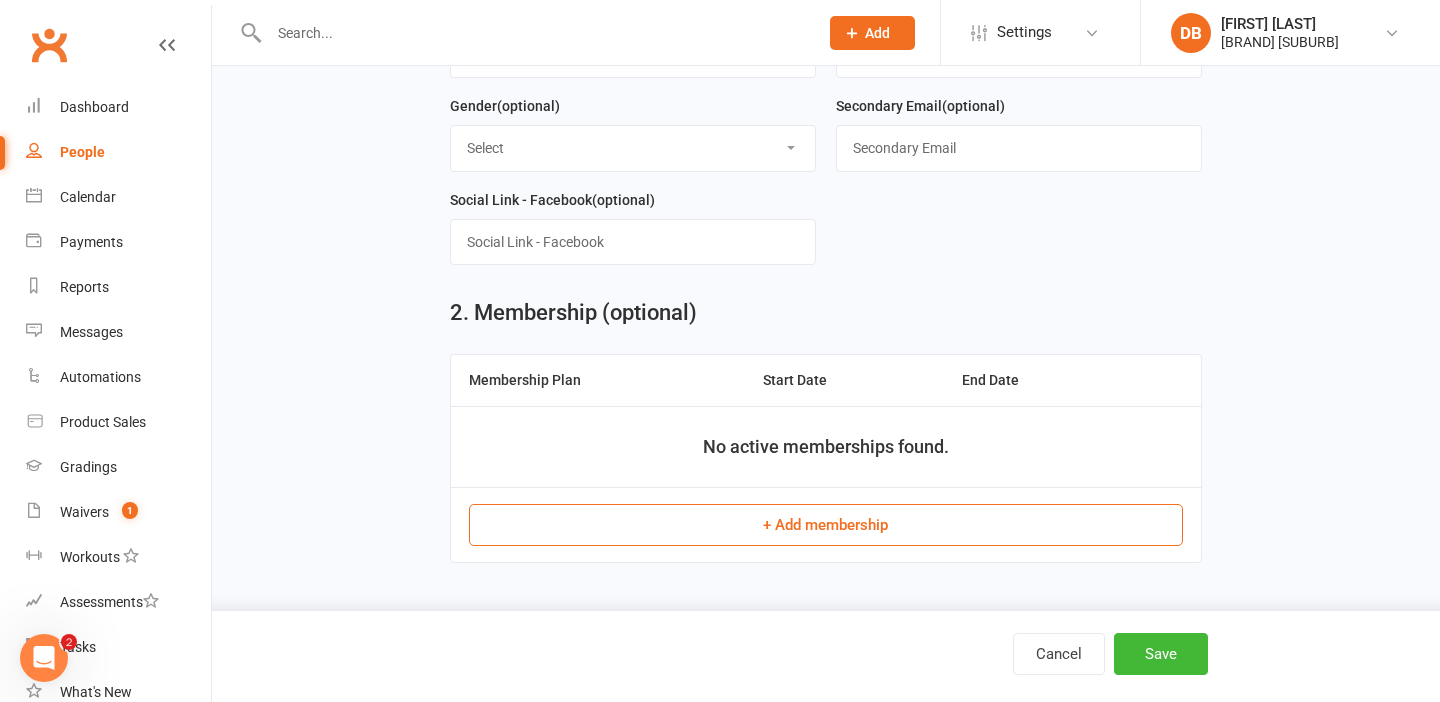 scroll, scrollTop: 0, scrollLeft: 0, axis: both 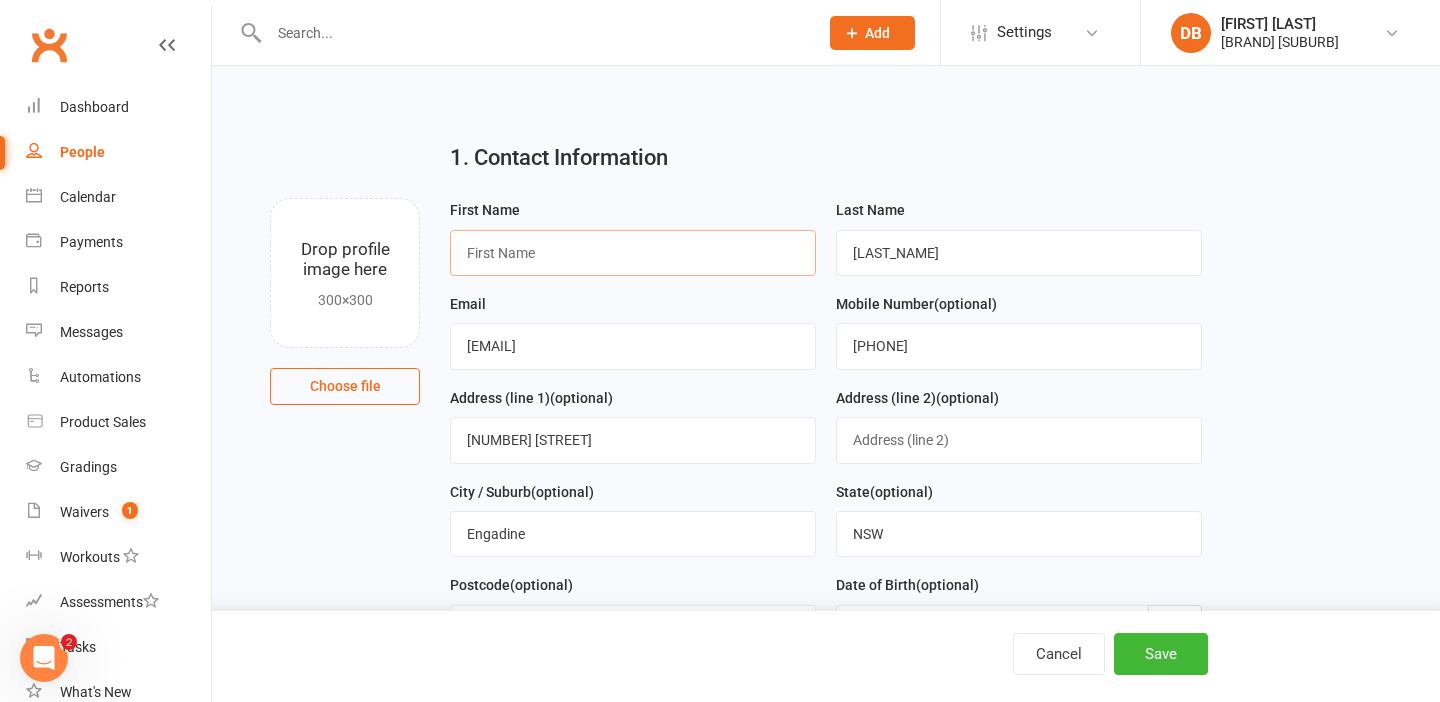 click at bounding box center [633, 253] 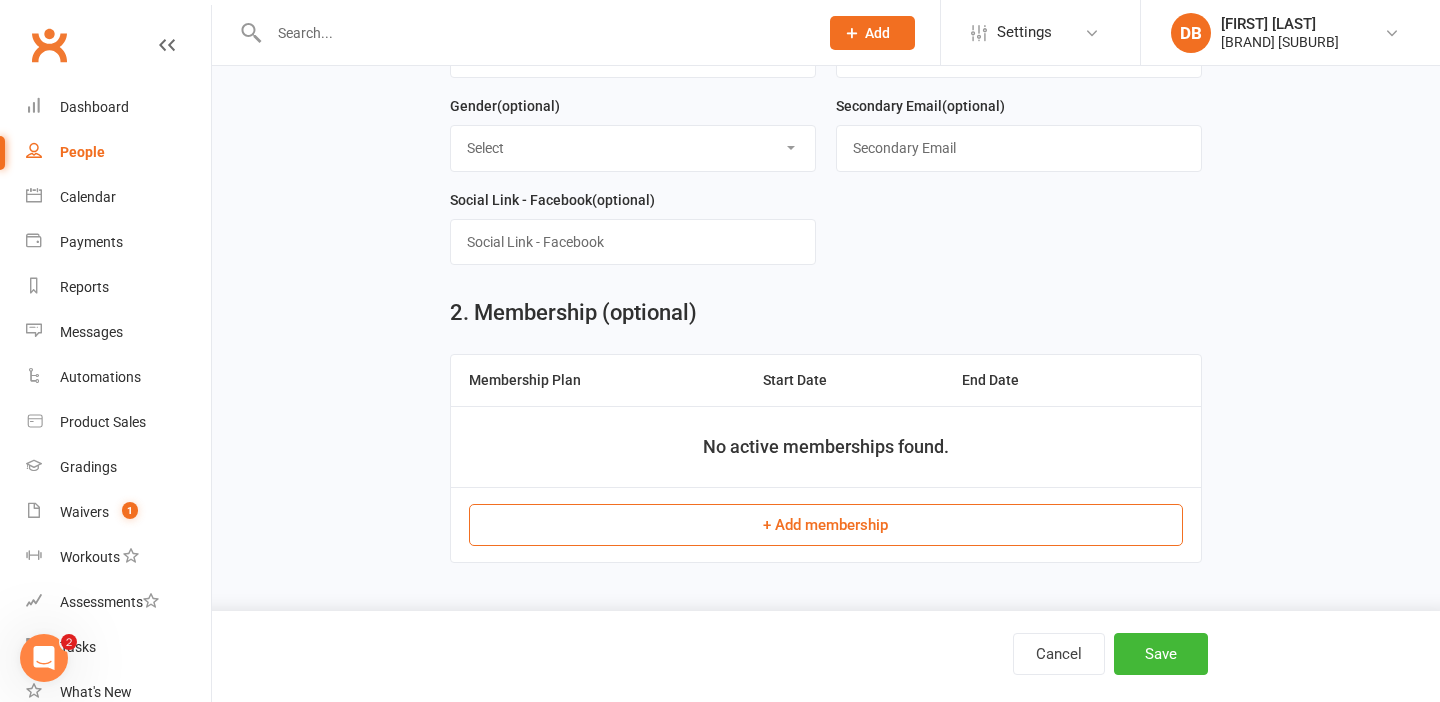 scroll, scrollTop: 671, scrollLeft: 0, axis: vertical 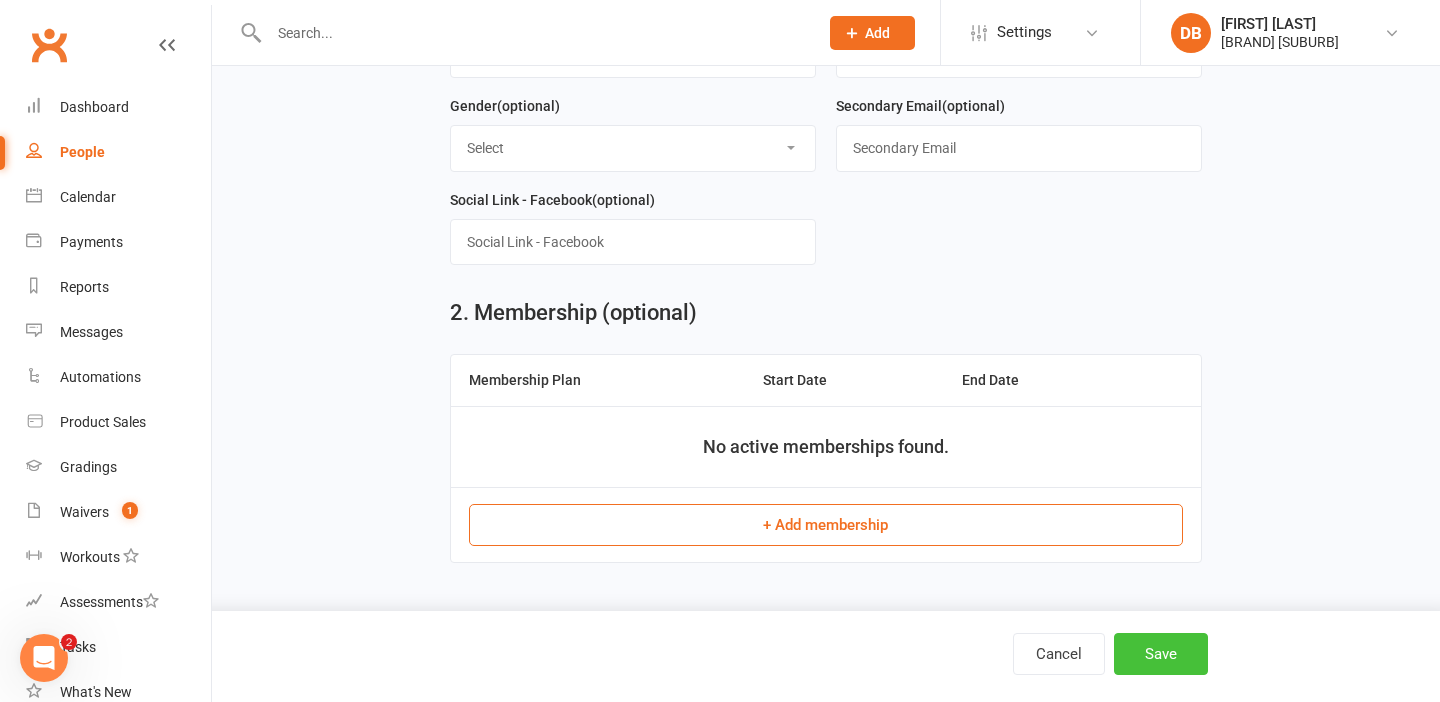 click on "Save" at bounding box center [1161, 654] 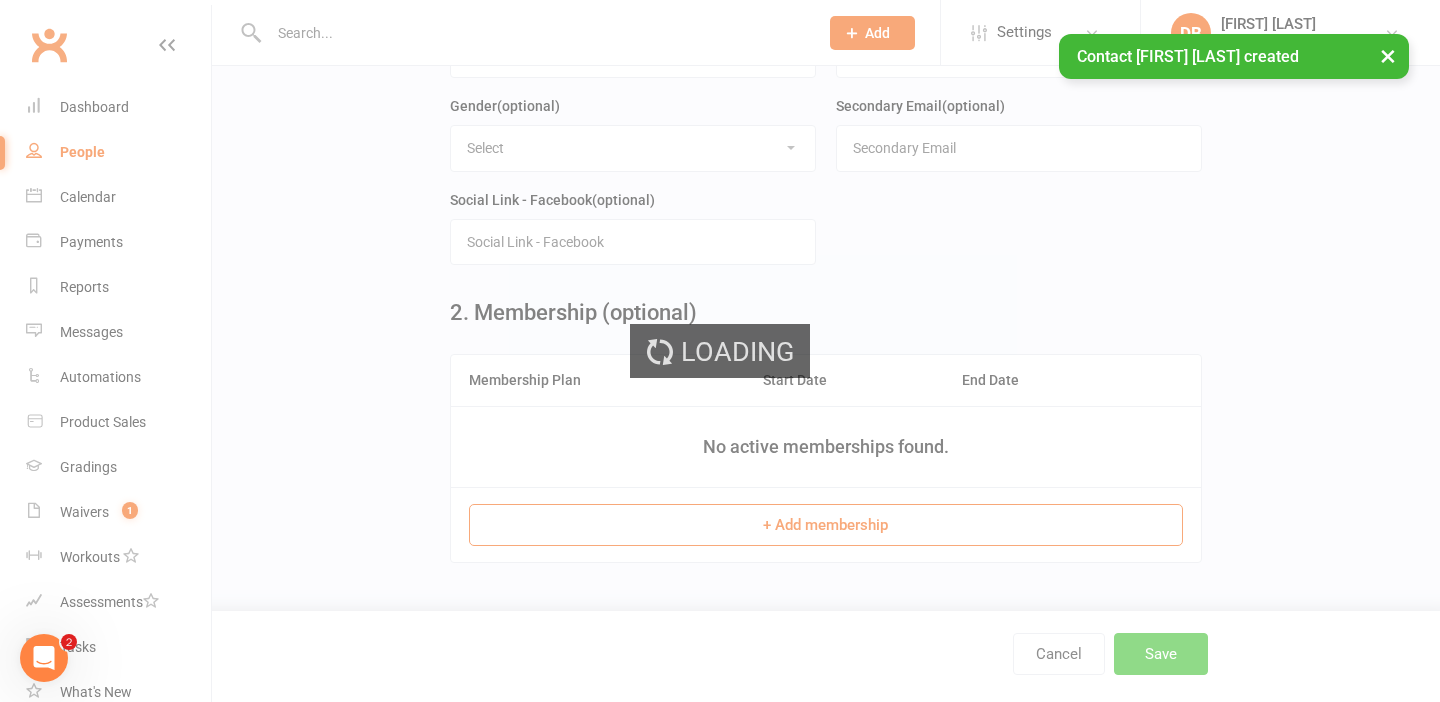 scroll, scrollTop: 0, scrollLeft: 0, axis: both 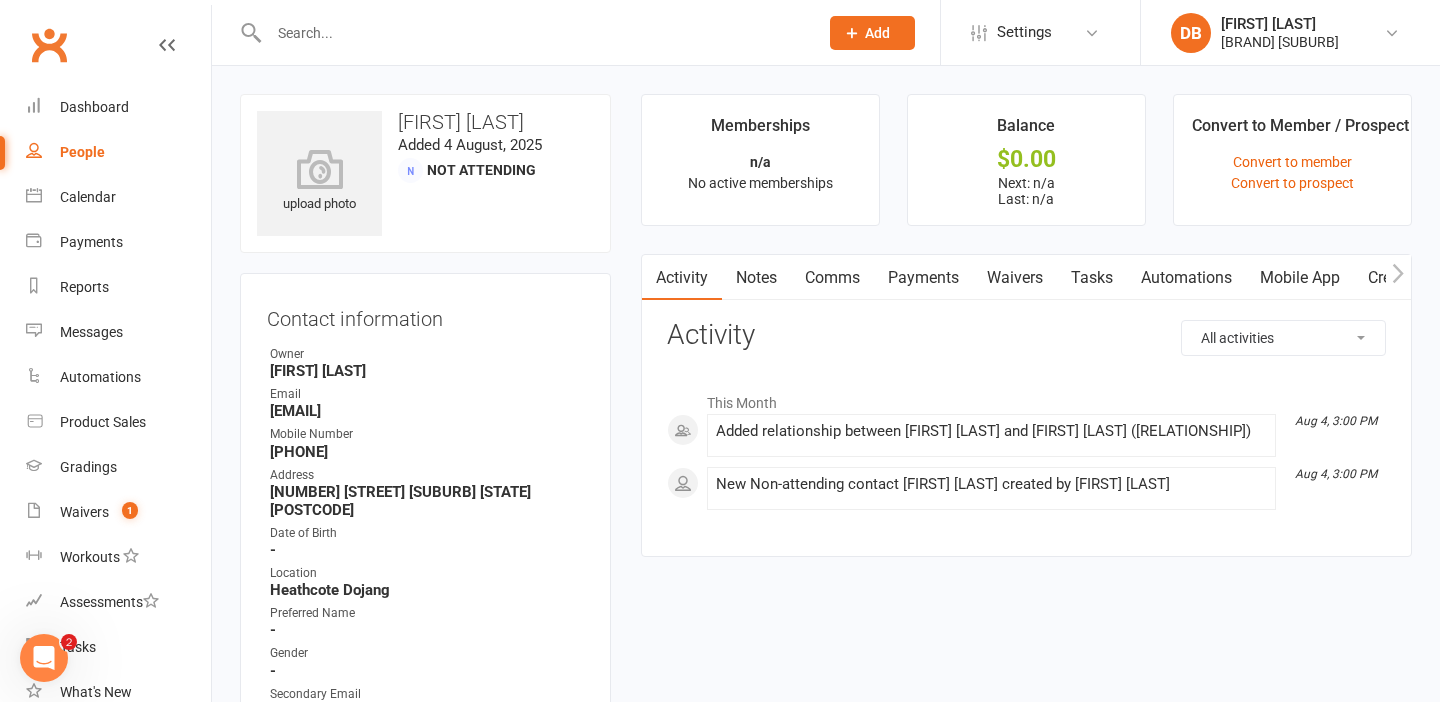 click at bounding box center [533, 33] 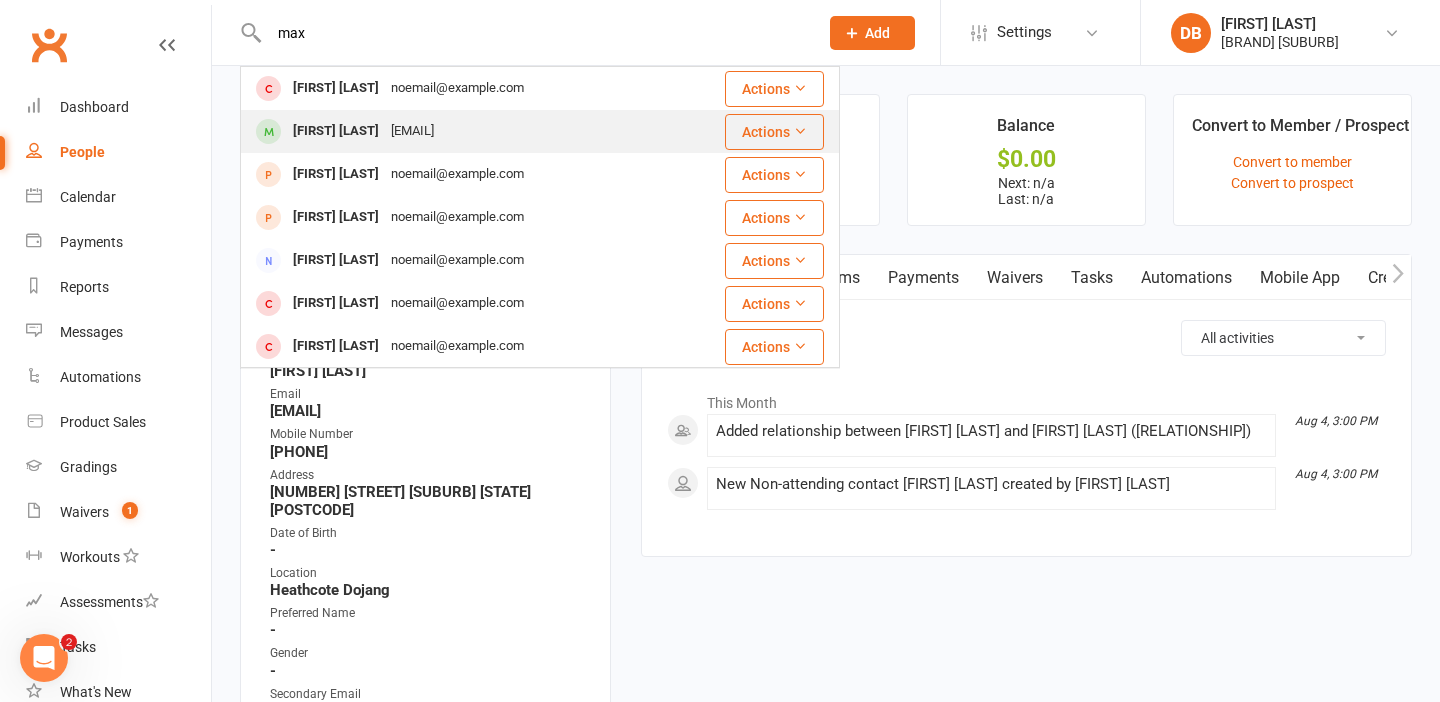 type on "max" 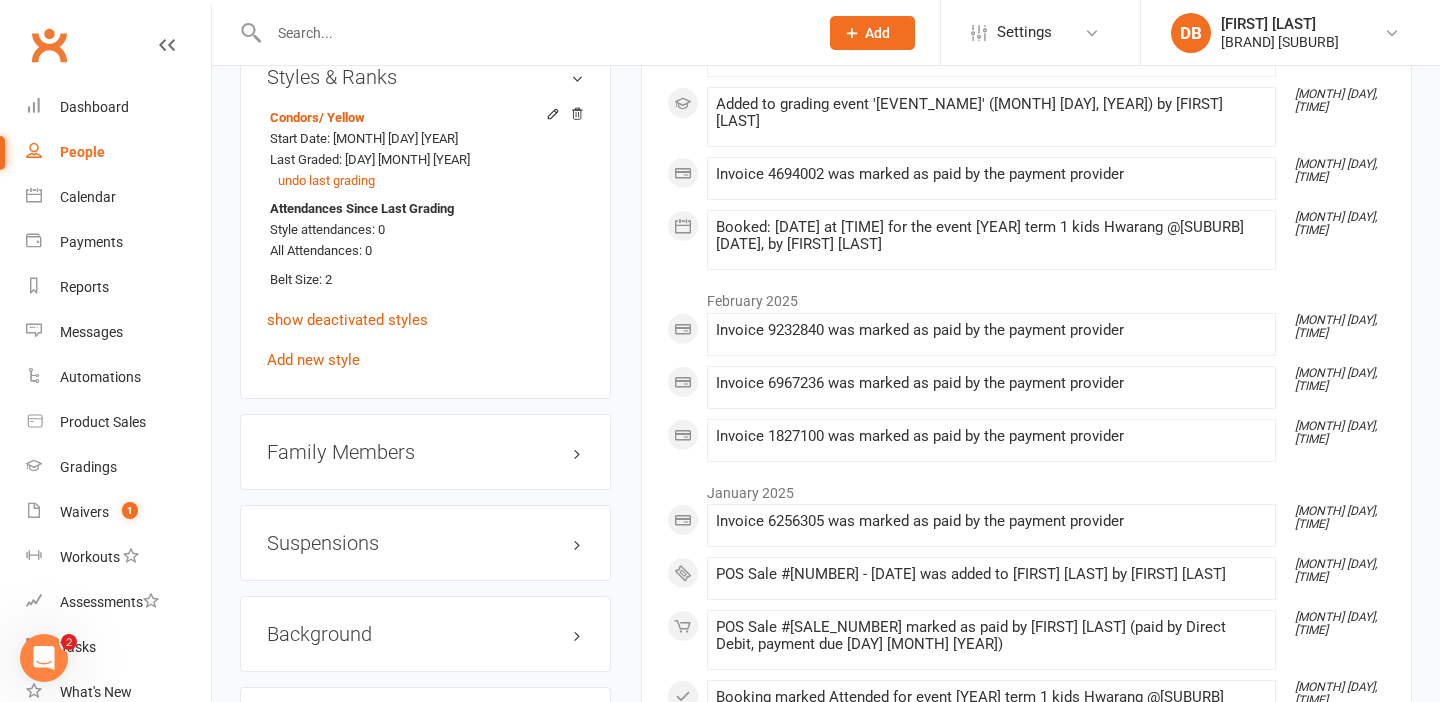 scroll, scrollTop: 2407, scrollLeft: 0, axis: vertical 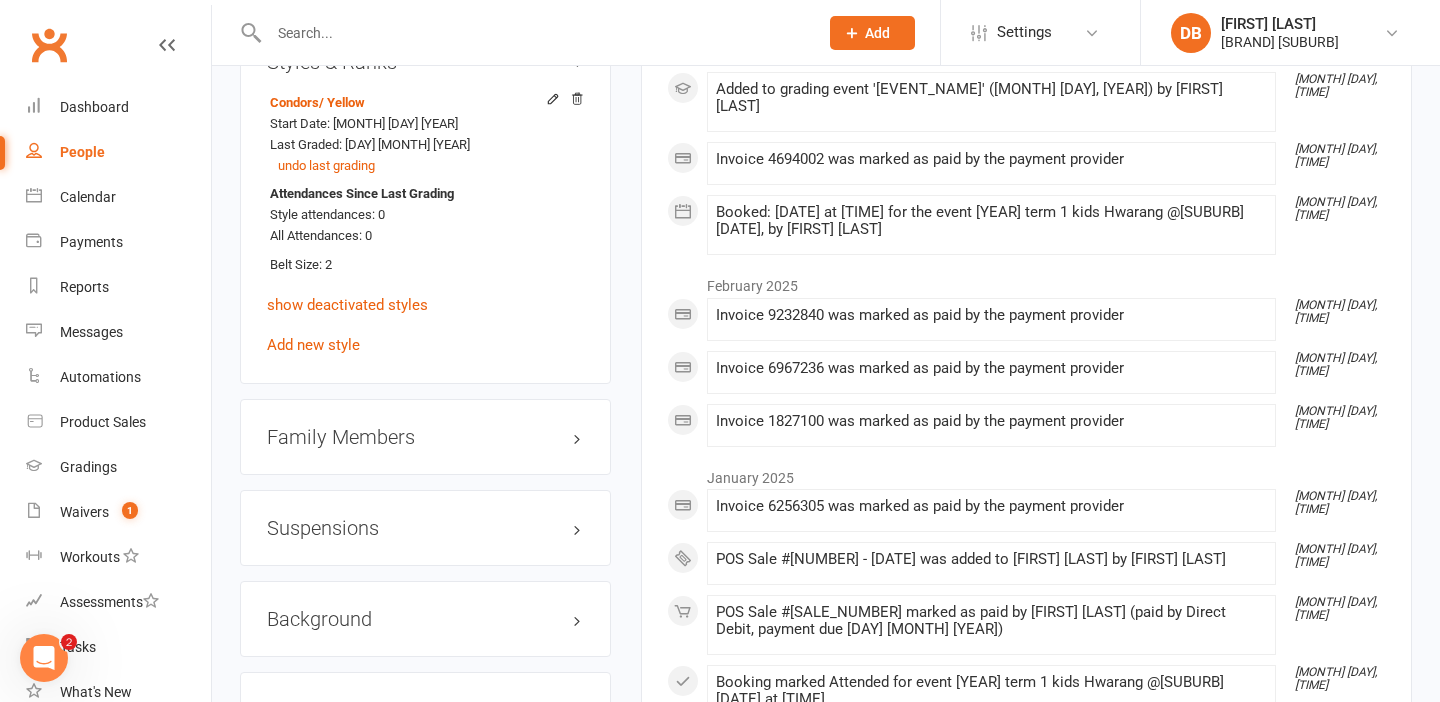 click on "Family Members" at bounding box center (425, 437) 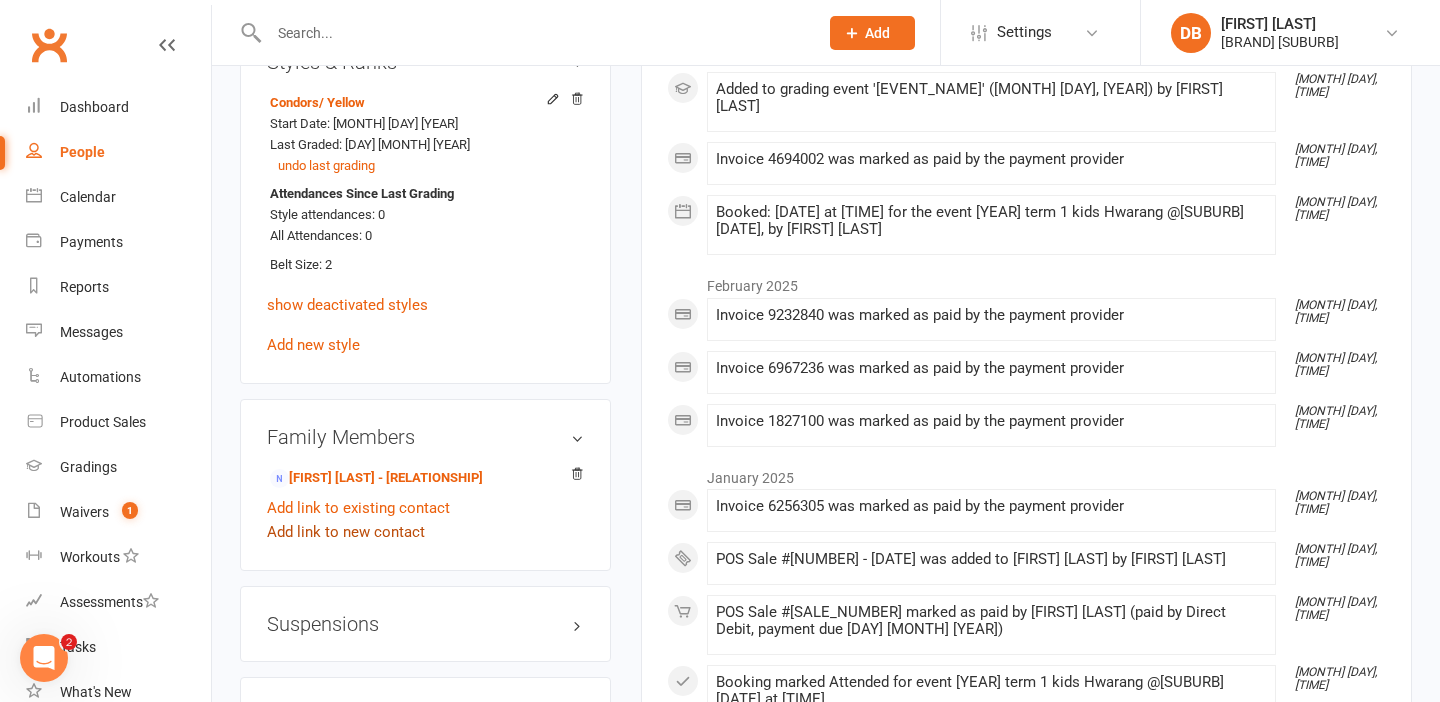 click on "Add link to new contact" at bounding box center (346, 532) 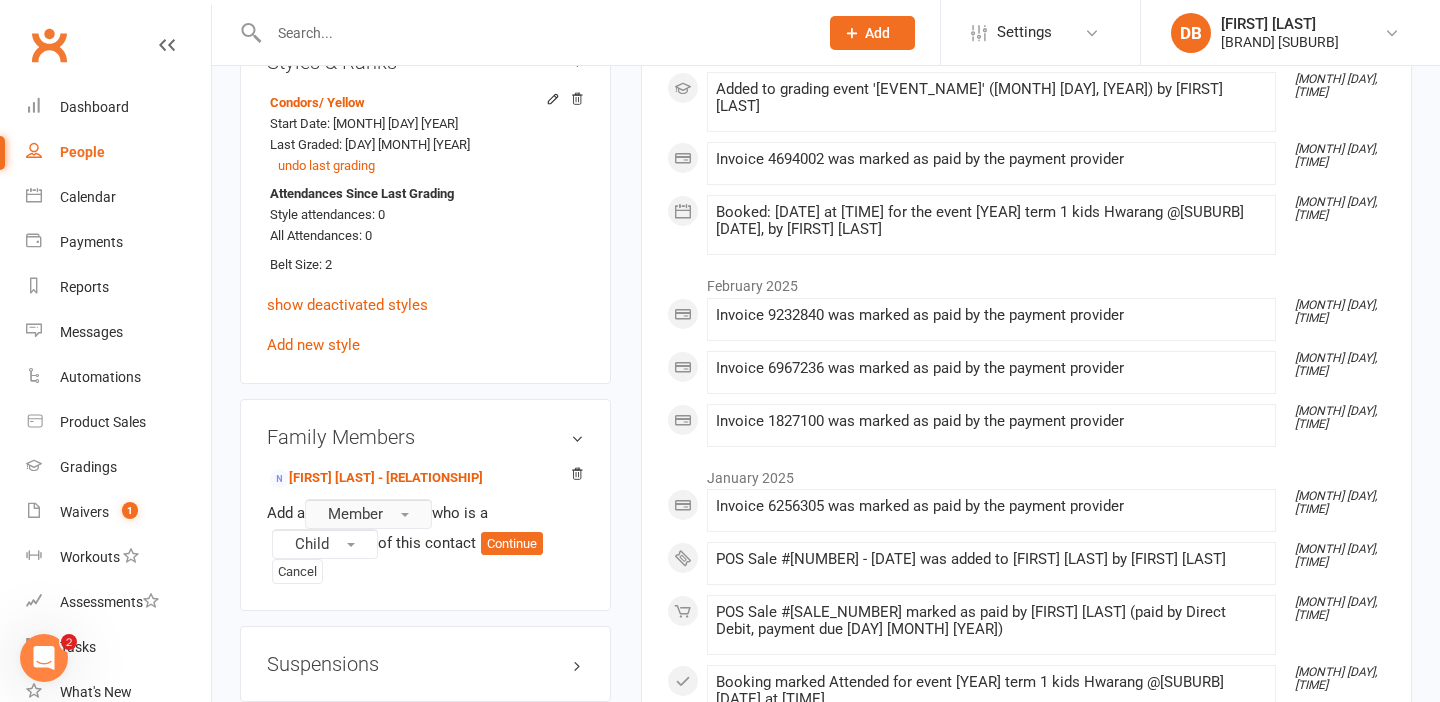 click on "Member" at bounding box center (355, 514) 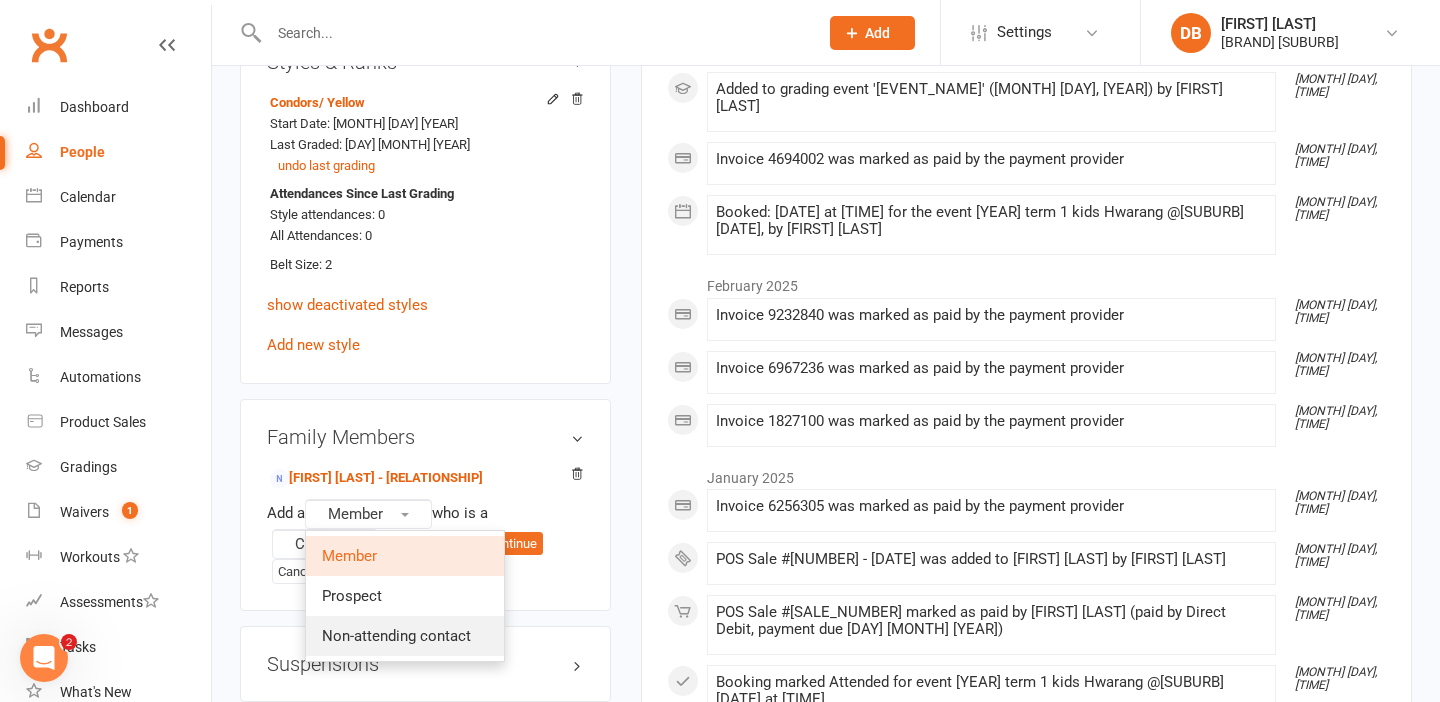 click on "Non-attending contact" at bounding box center (405, 636) 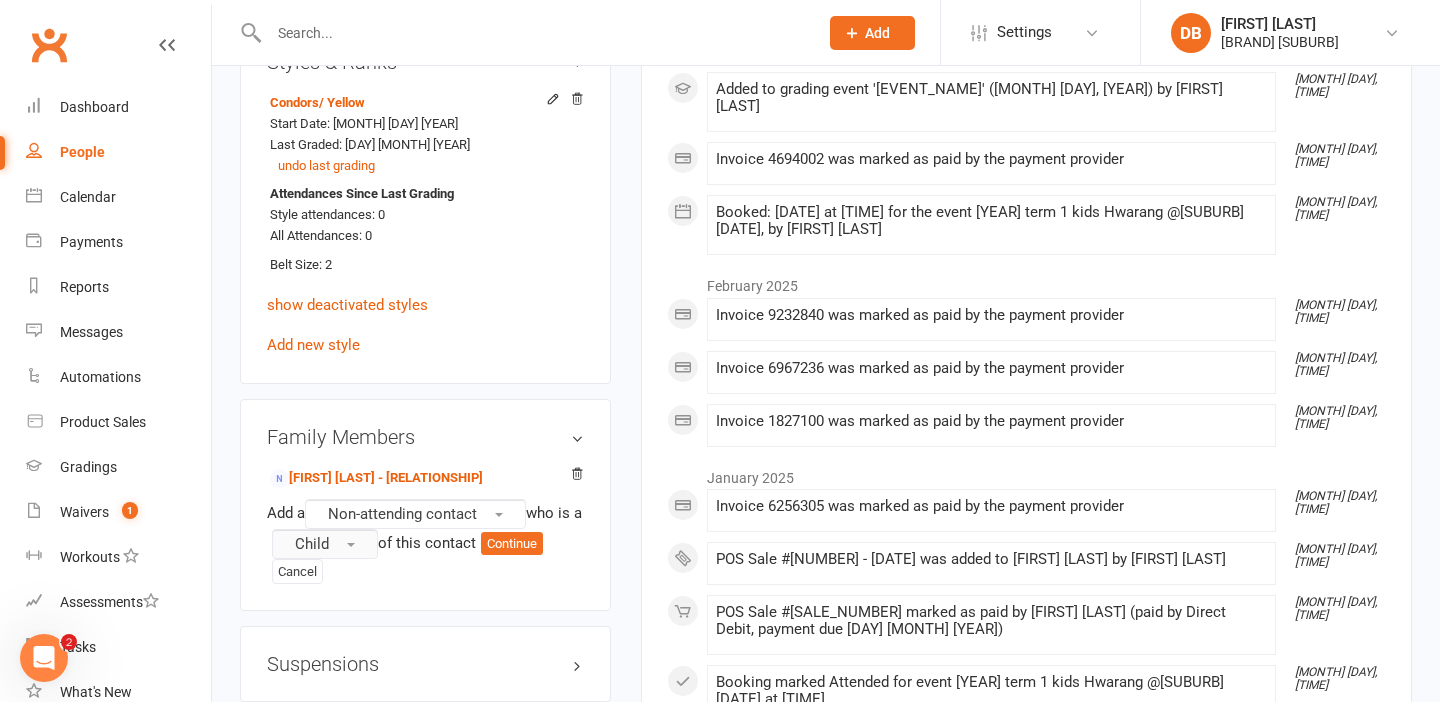 click at bounding box center [351, 545] 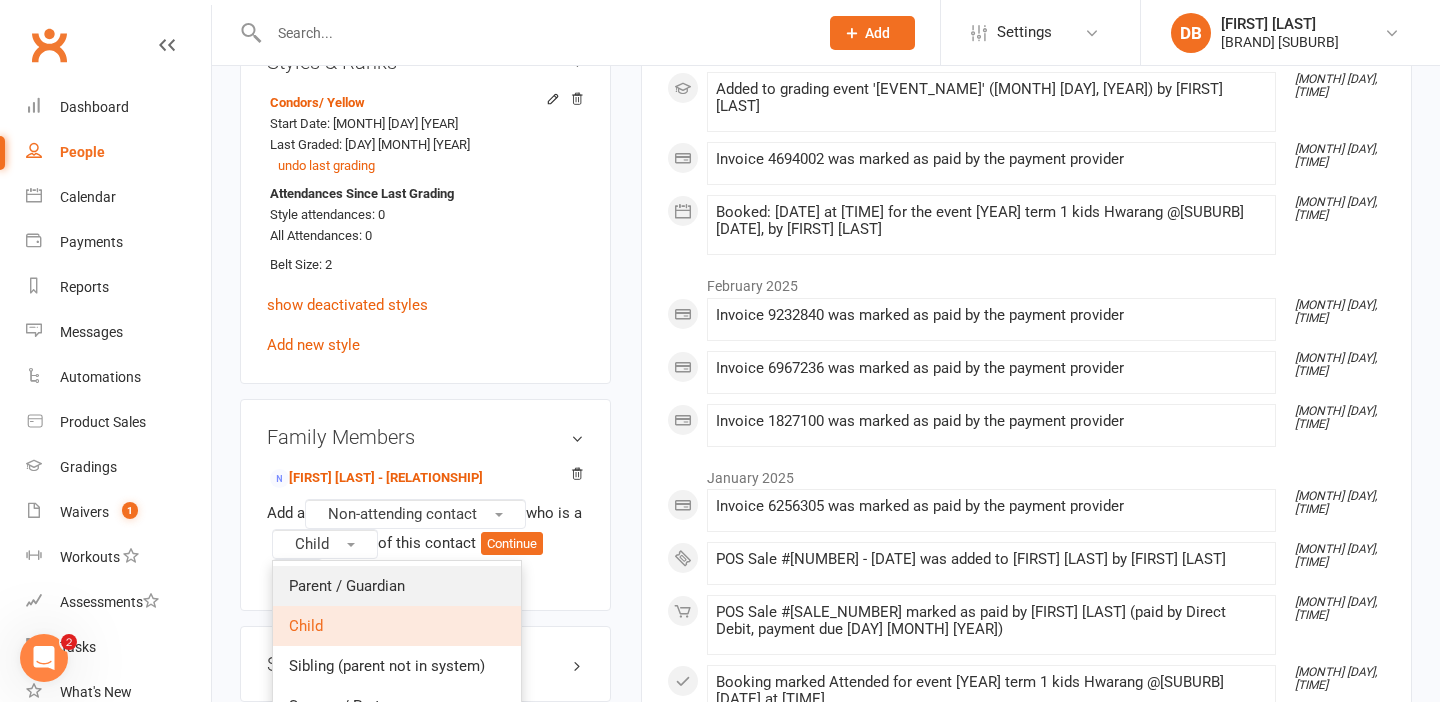 click on "Parent / Guardian" at bounding box center (347, 586) 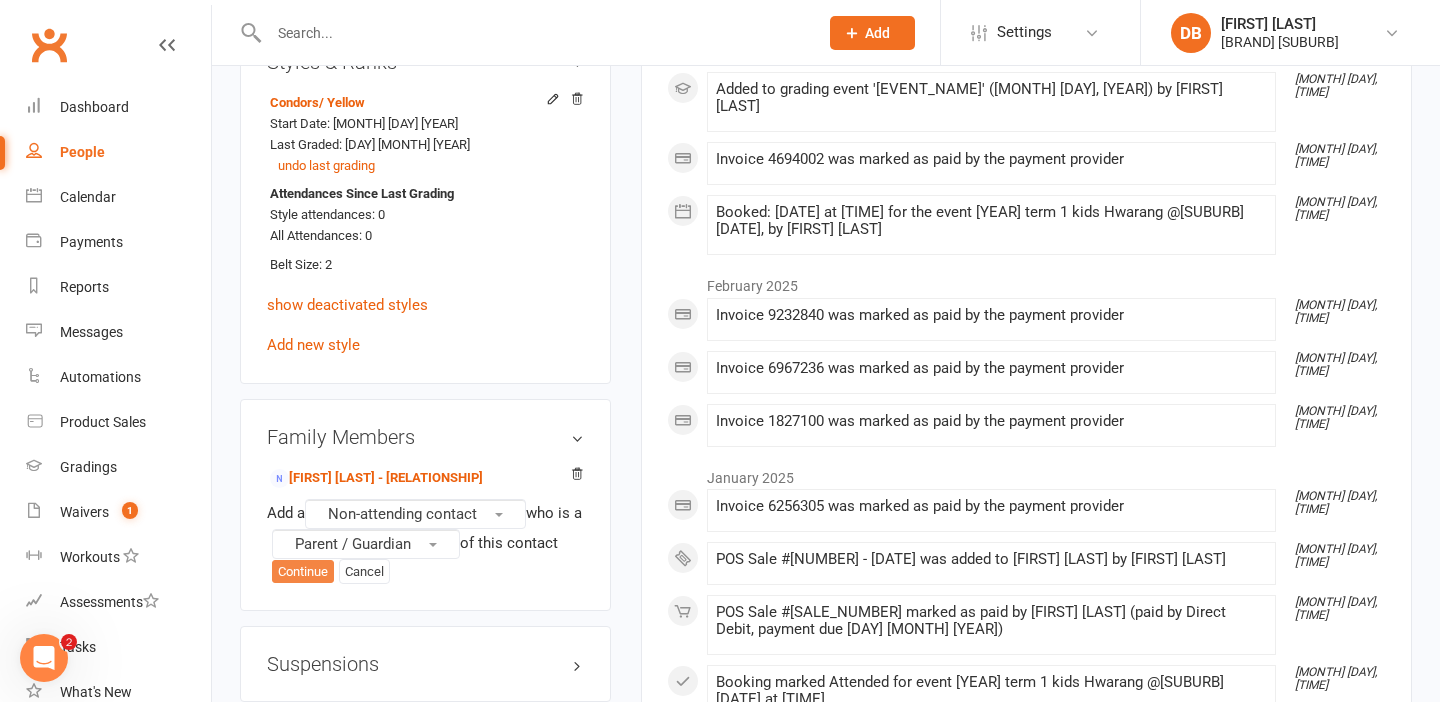 click on "Continue" at bounding box center (303, 572) 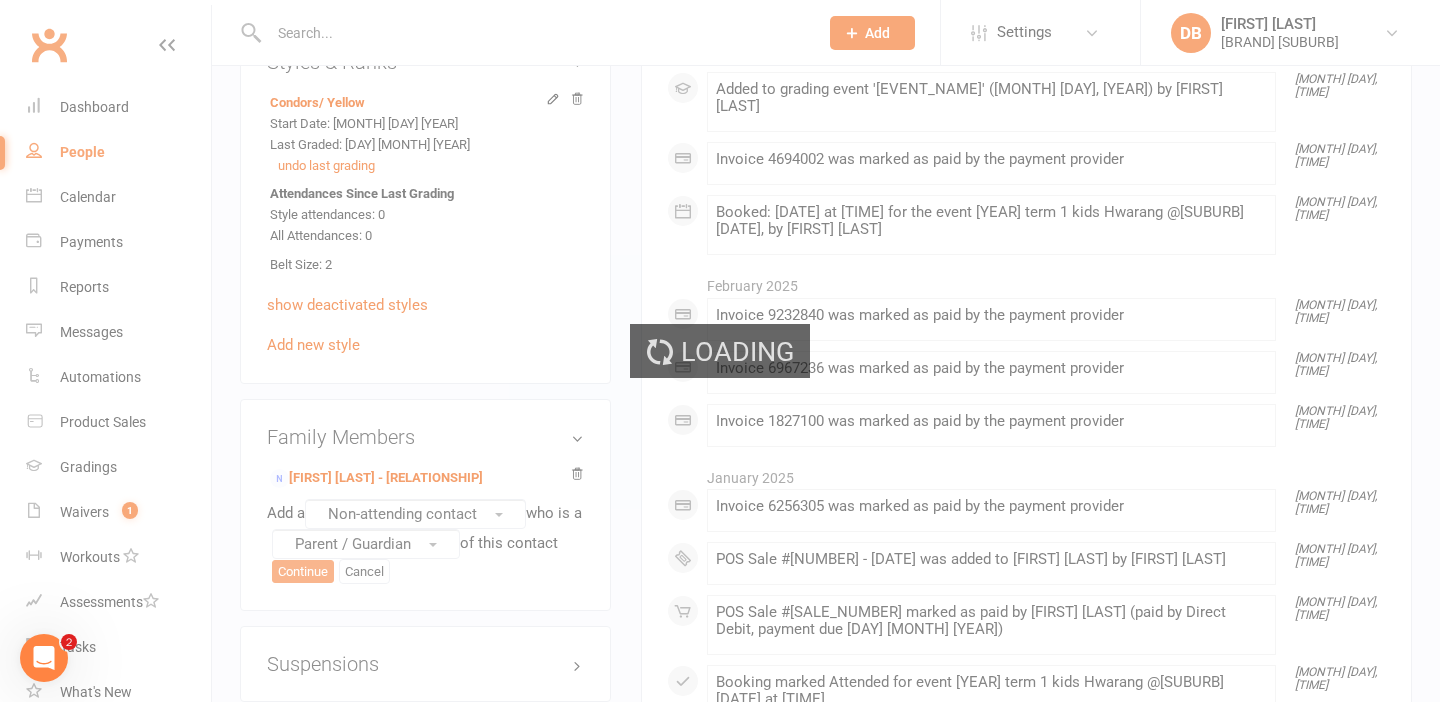 scroll, scrollTop: 0, scrollLeft: 0, axis: both 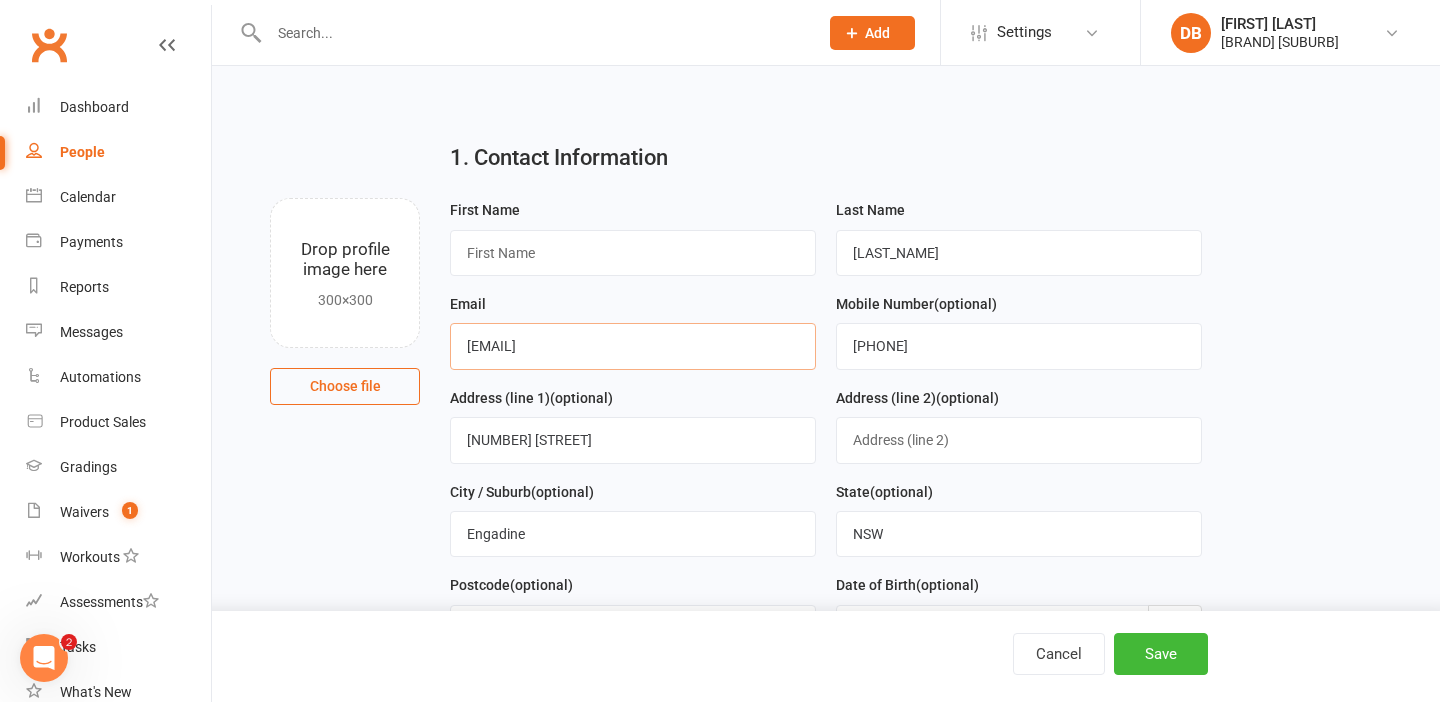 drag, startPoint x: 627, startPoint y: 334, endPoint x: 540, endPoint y: 335, distance: 87.005745 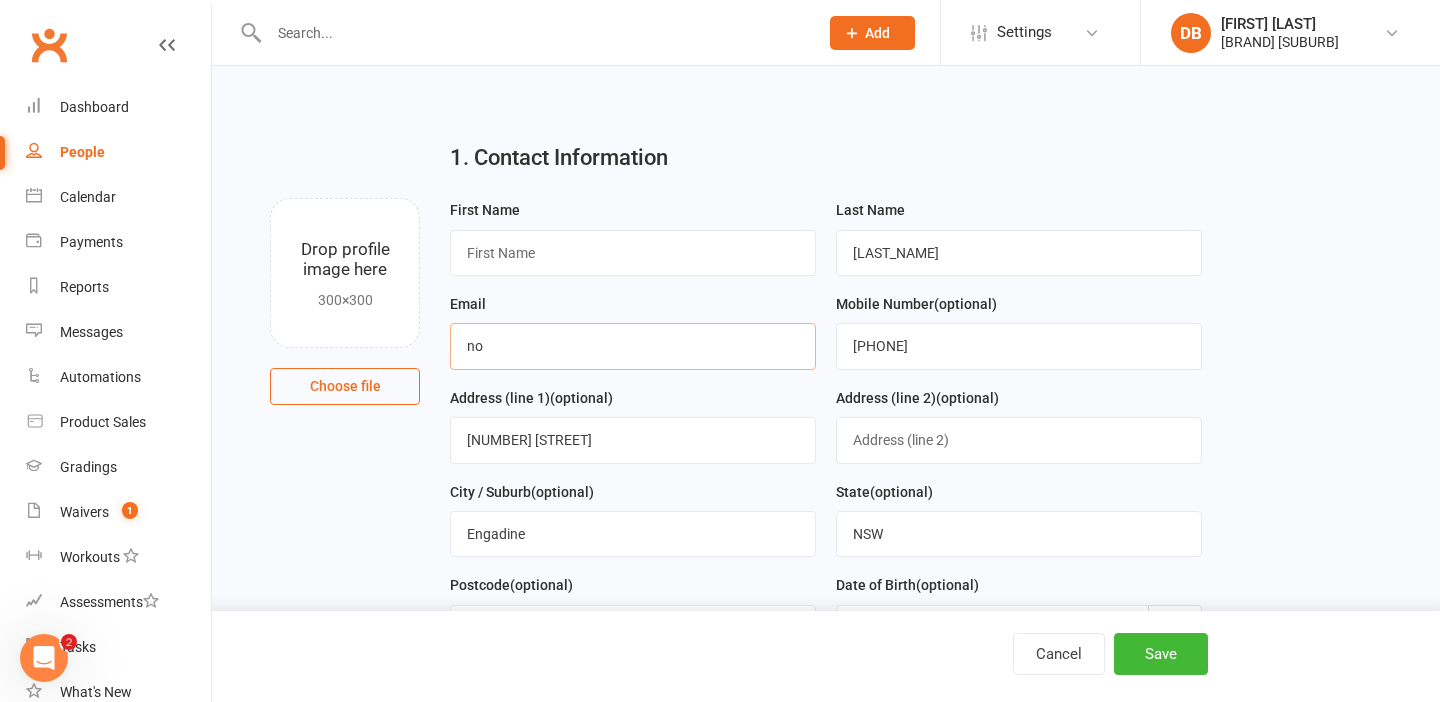type on "noemail@example.com" 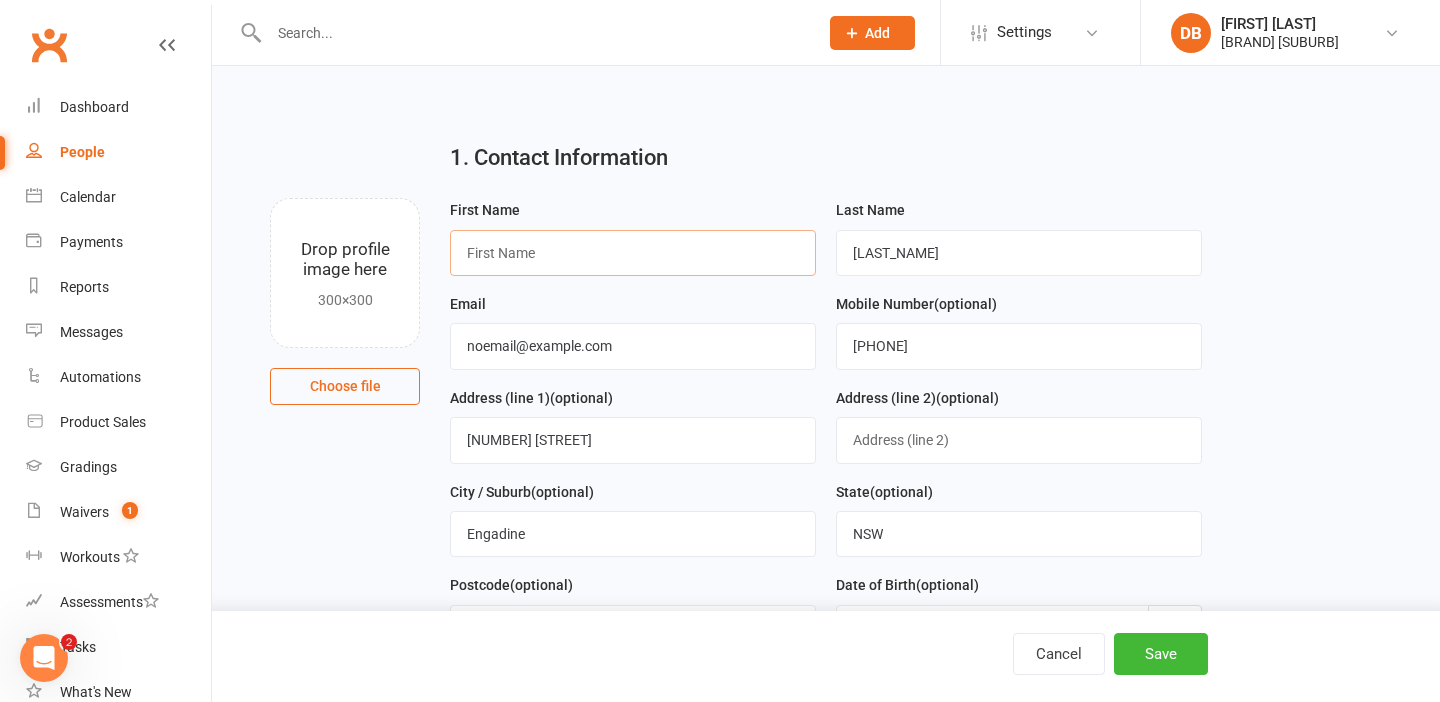 click at bounding box center (633, 253) 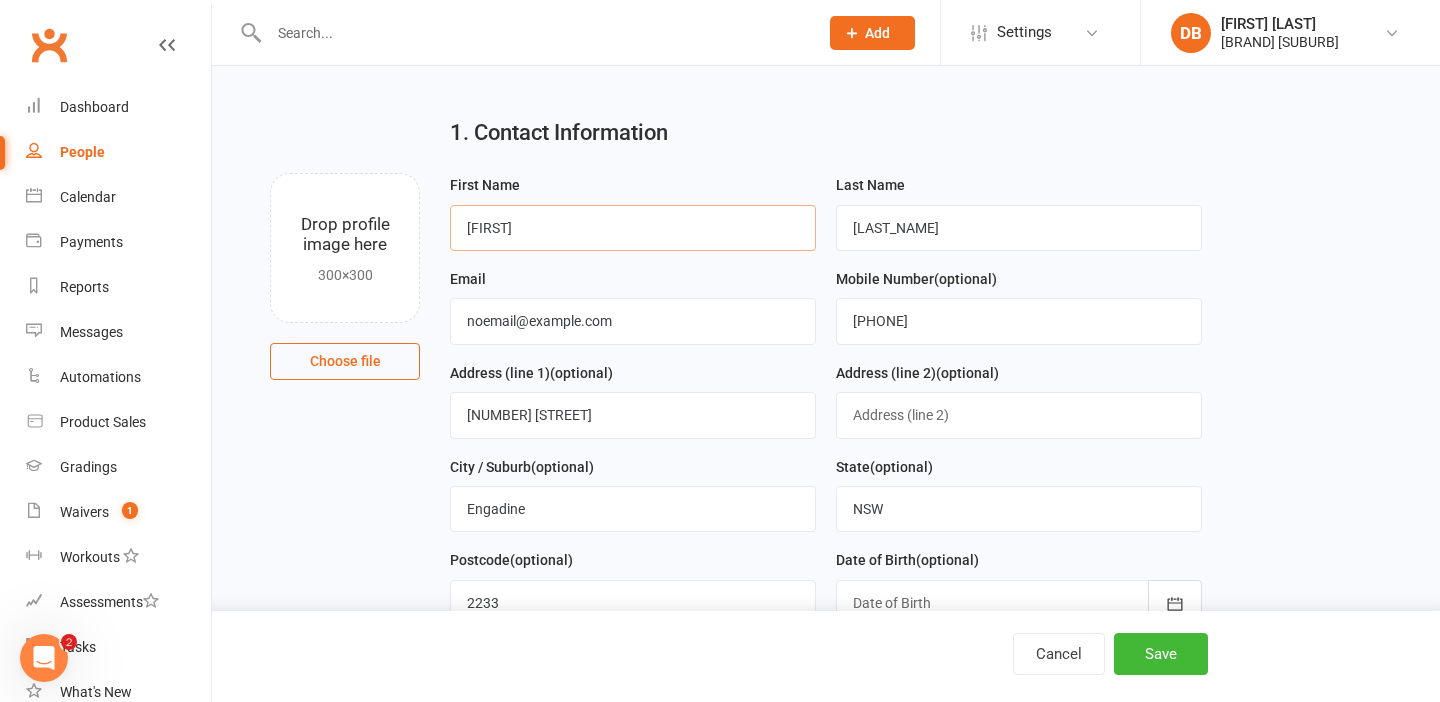 scroll, scrollTop: 31, scrollLeft: 0, axis: vertical 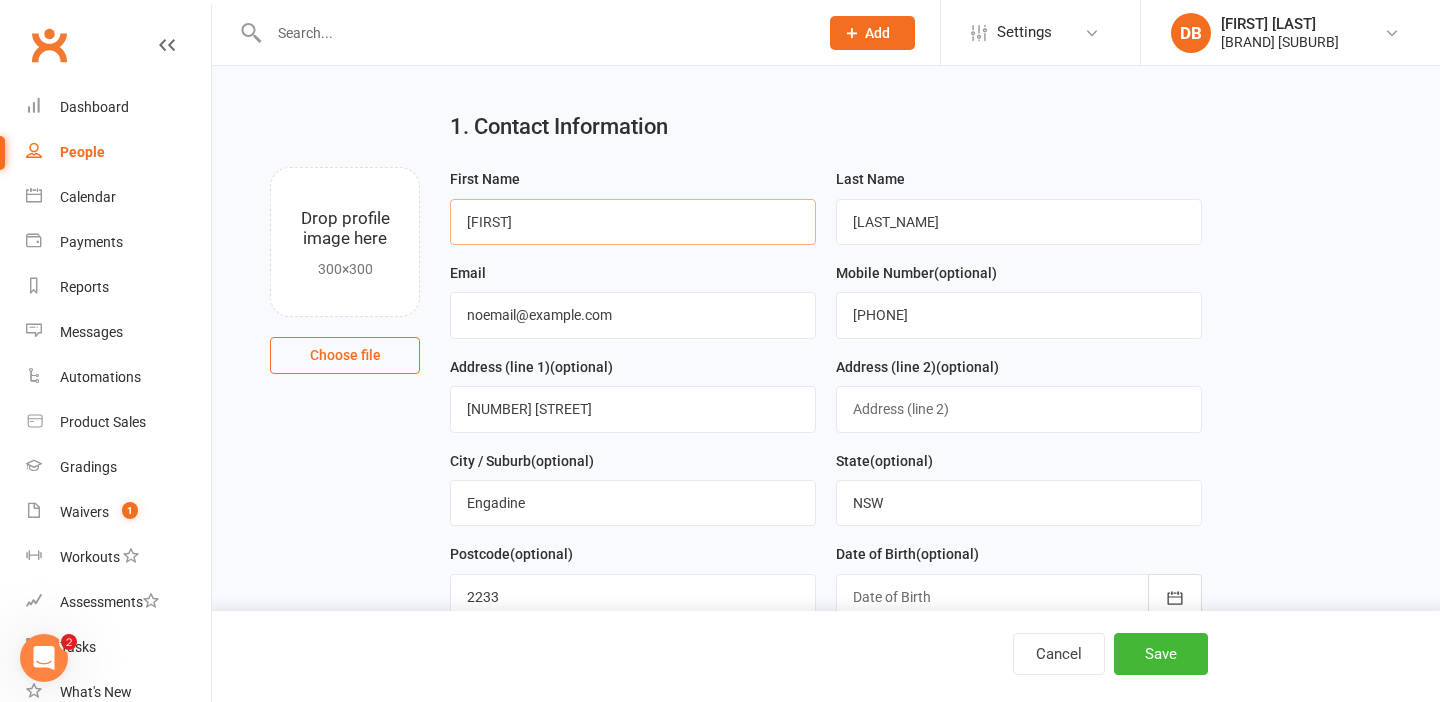type on "[FIRST]" 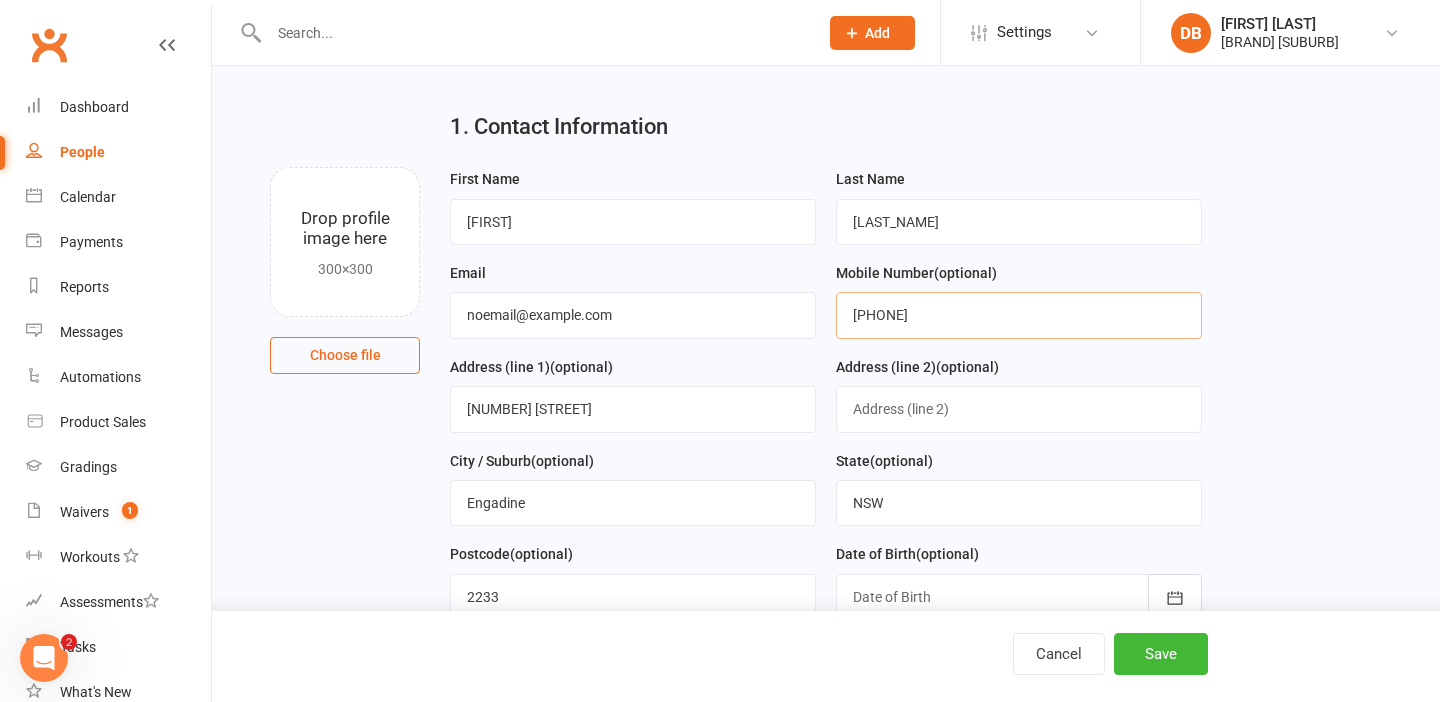drag, startPoint x: 966, startPoint y: 320, endPoint x: 846, endPoint y: 319, distance: 120.004166 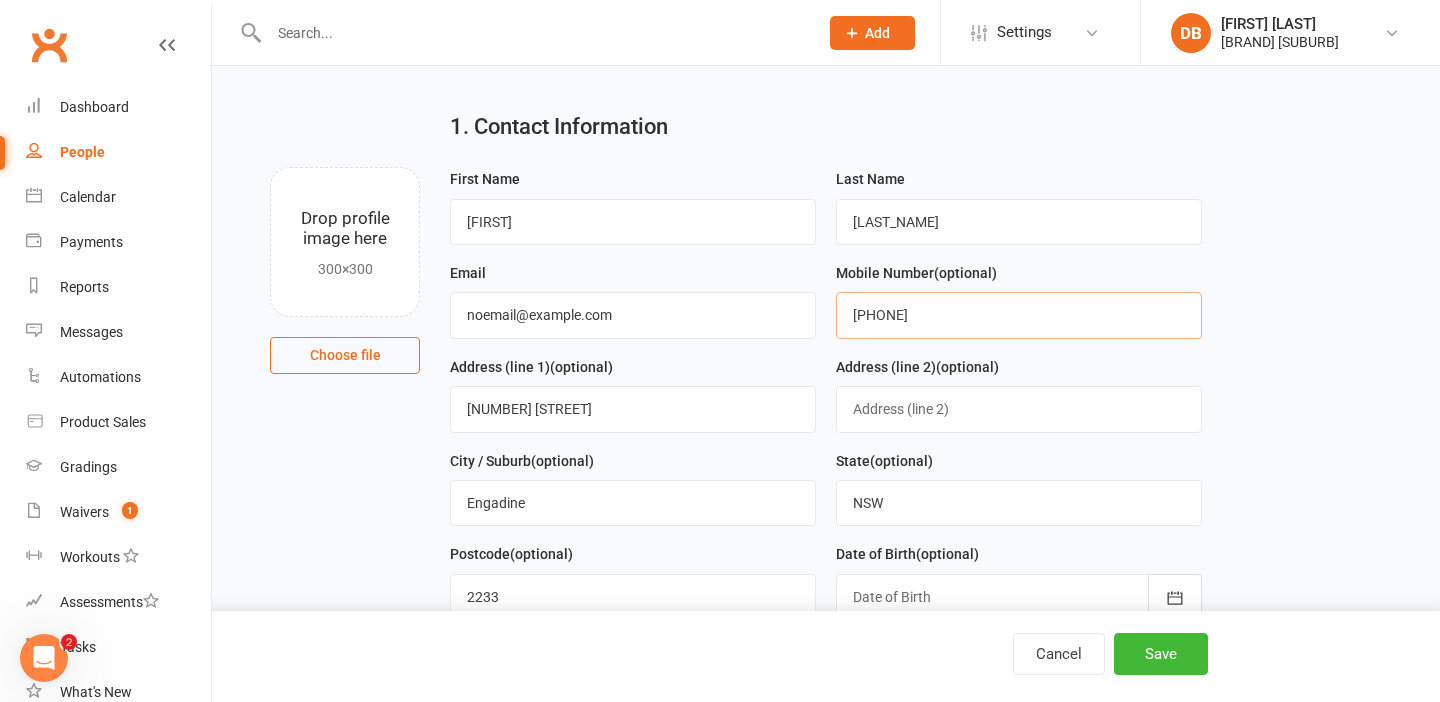 type on "[PHONE]" 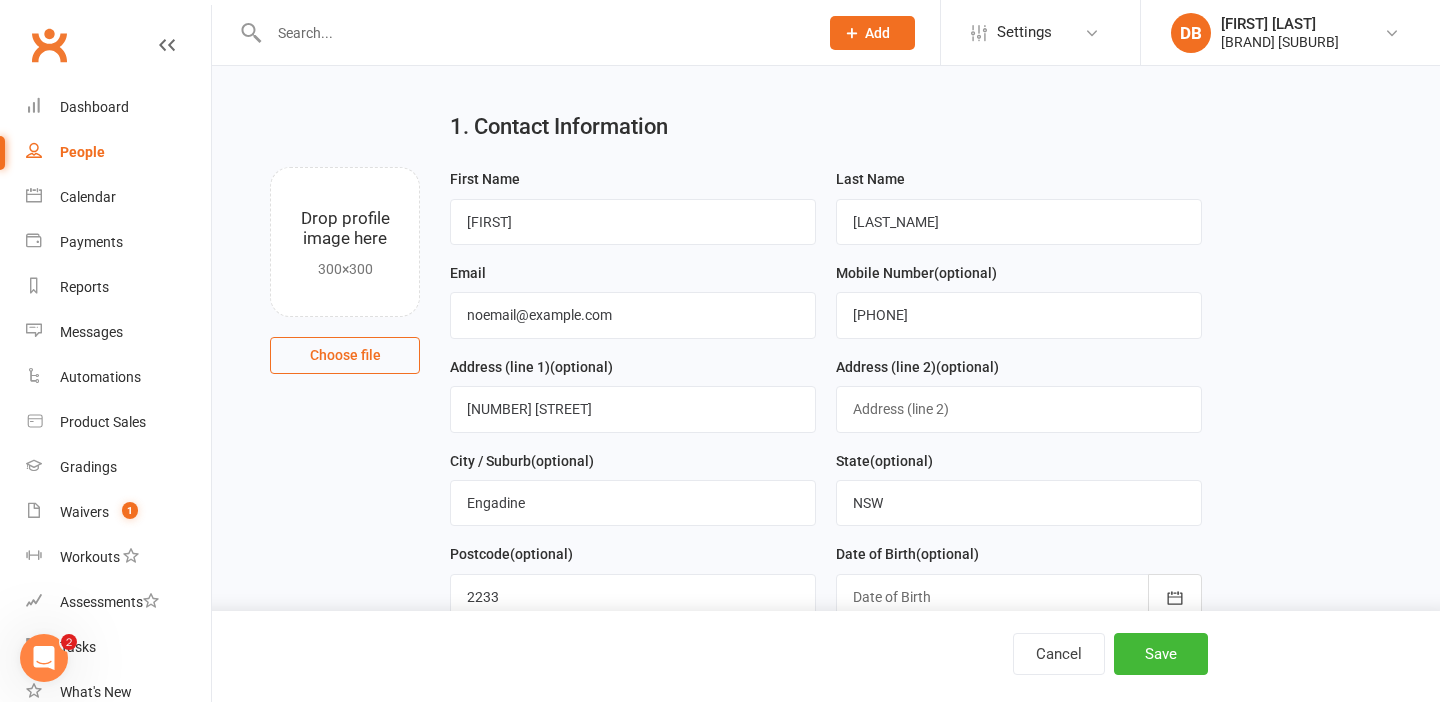 click on "1. Contact Information  Drop profile image here 300×300 Choose file
First Name  [FIRST]
Last Name  [LAST]
Email  [EMAIL]
Mobile Number  (optional) [PHONE]
Address (line 1)  (optional) [ADDRESS]
Address (line 2)  (optional)
City / Suburb  (optional) [CITY]
State  (optional) [STATE]
Postcode  (optional) [POSTAL_CODE]
Date of Birth  (optional)
2021 - 2040
2021
2022
2023
2024
2025
2026
2027
2028
2029
2030
2031
2032
2033
2034
2035
2036
2037
2038
2039
2040
Location  (optional) Select Location" at bounding box center (826, 506) 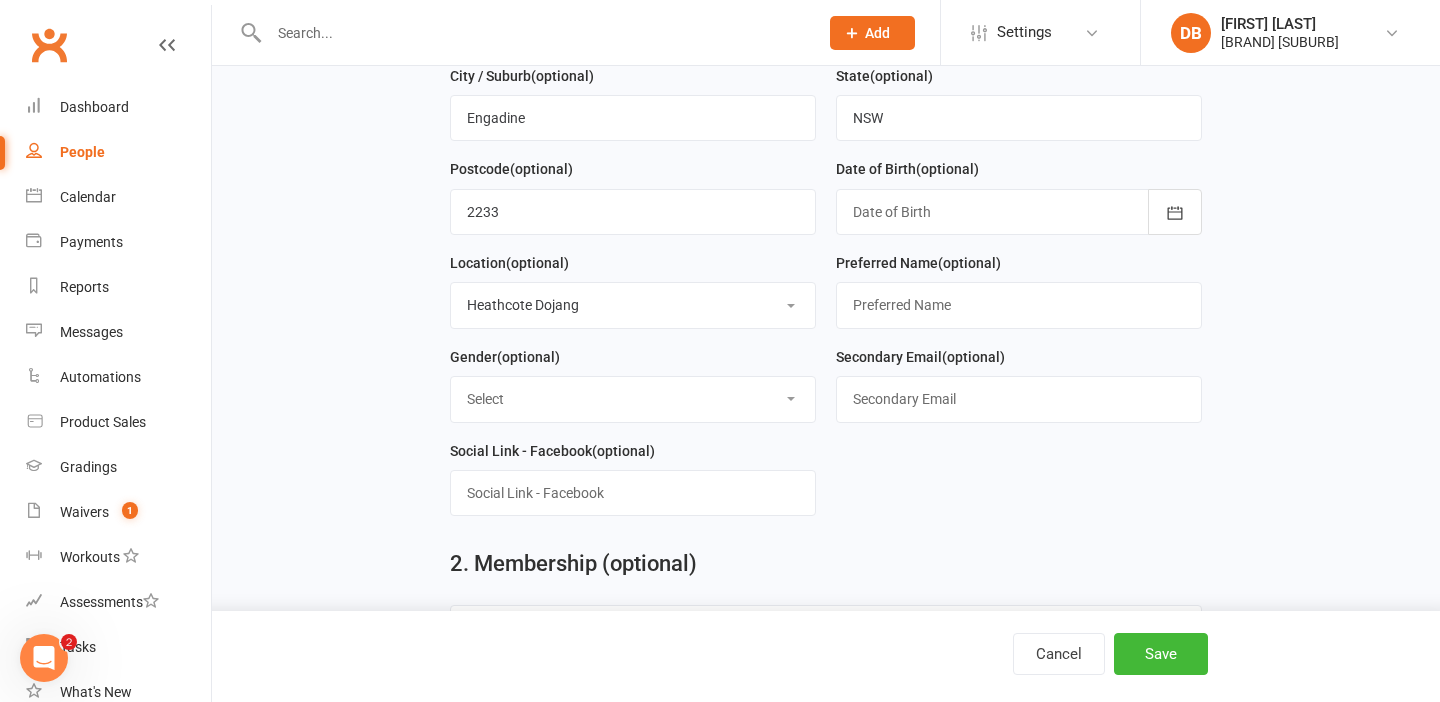 scroll, scrollTop: 446, scrollLeft: 0, axis: vertical 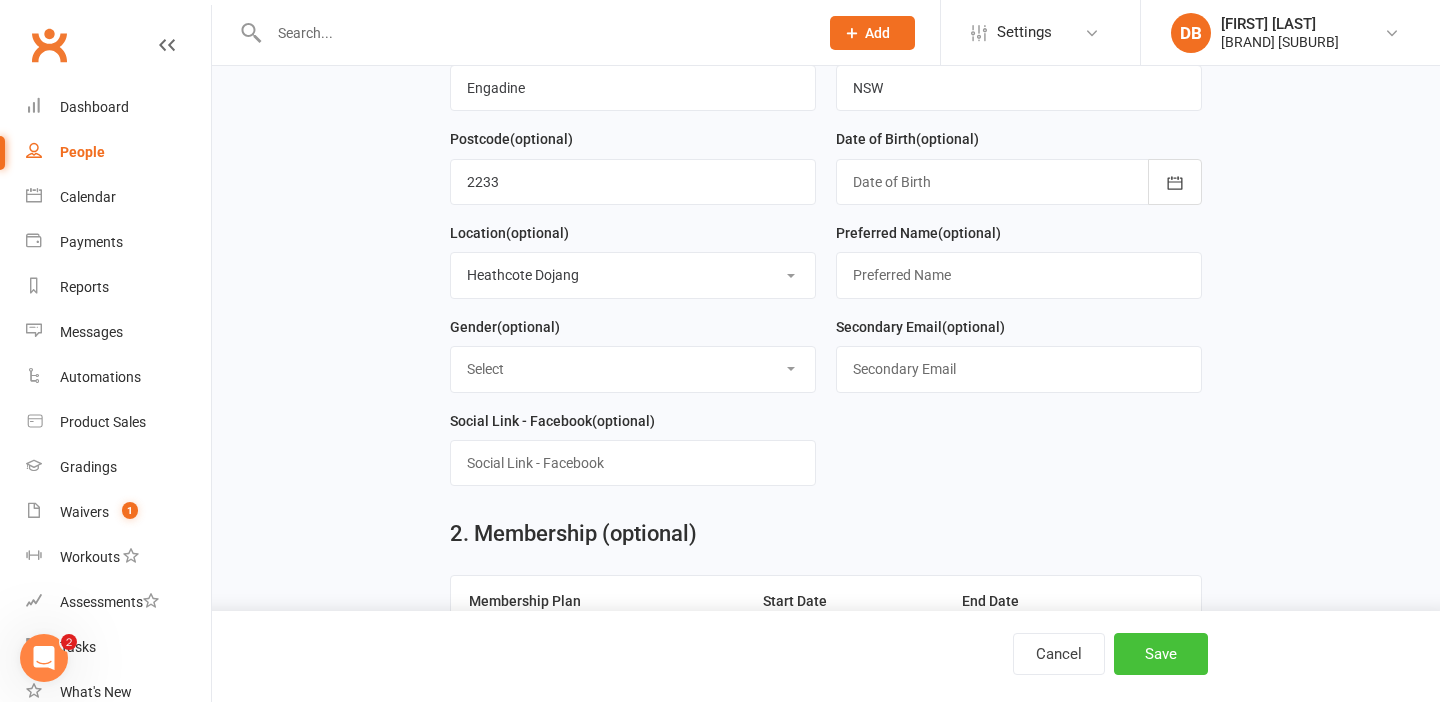 click on "Save" at bounding box center [1161, 654] 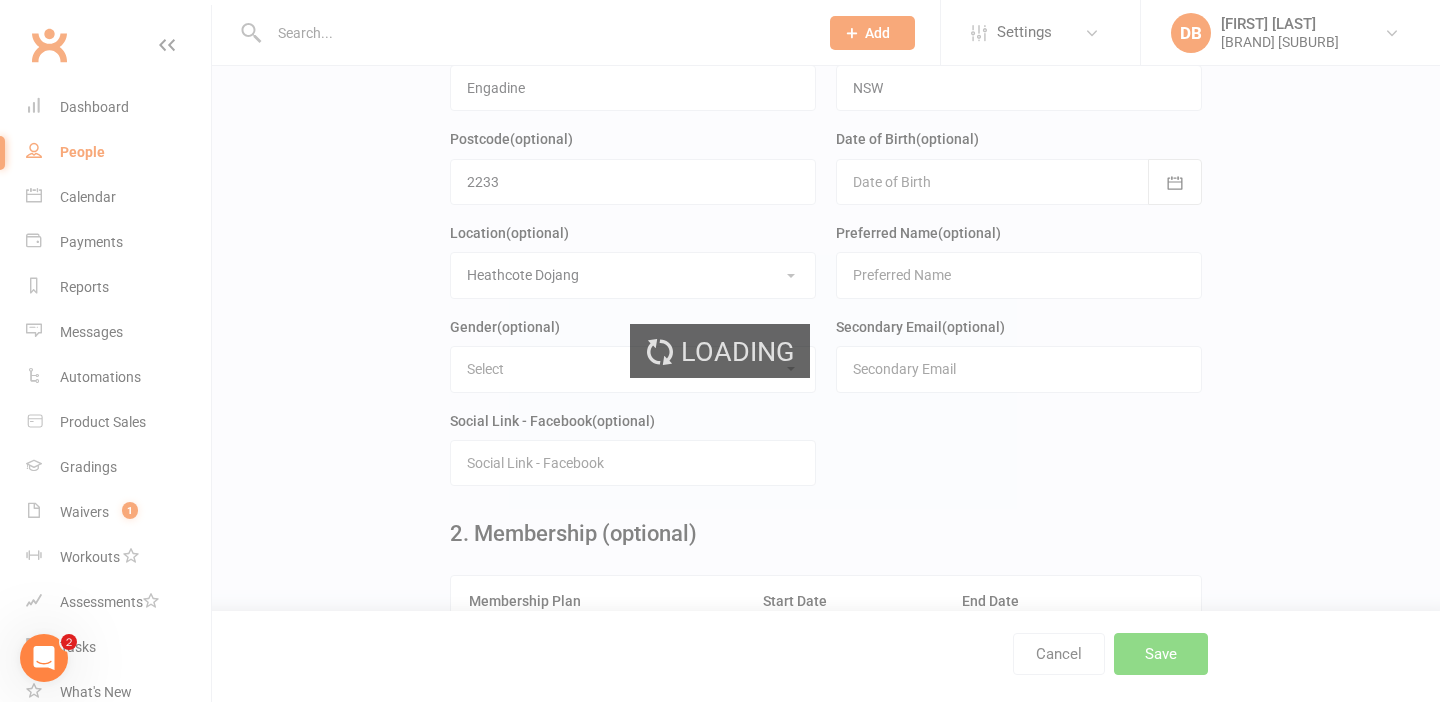 scroll, scrollTop: 0, scrollLeft: 0, axis: both 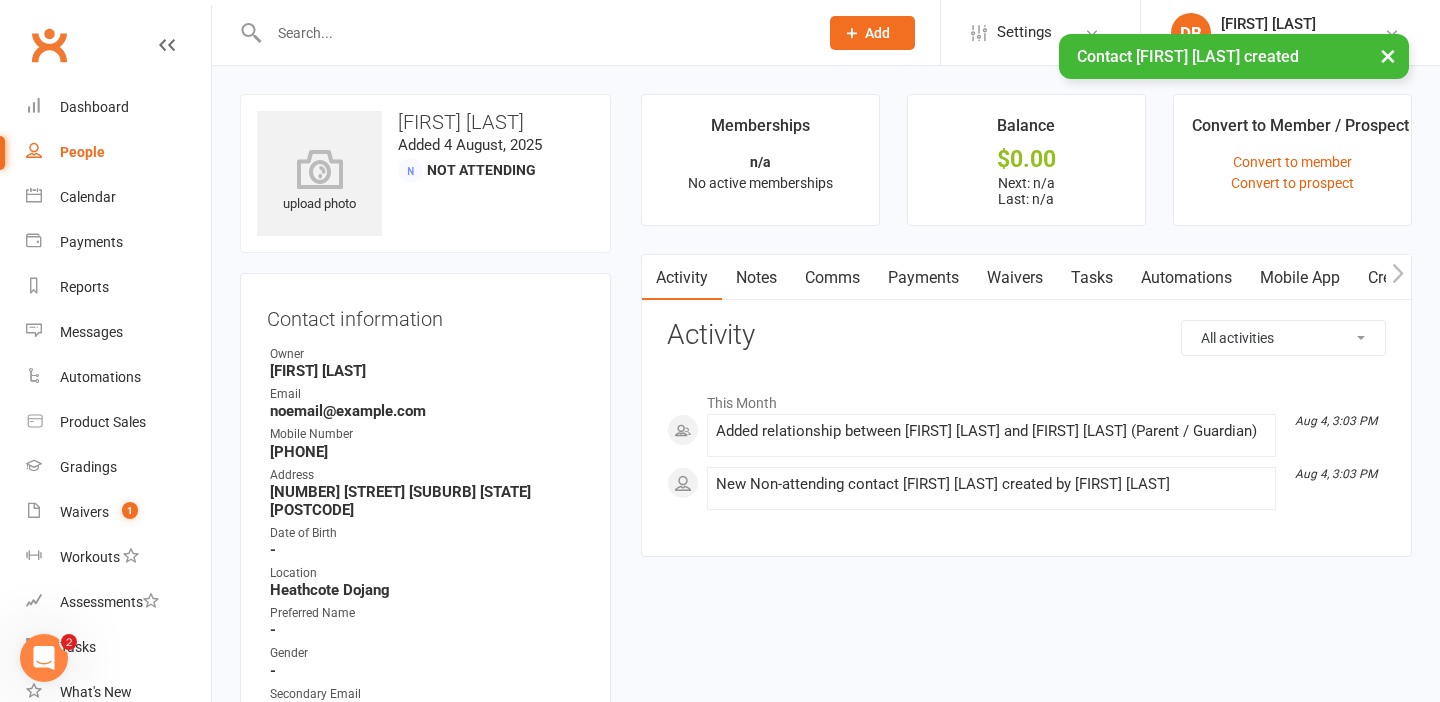 click on "× Contact [FIRST] [LAST] created" at bounding box center (707, 34) 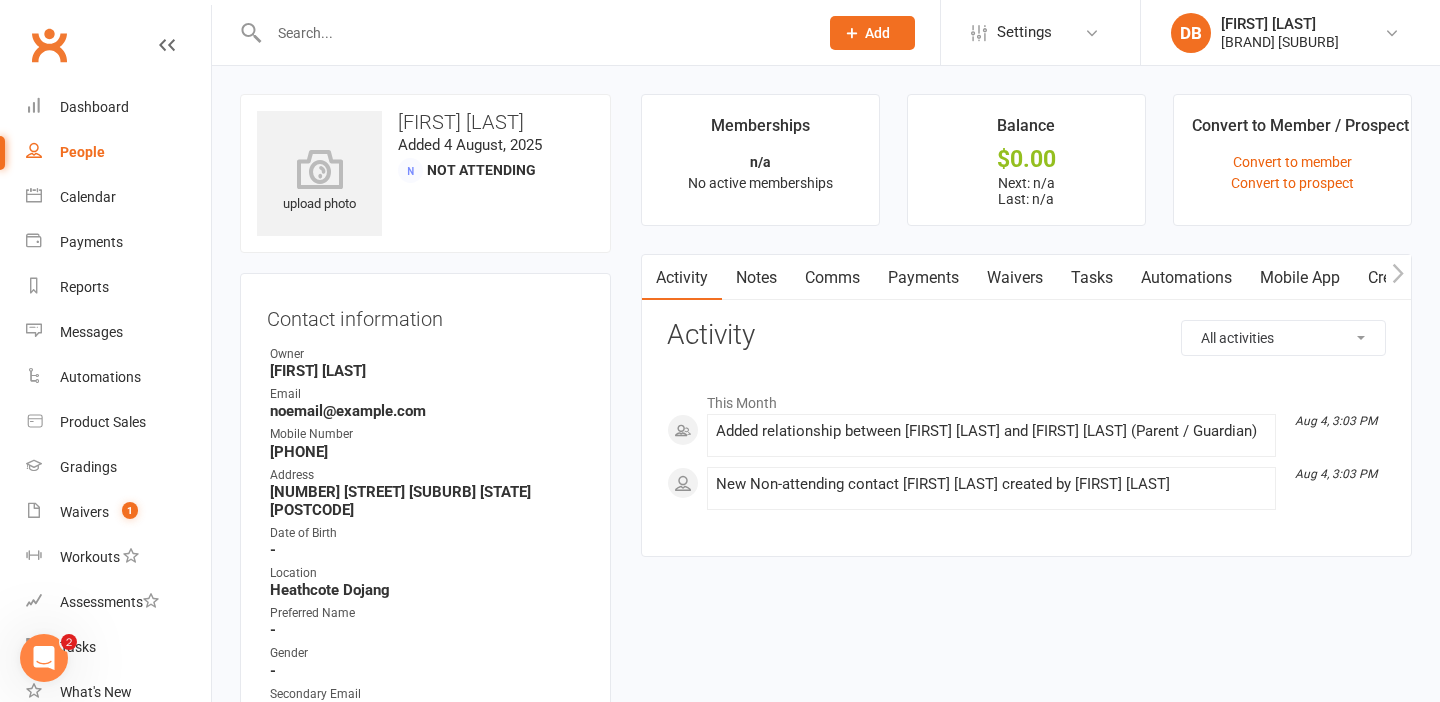 click at bounding box center (533, 33) 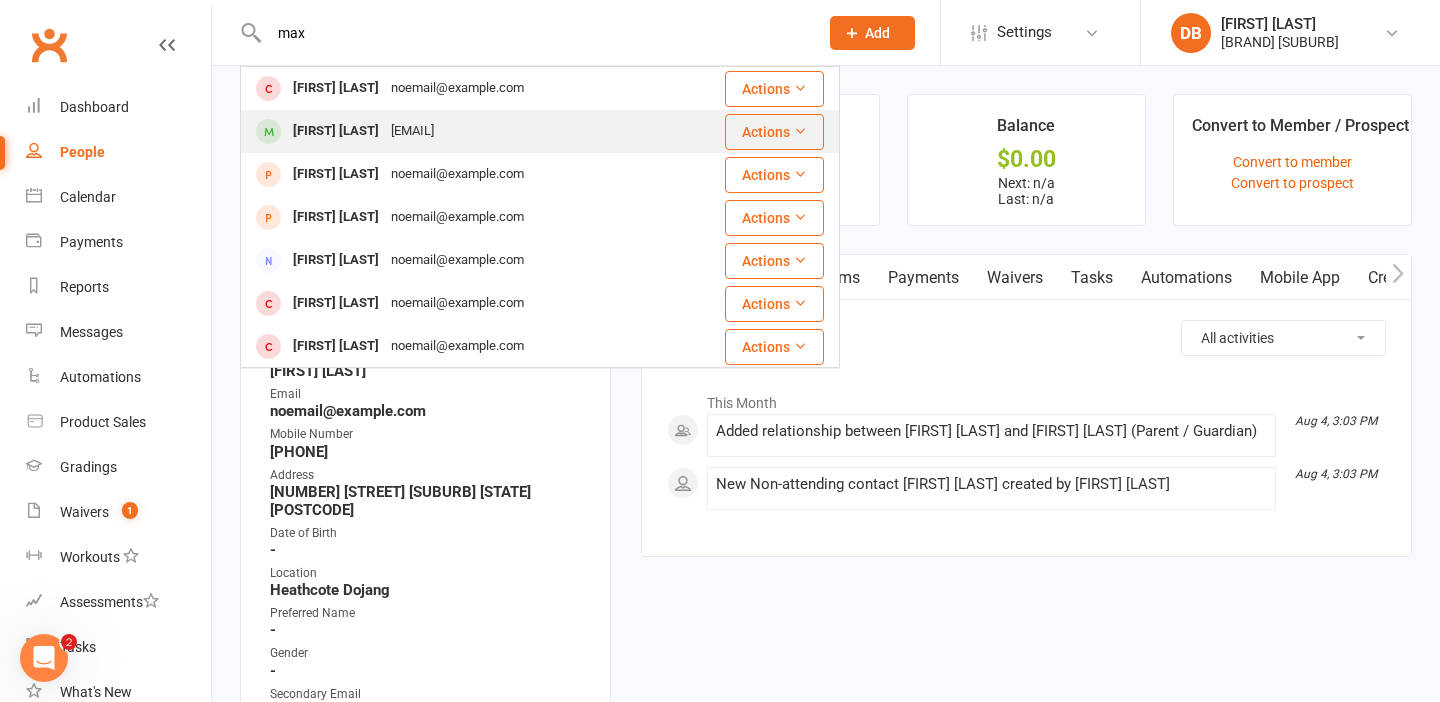 type on "max" 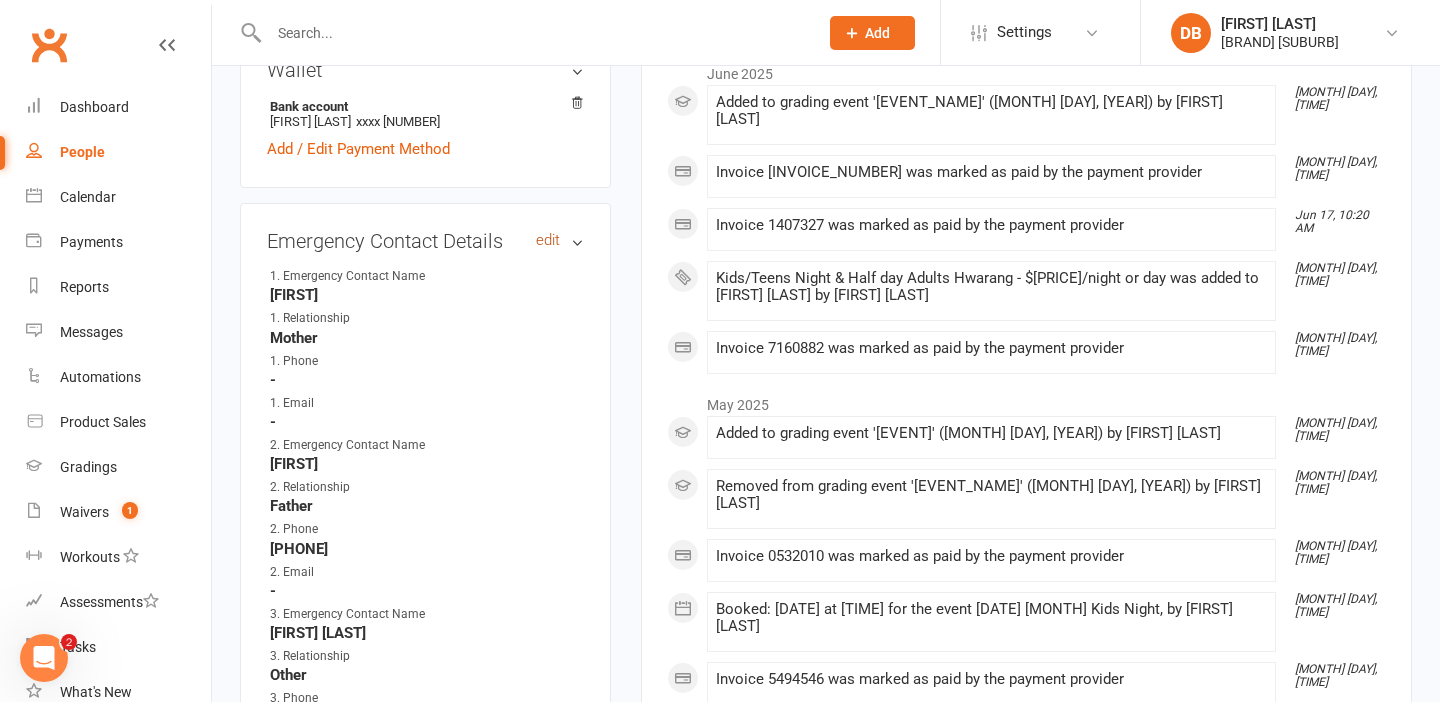 click on "edit" at bounding box center [548, 240] 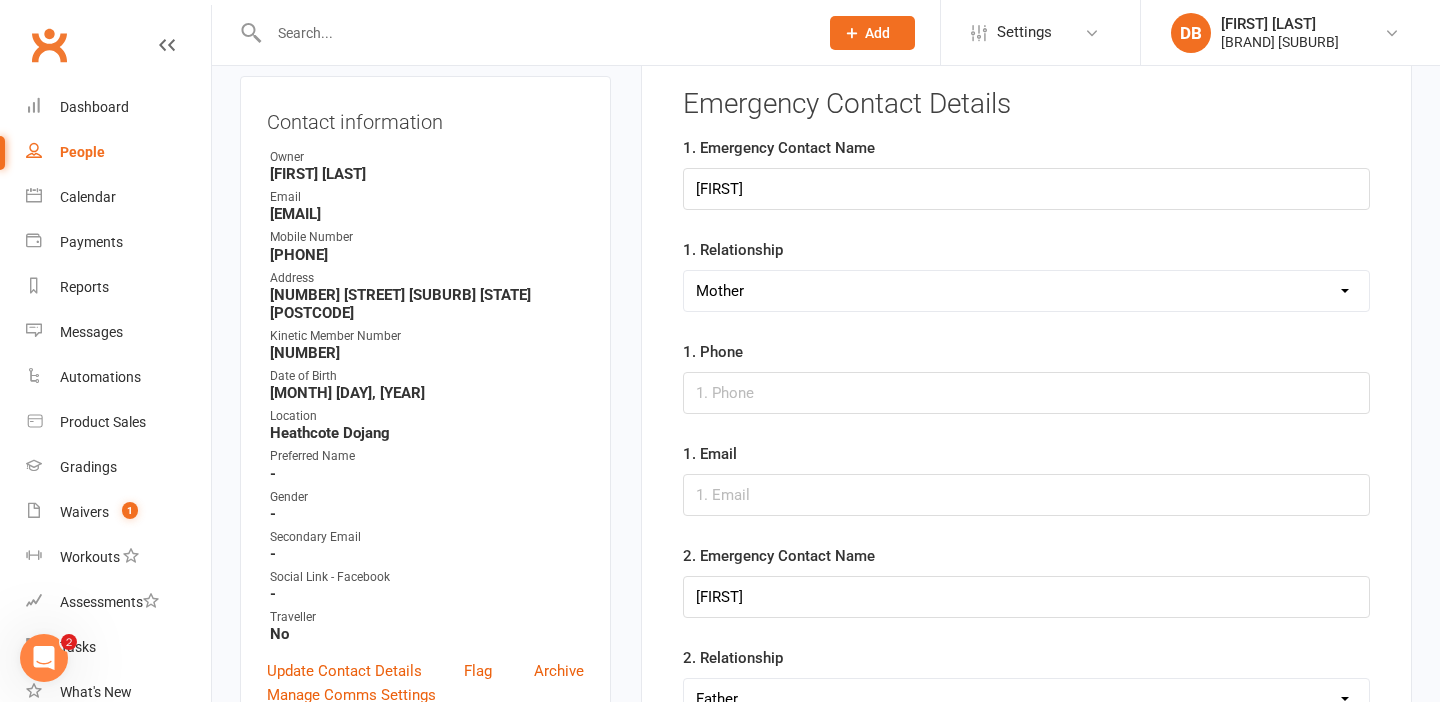 scroll, scrollTop: 171, scrollLeft: 0, axis: vertical 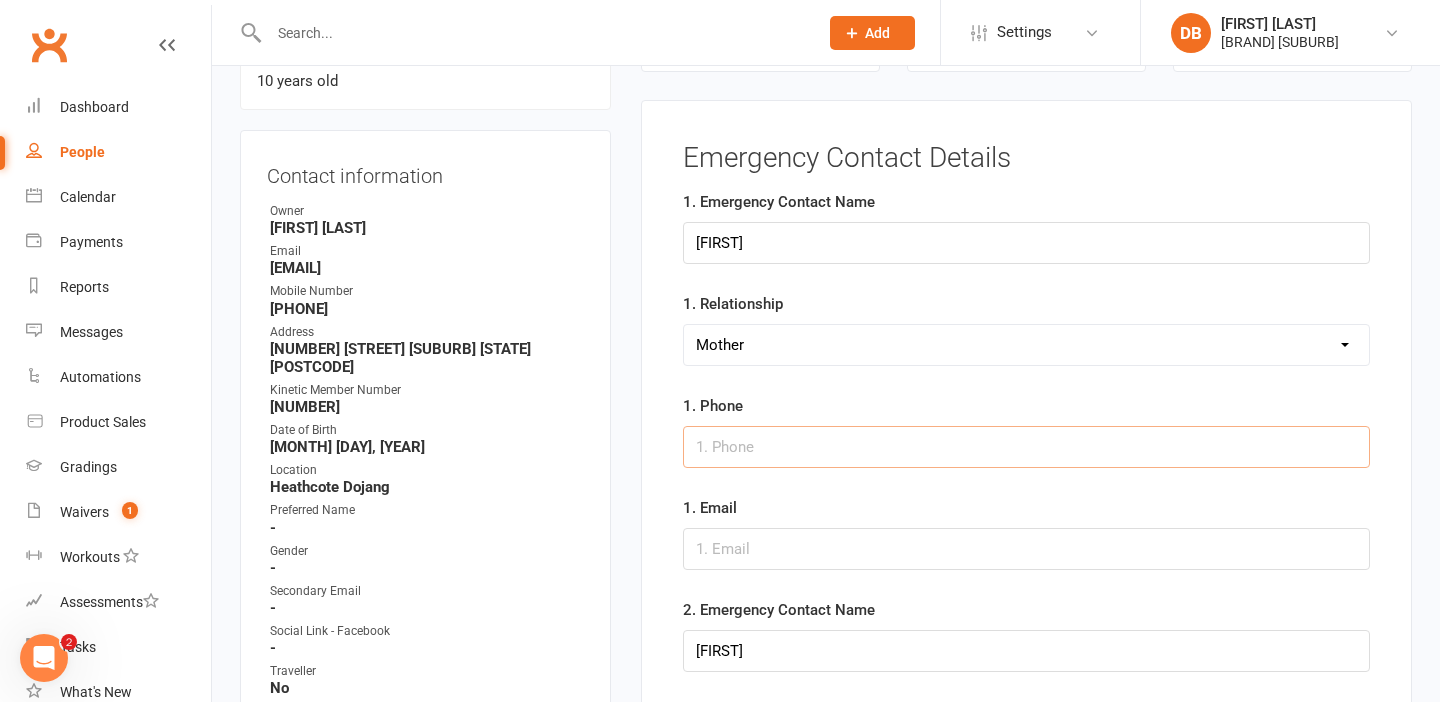 click at bounding box center [1026, 447] 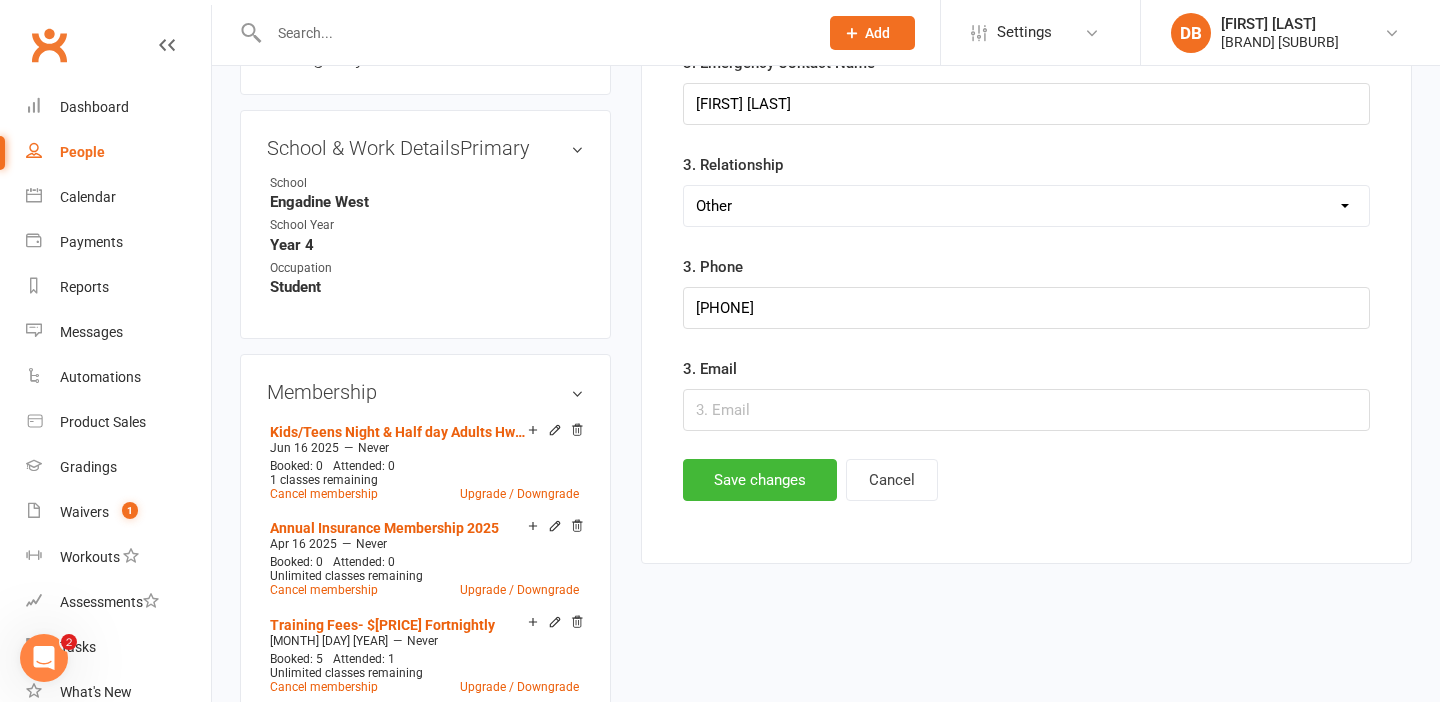 scroll, scrollTop: 1192, scrollLeft: 0, axis: vertical 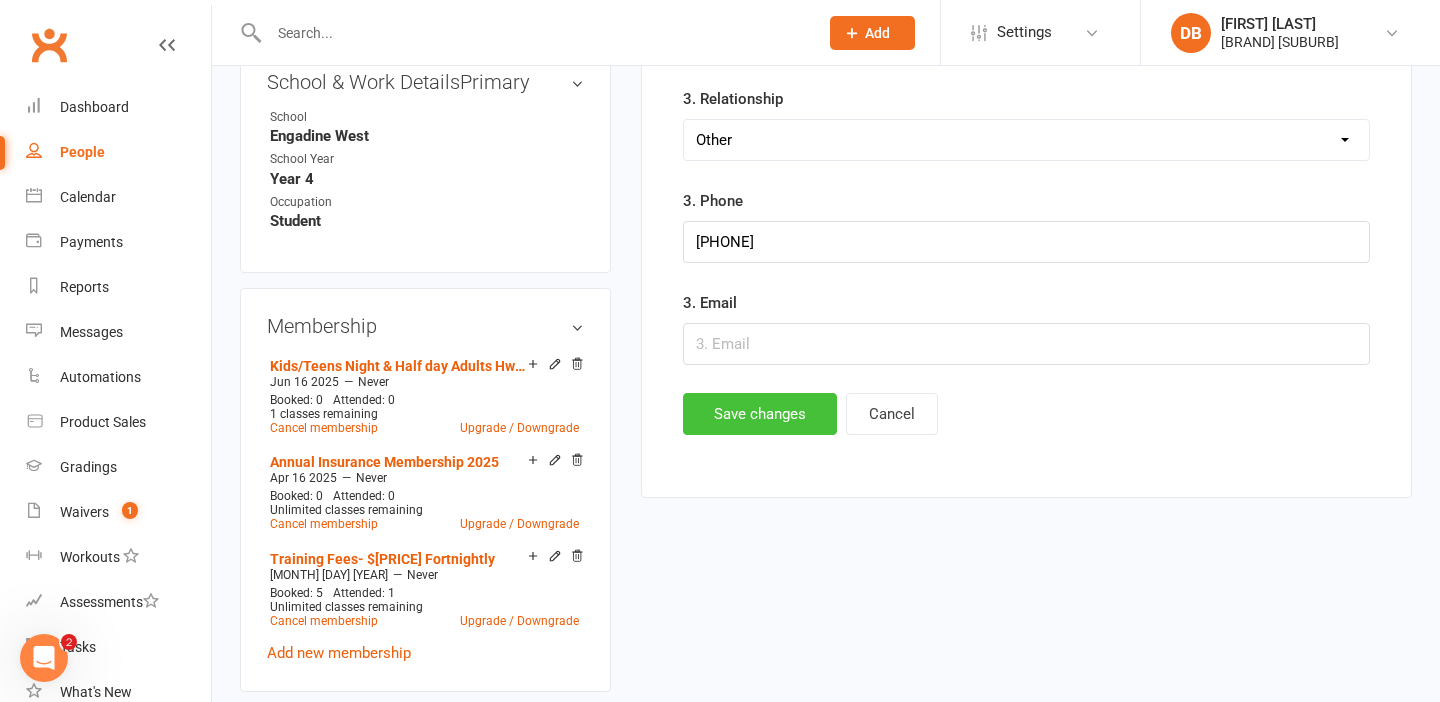 type on "[PHONE]" 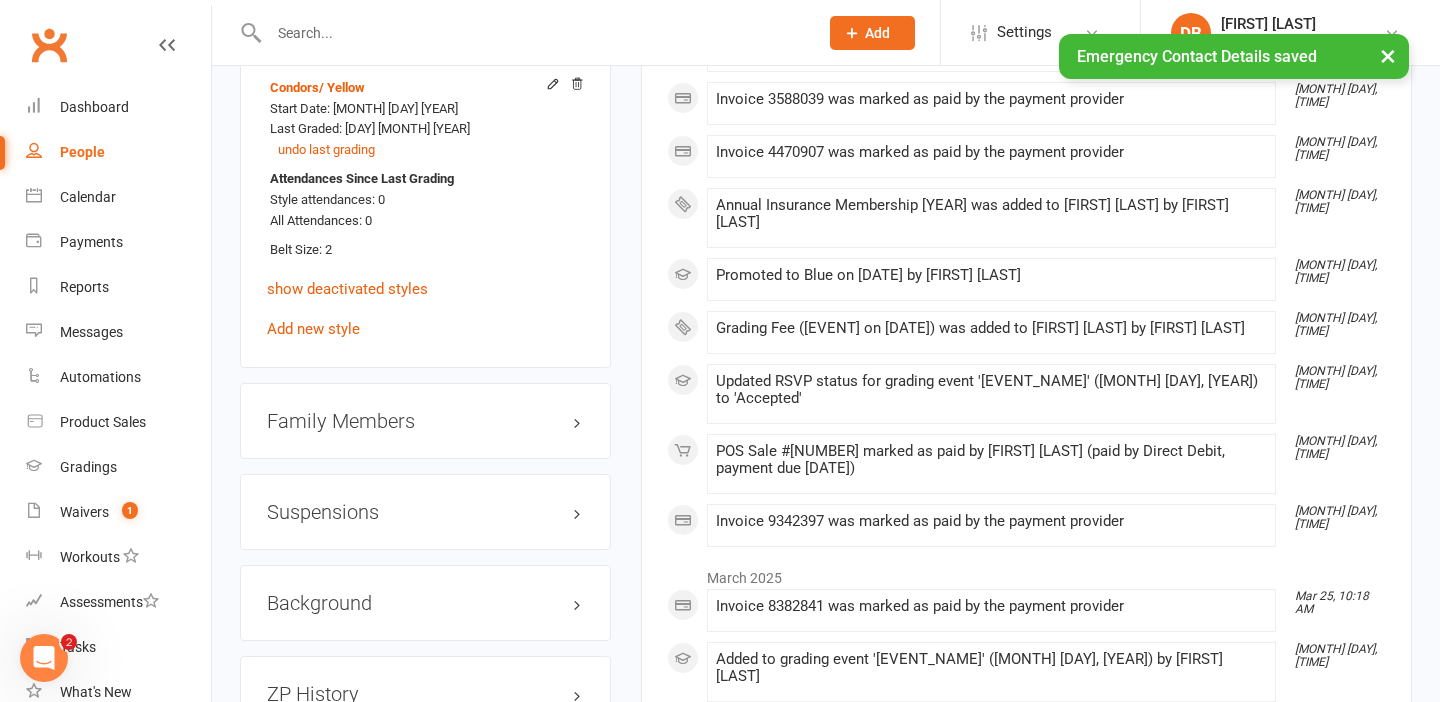 scroll, scrollTop: 1893, scrollLeft: 0, axis: vertical 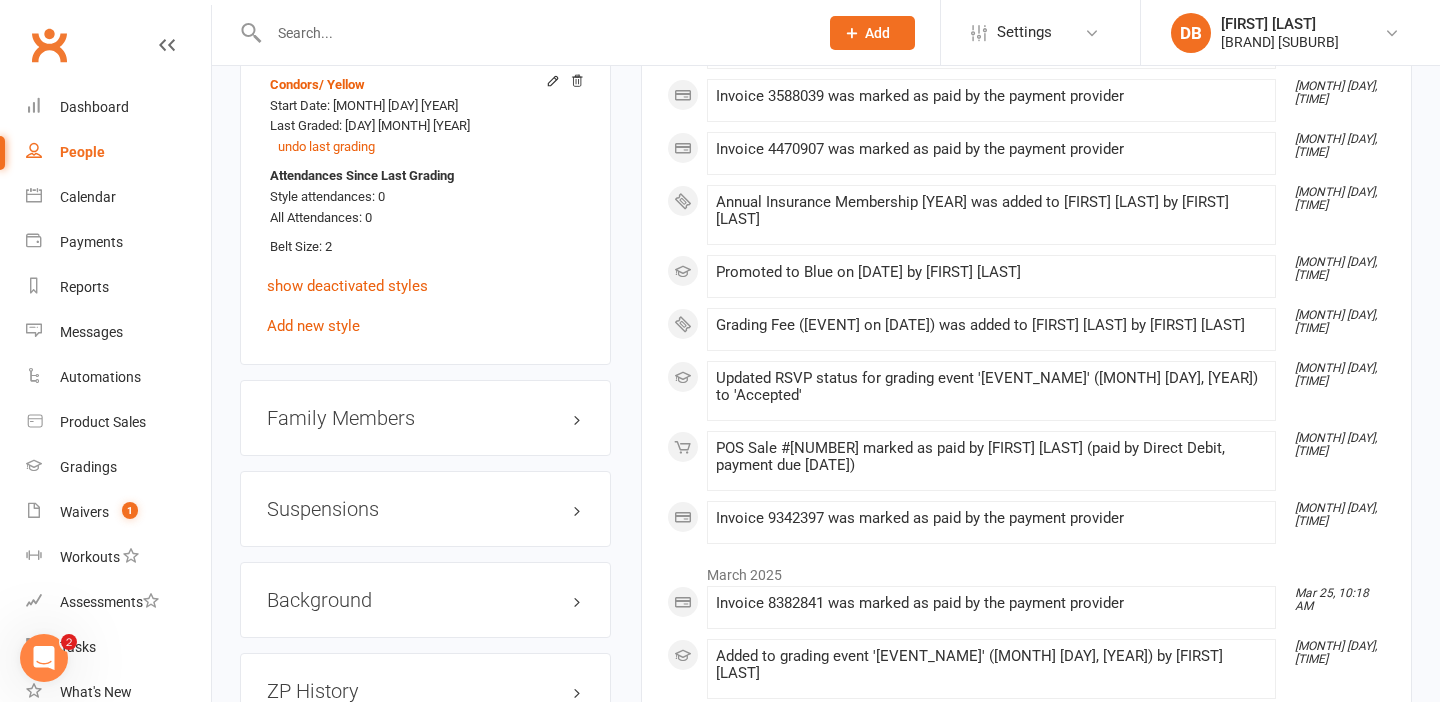 click on "Family Members" at bounding box center (425, 418) 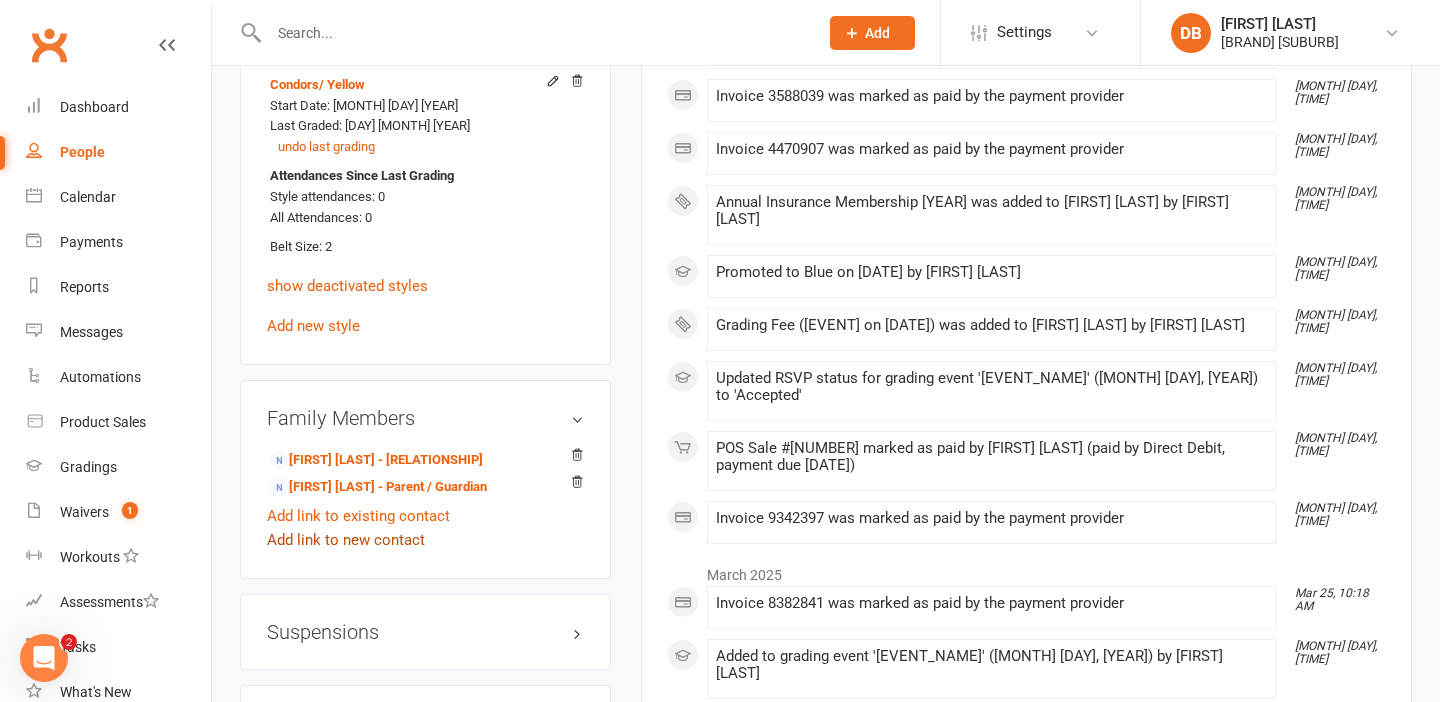 click on "Add link to new contact" at bounding box center (346, 540) 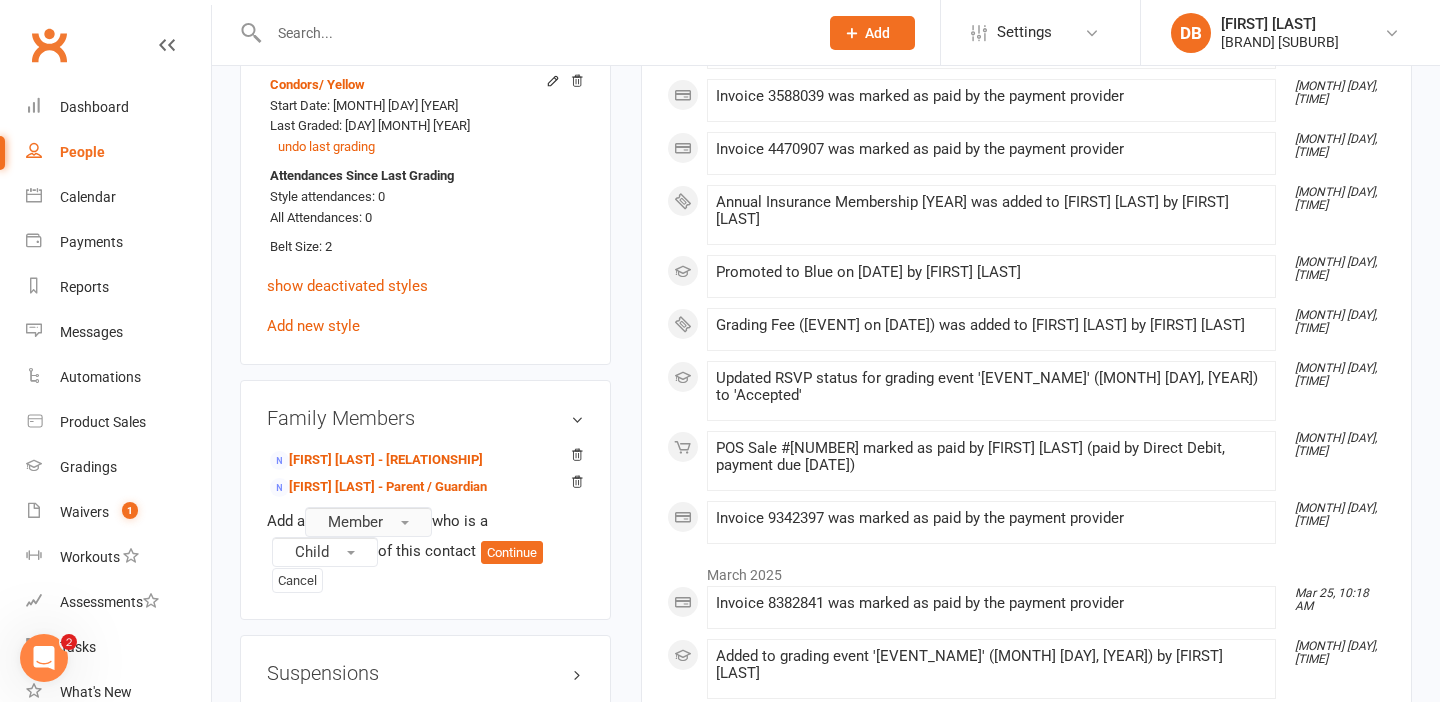 click on "Member" at bounding box center (355, 522) 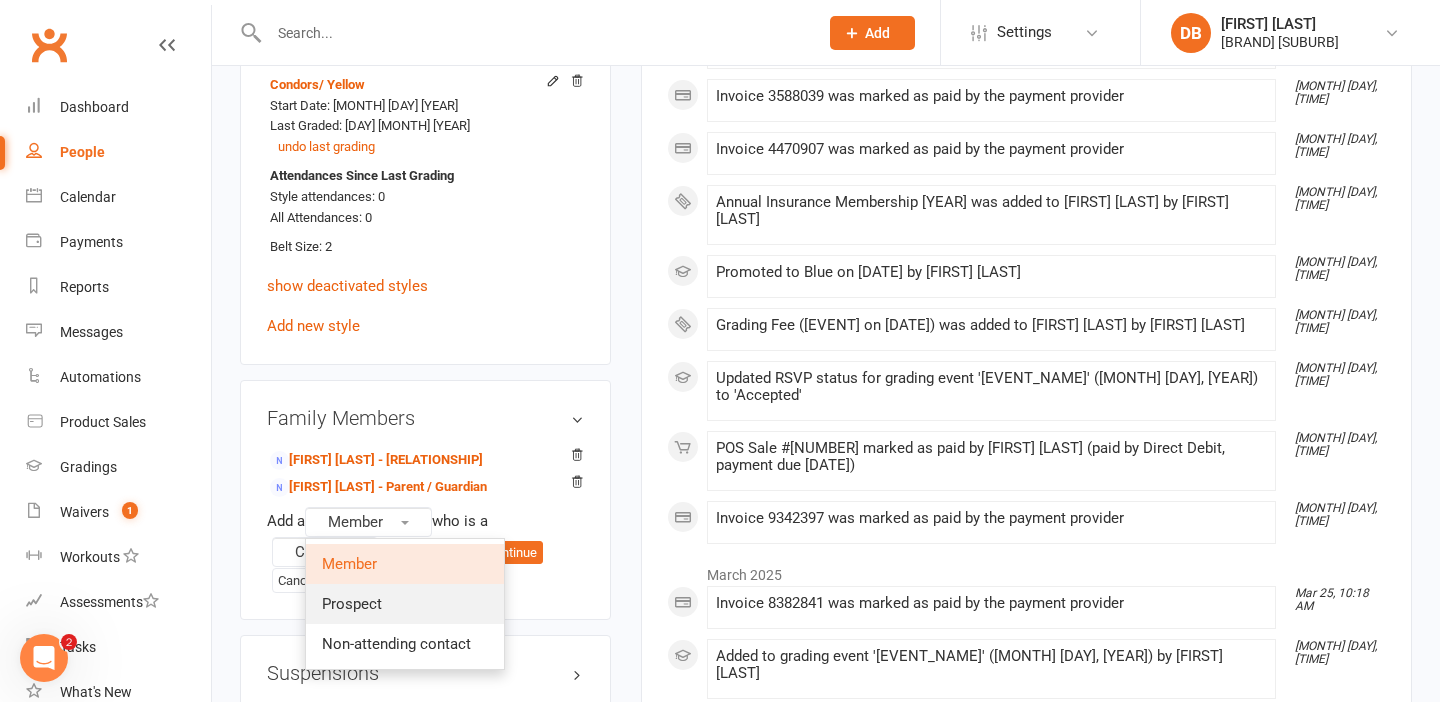 click on "Prospect" at bounding box center [405, 604] 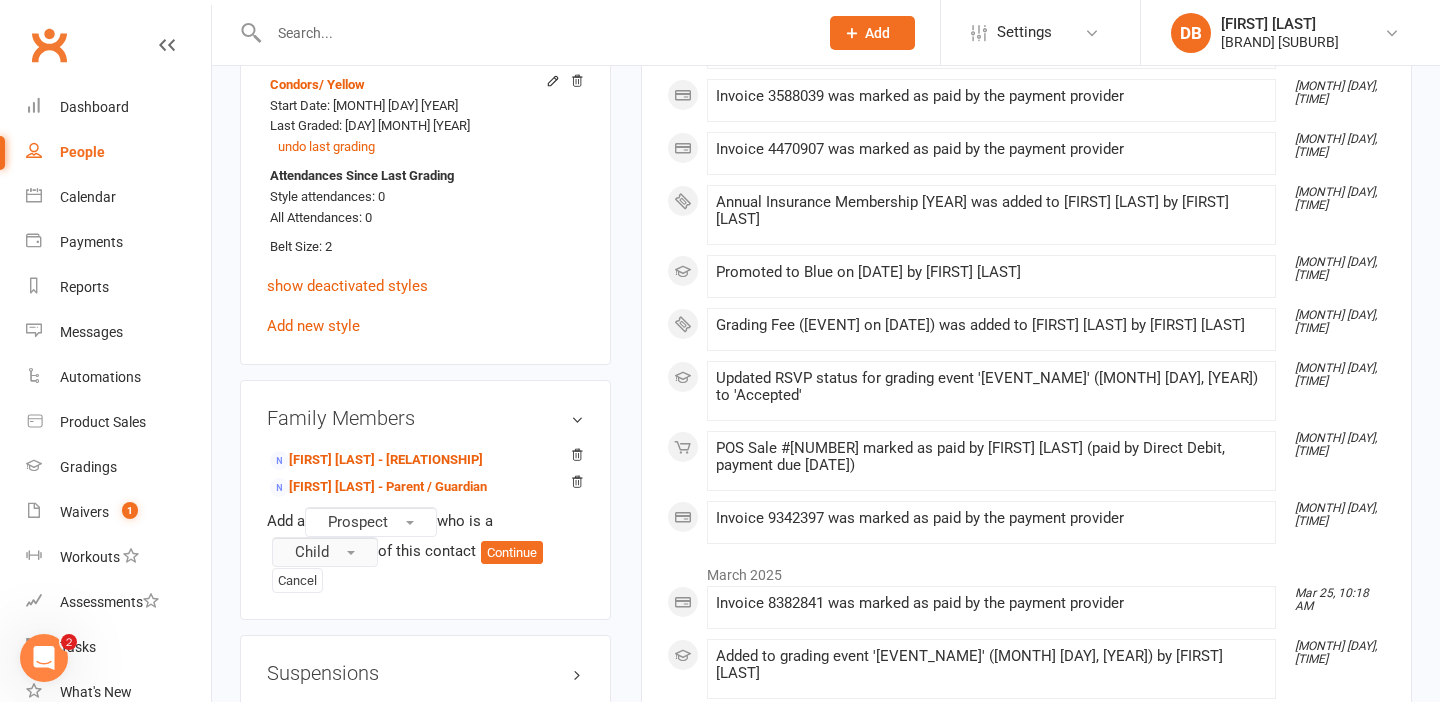 click on "Child" at bounding box center [325, 552] 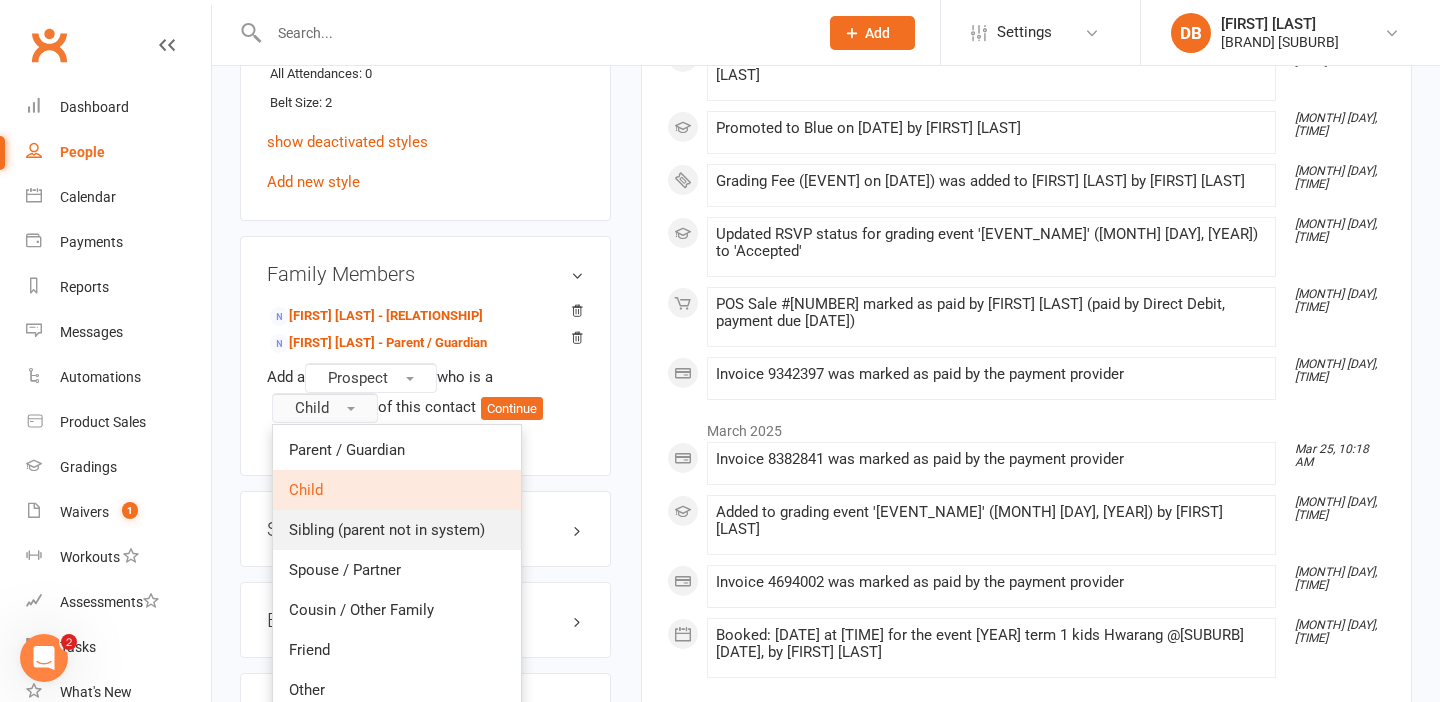 scroll, scrollTop: 2042, scrollLeft: 0, axis: vertical 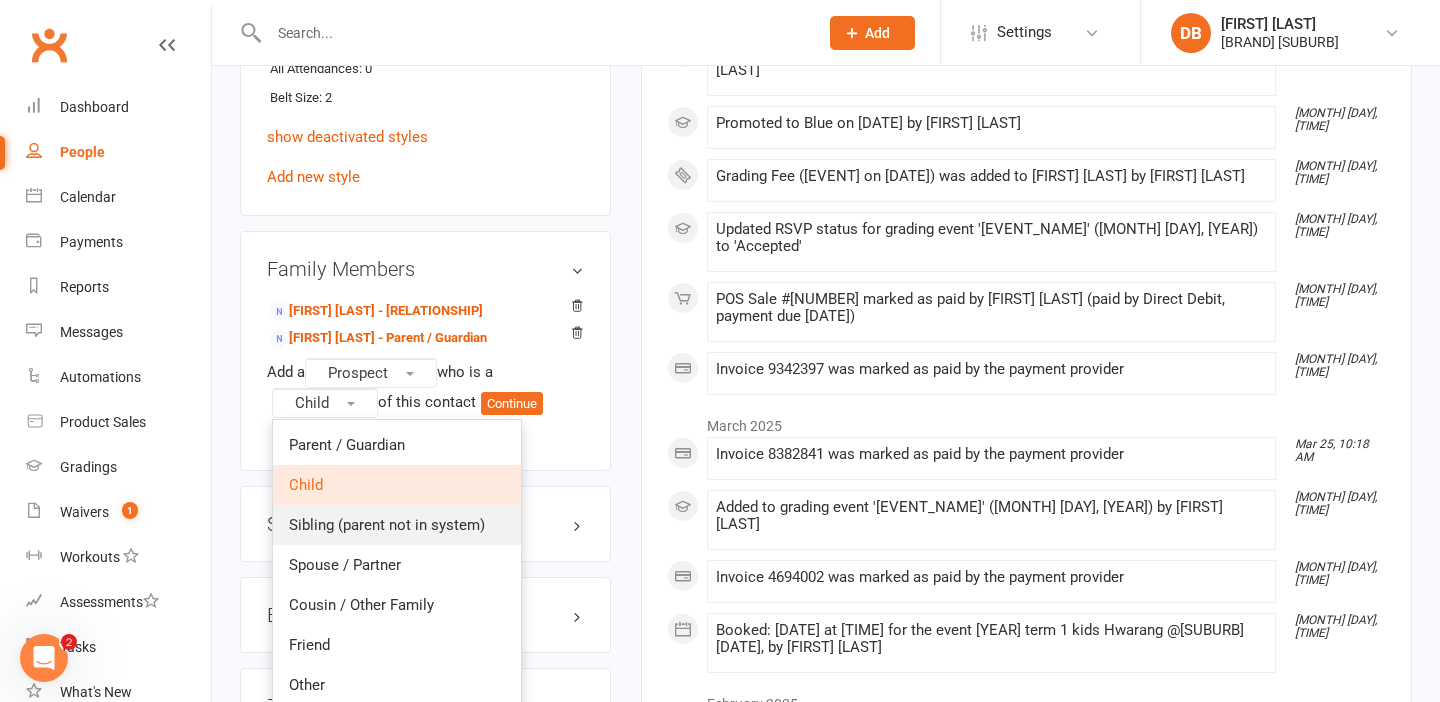 click on "Sibling (parent not in system)" at bounding box center (387, 525) 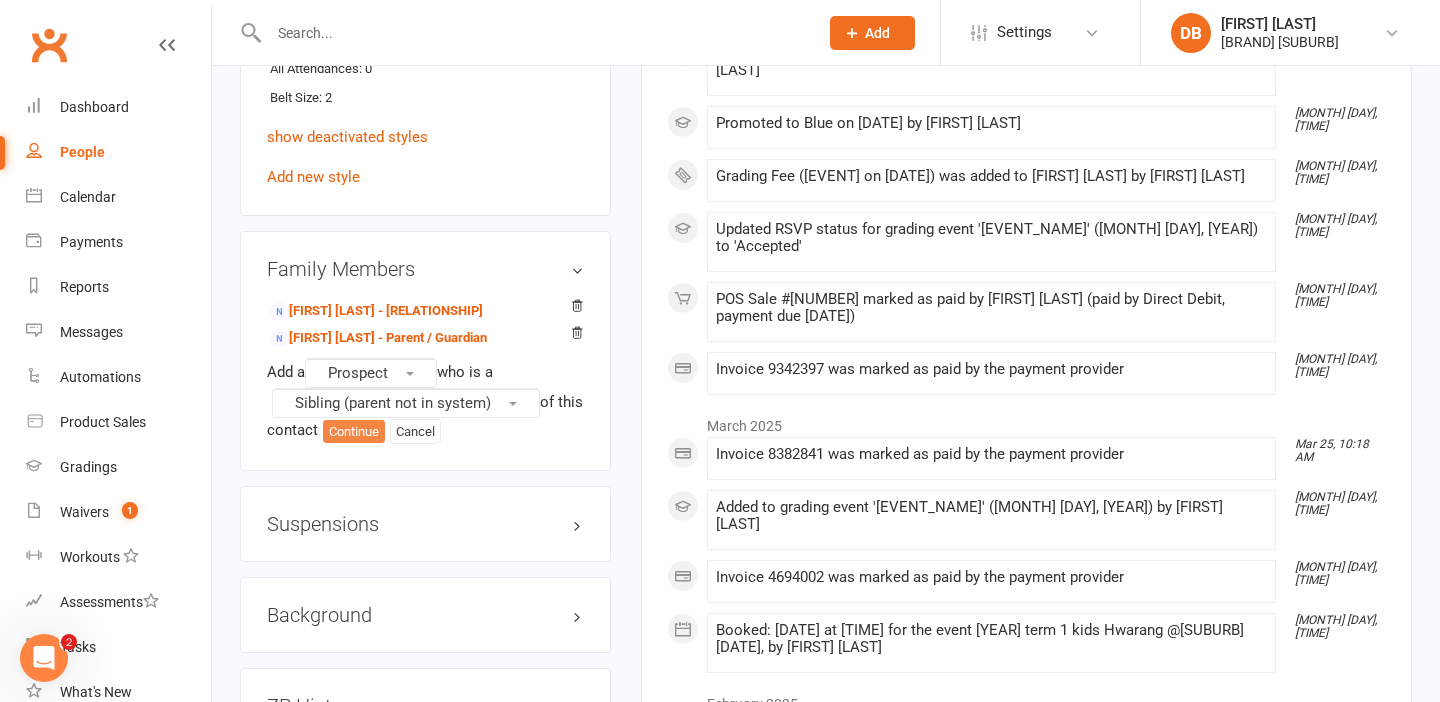 click on "Continue" at bounding box center [354, 432] 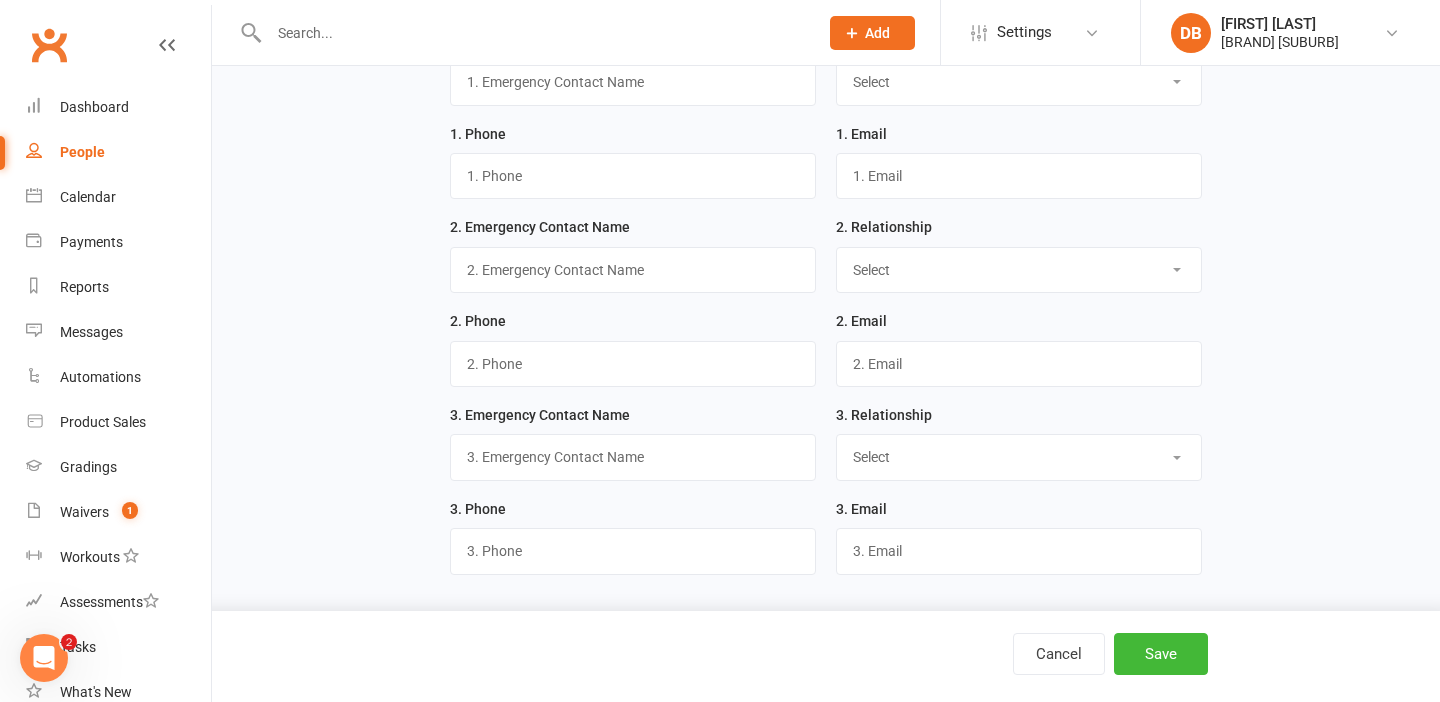 scroll, scrollTop: 0, scrollLeft: 0, axis: both 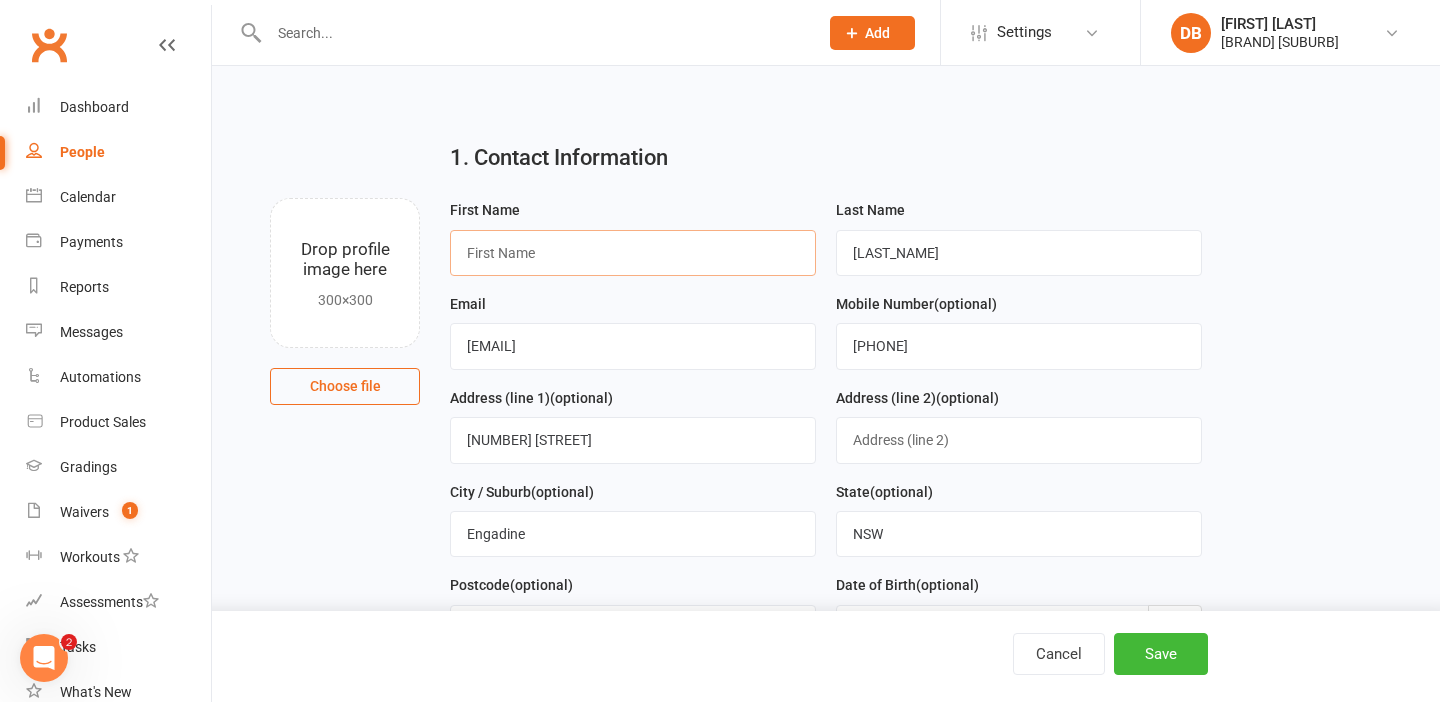 click at bounding box center [633, 253] 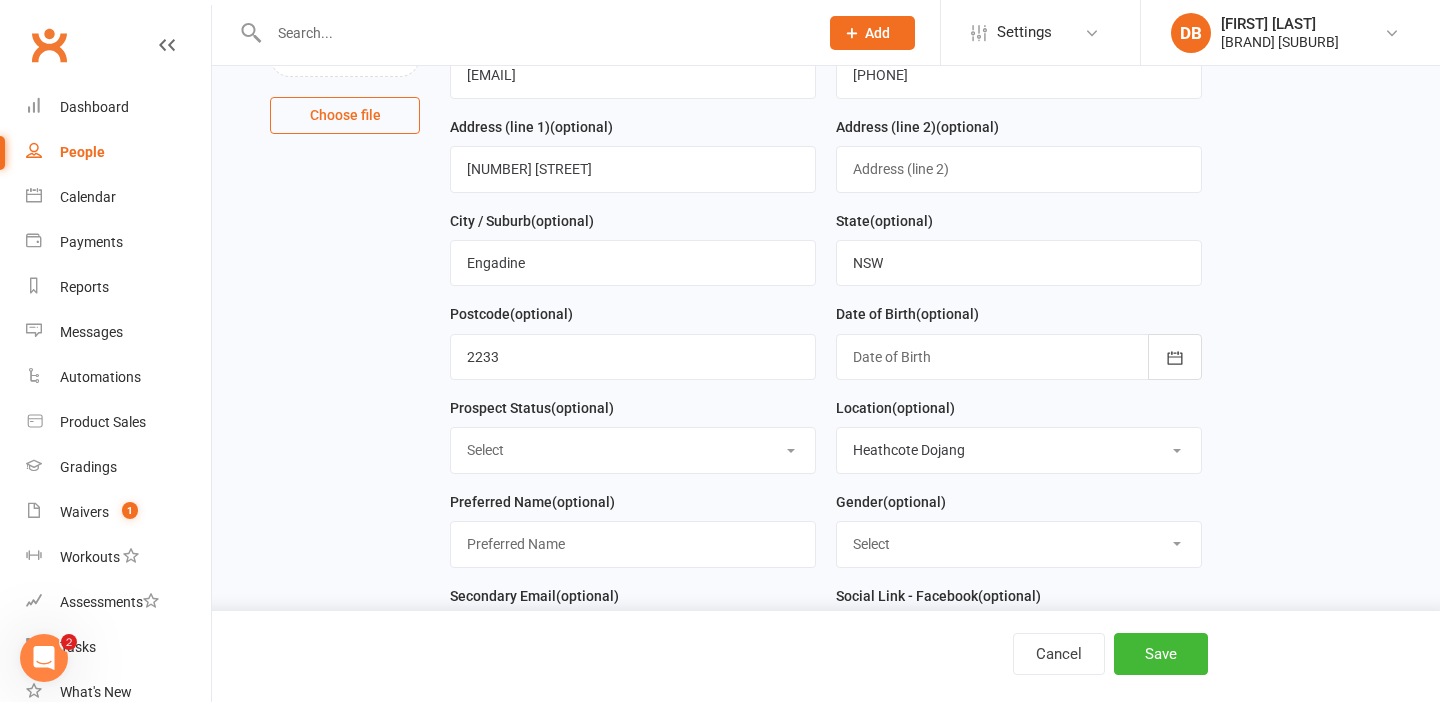 scroll, scrollTop: 302, scrollLeft: 0, axis: vertical 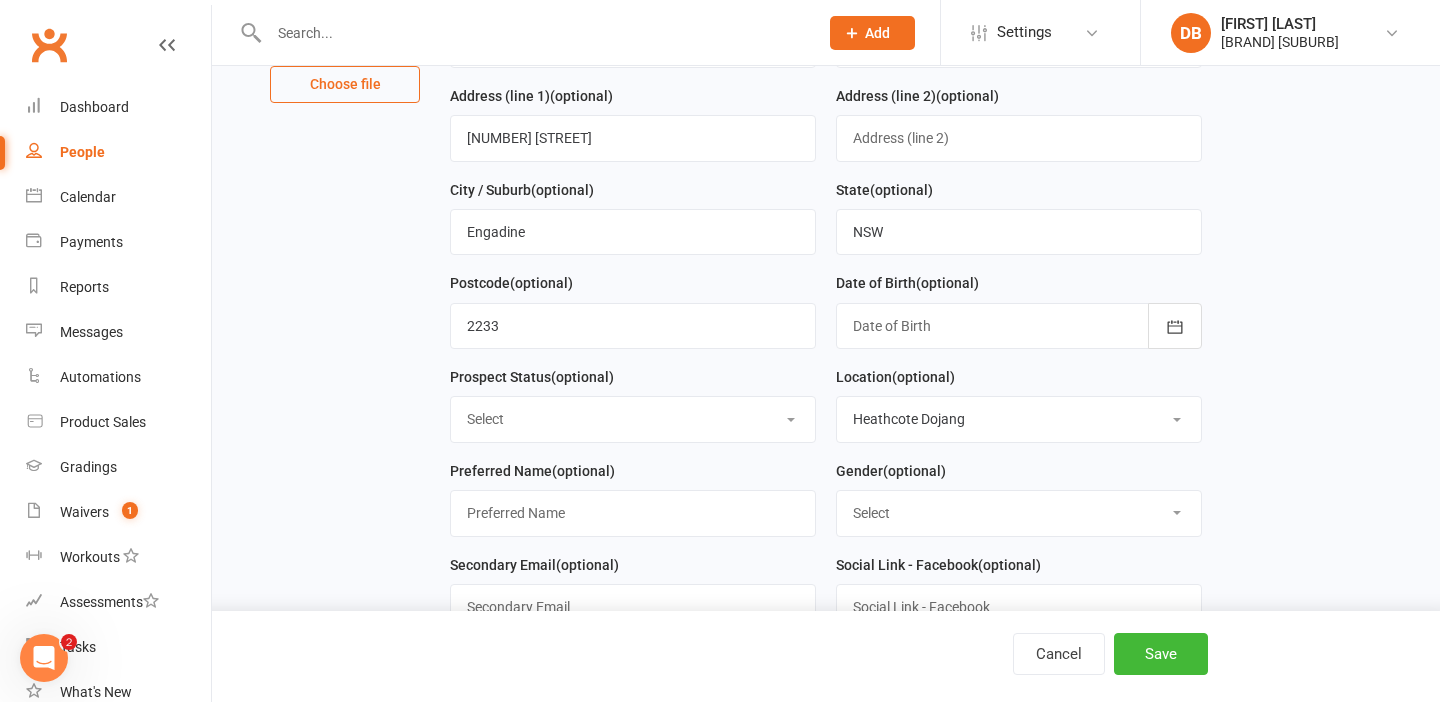 type on "[FIRST]" 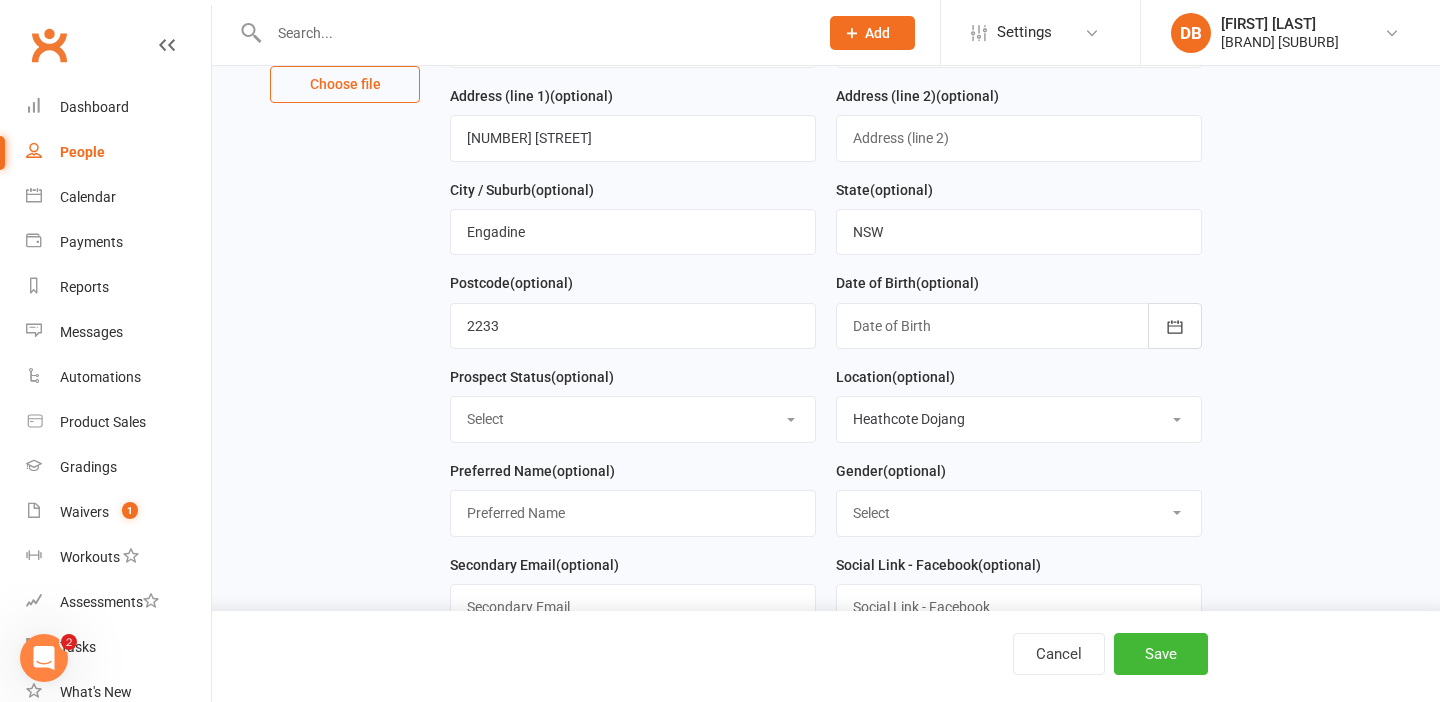 click at bounding box center [1019, 326] 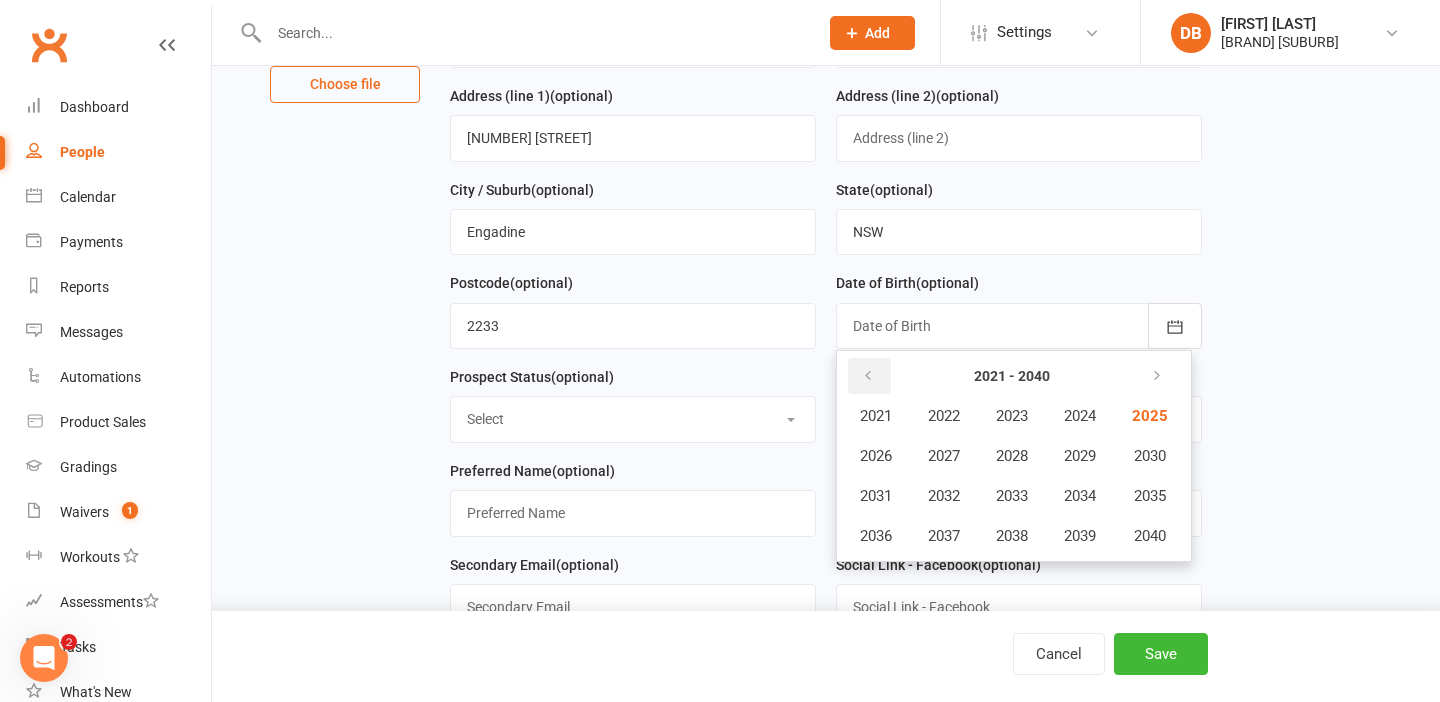 click at bounding box center [868, 376] 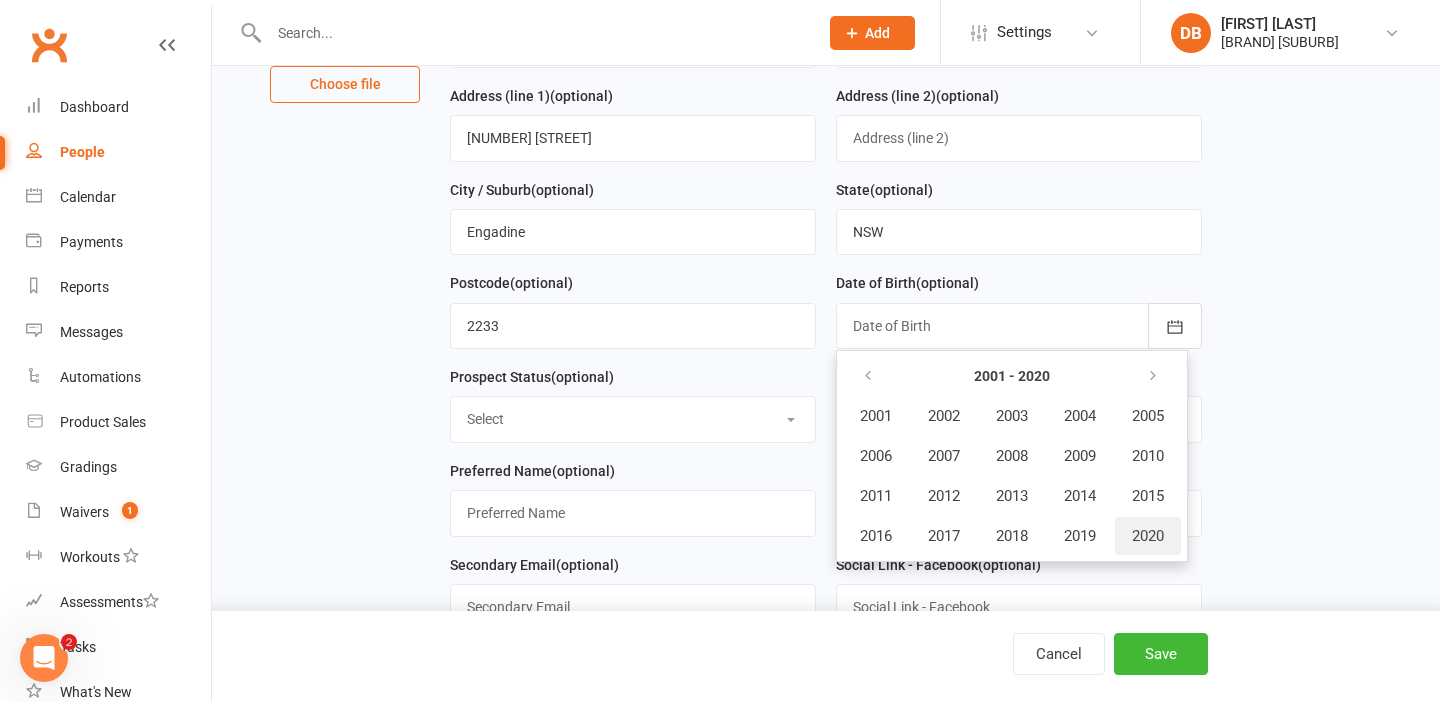 click on "2020" at bounding box center [1148, 536] 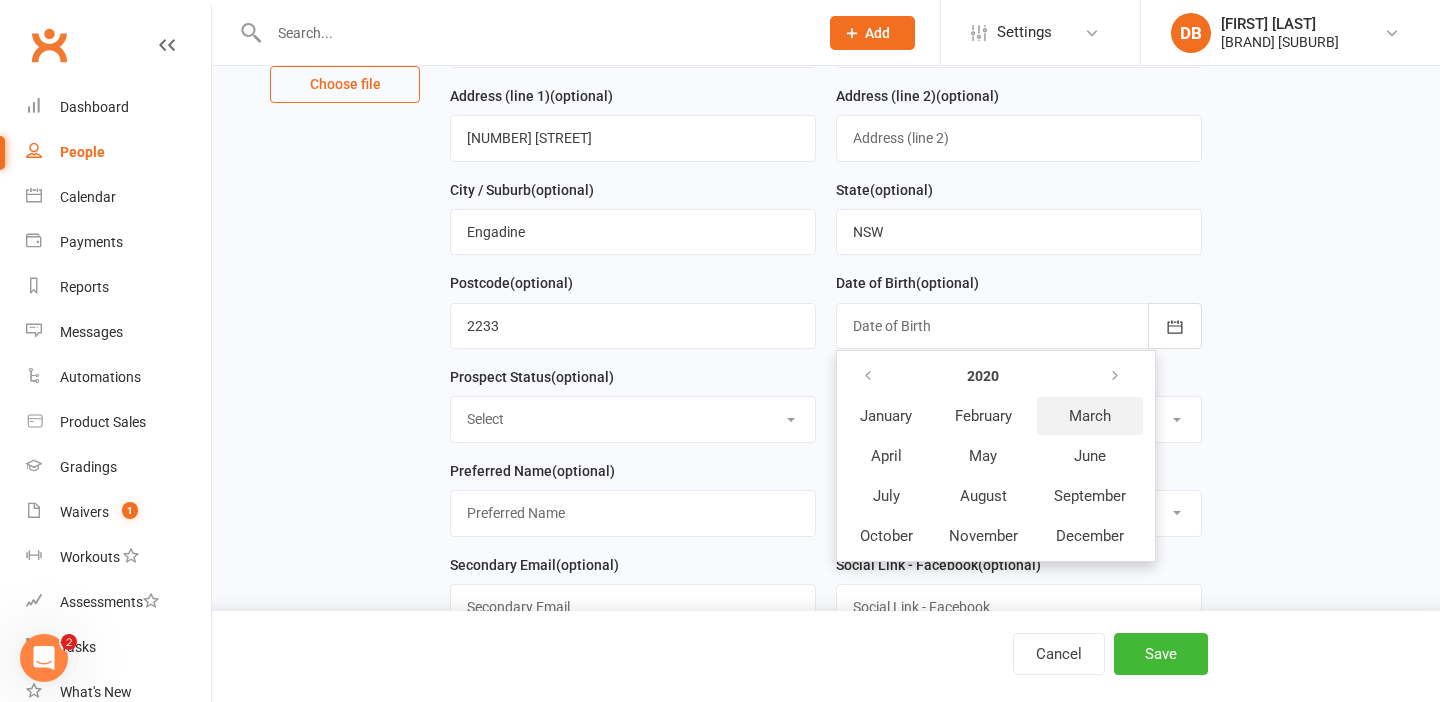 click on "March" at bounding box center [1090, 416] 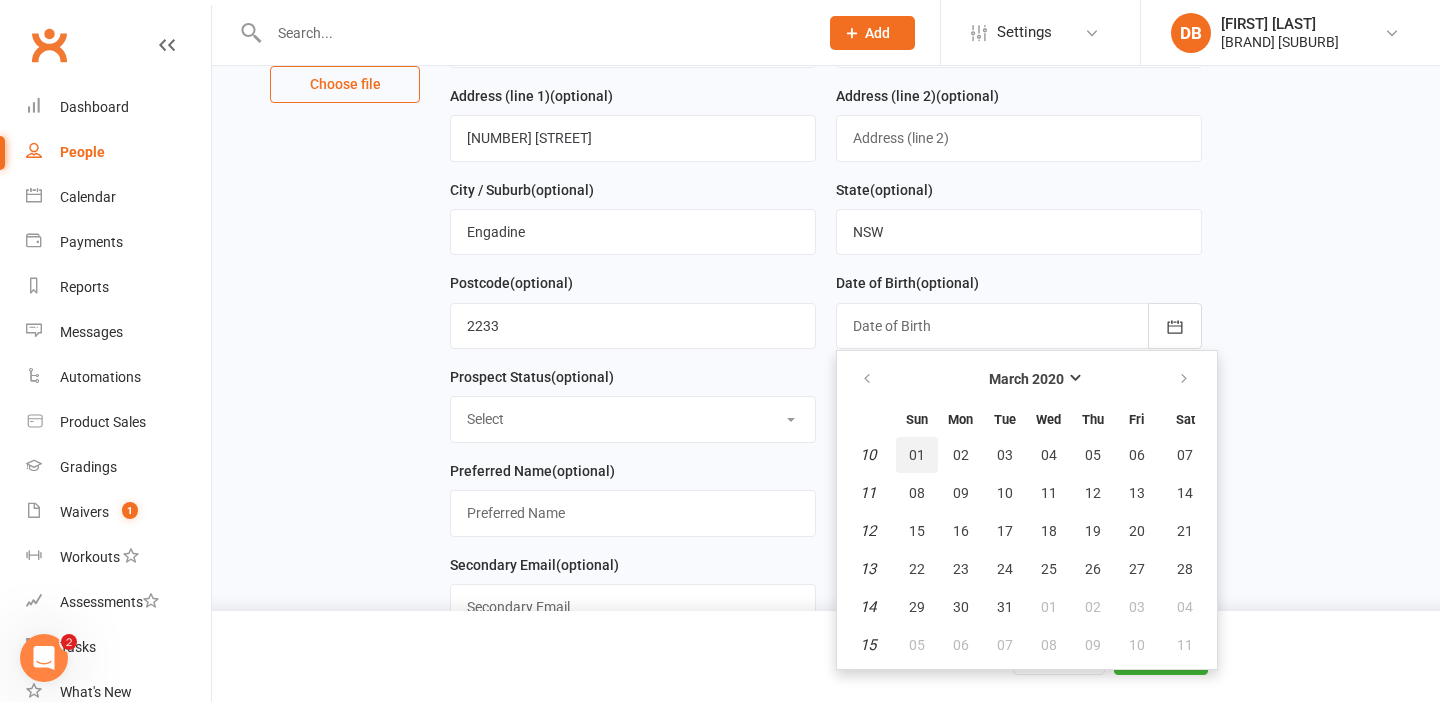 click on "01" at bounding box center (917, 455) 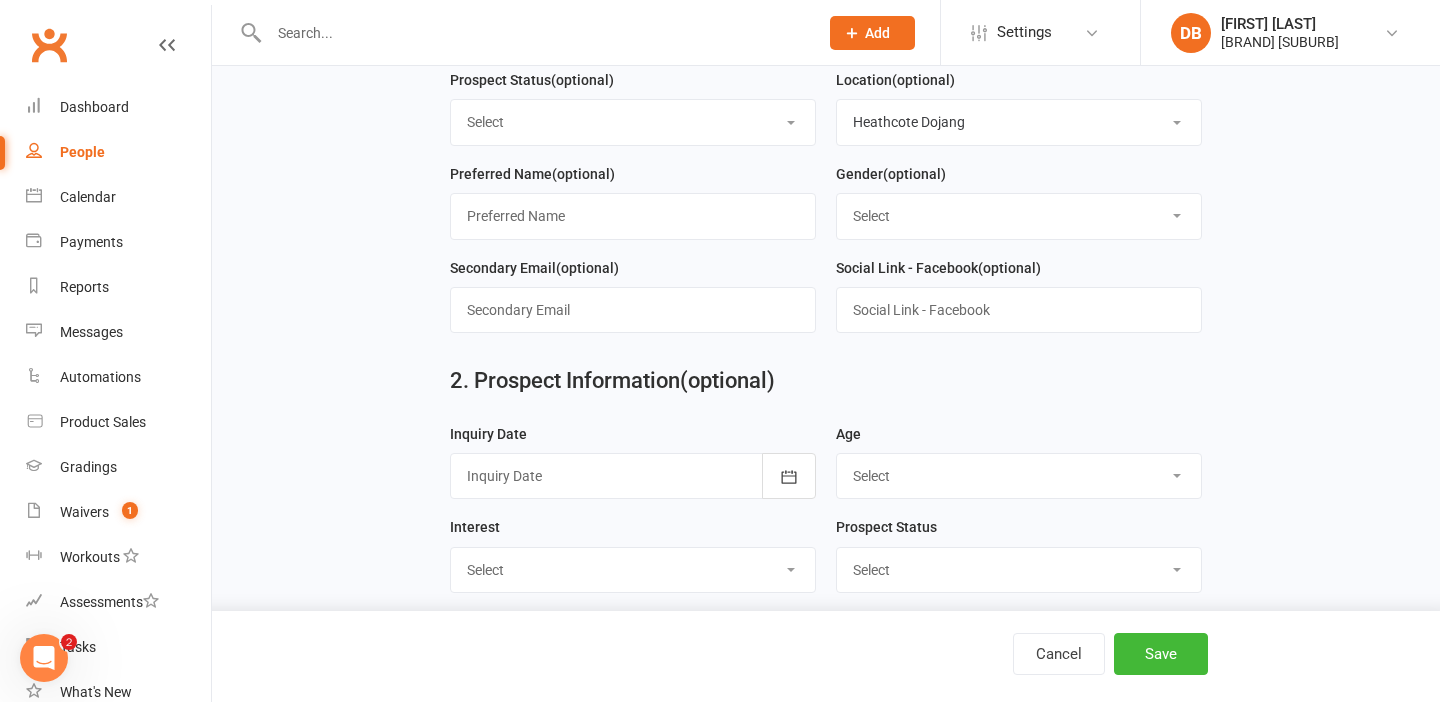 scroll, scrollTop: 691, scrollLeft: 0, axis: vertical 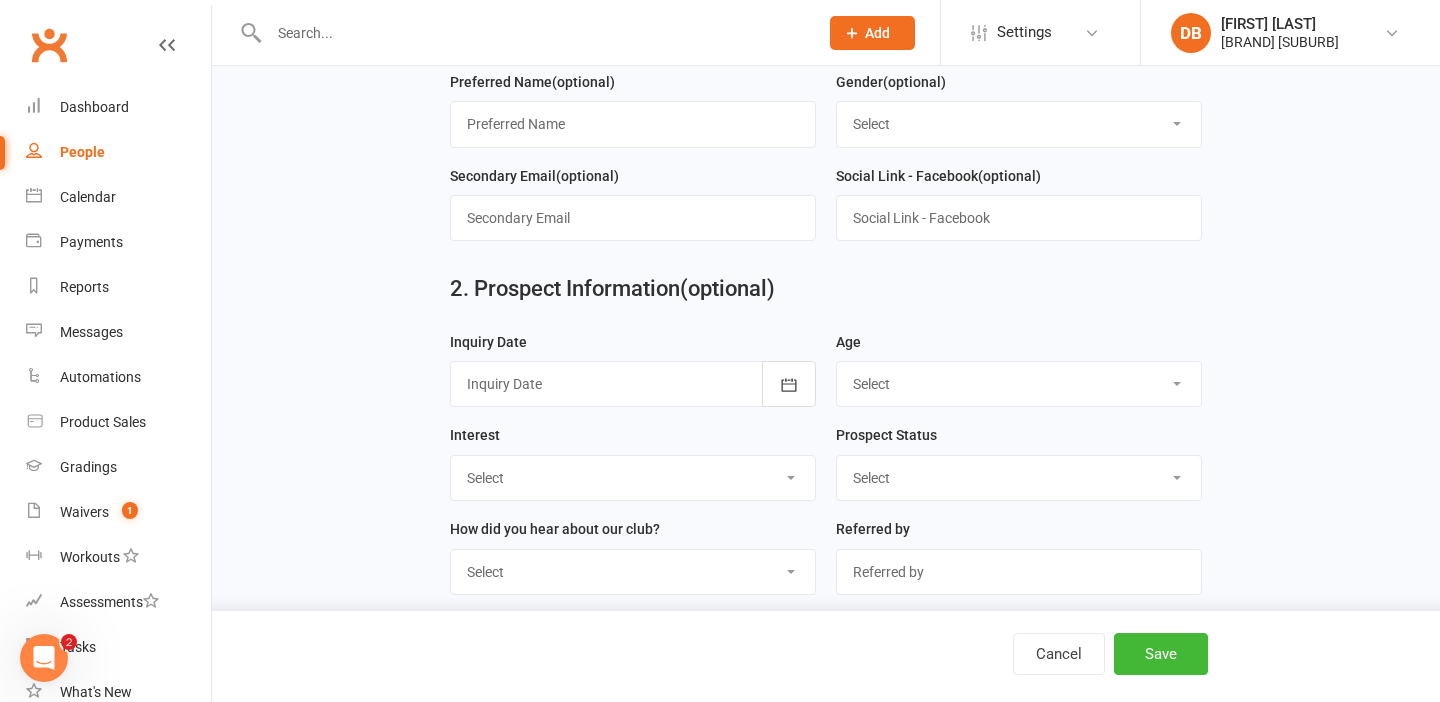 click at bounding box center [633, 384] 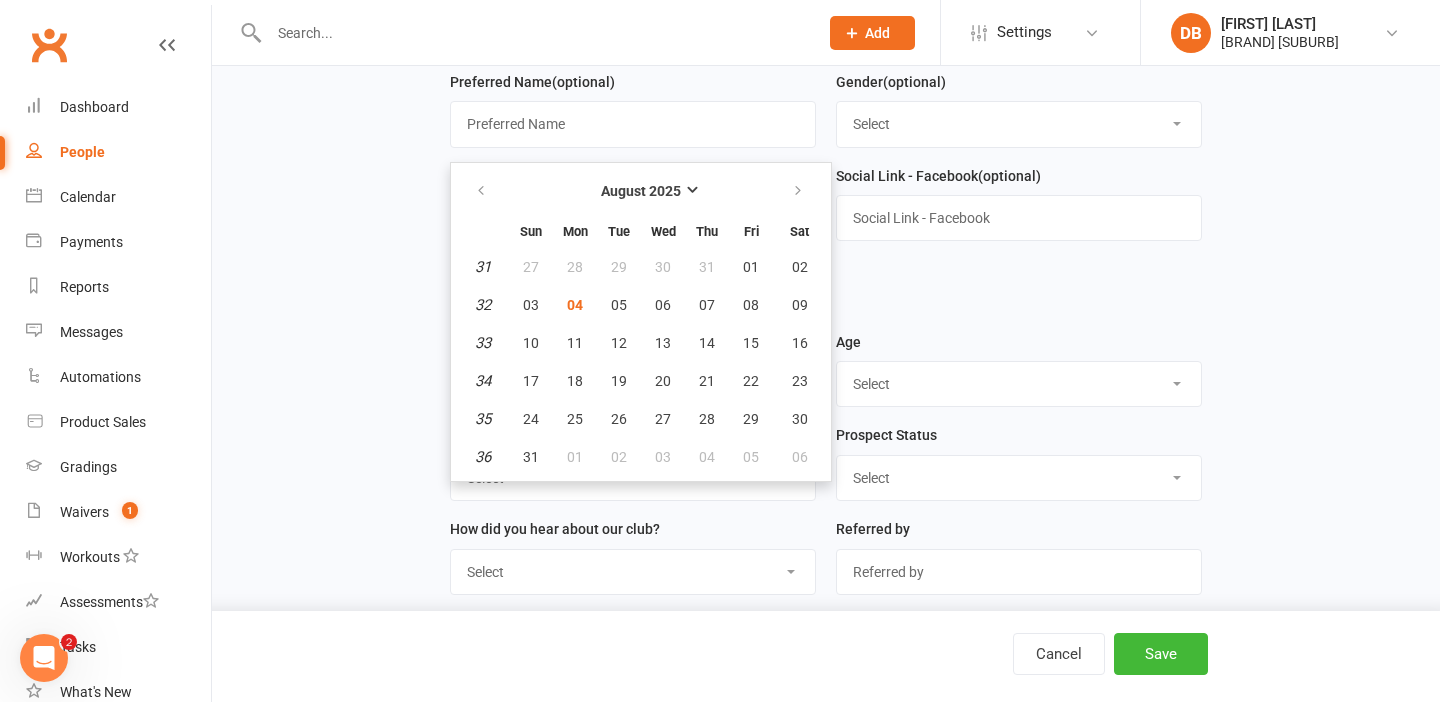 click on "2. Prospect Information  (optional)" at bounding box center (825, 289) 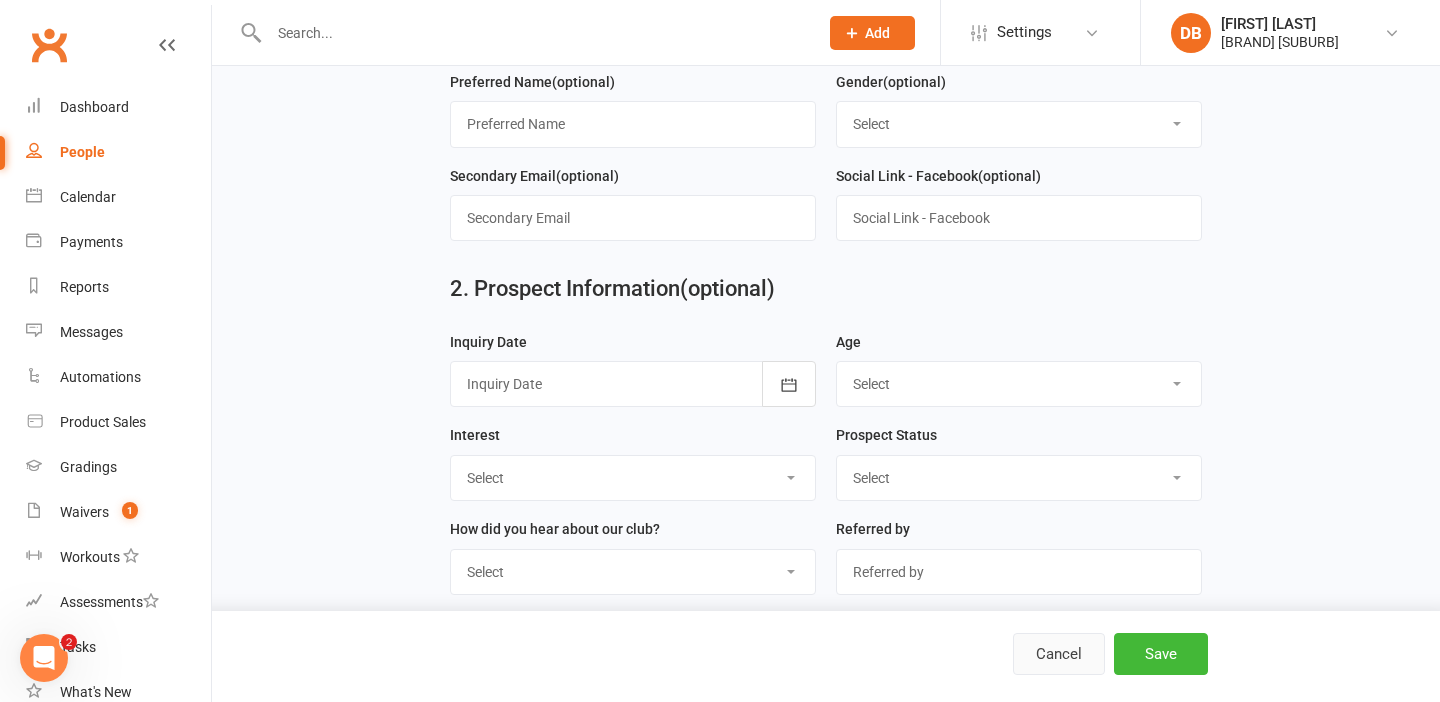 click on "Cancel" at bounding box center (1059, 654) 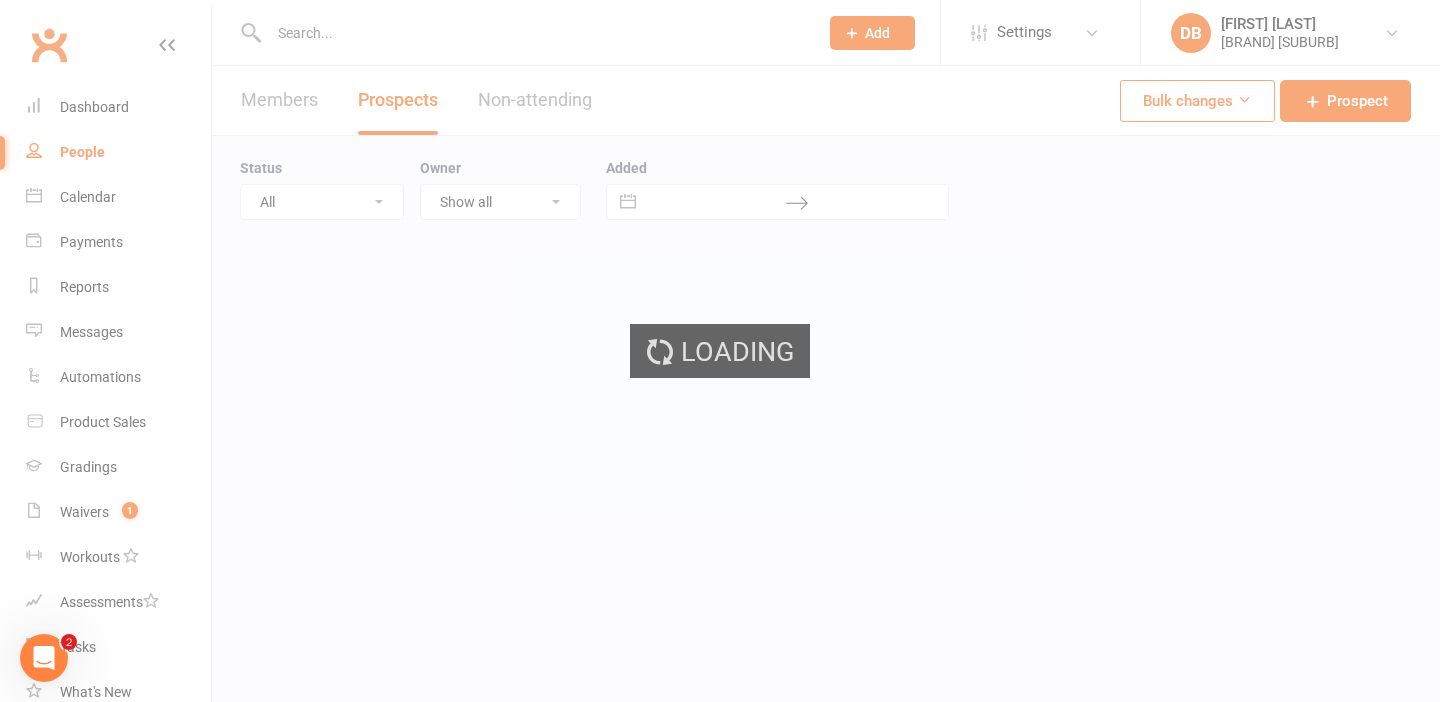 scroll, scrollTop: 0, scrollLeft: 0, axis: both 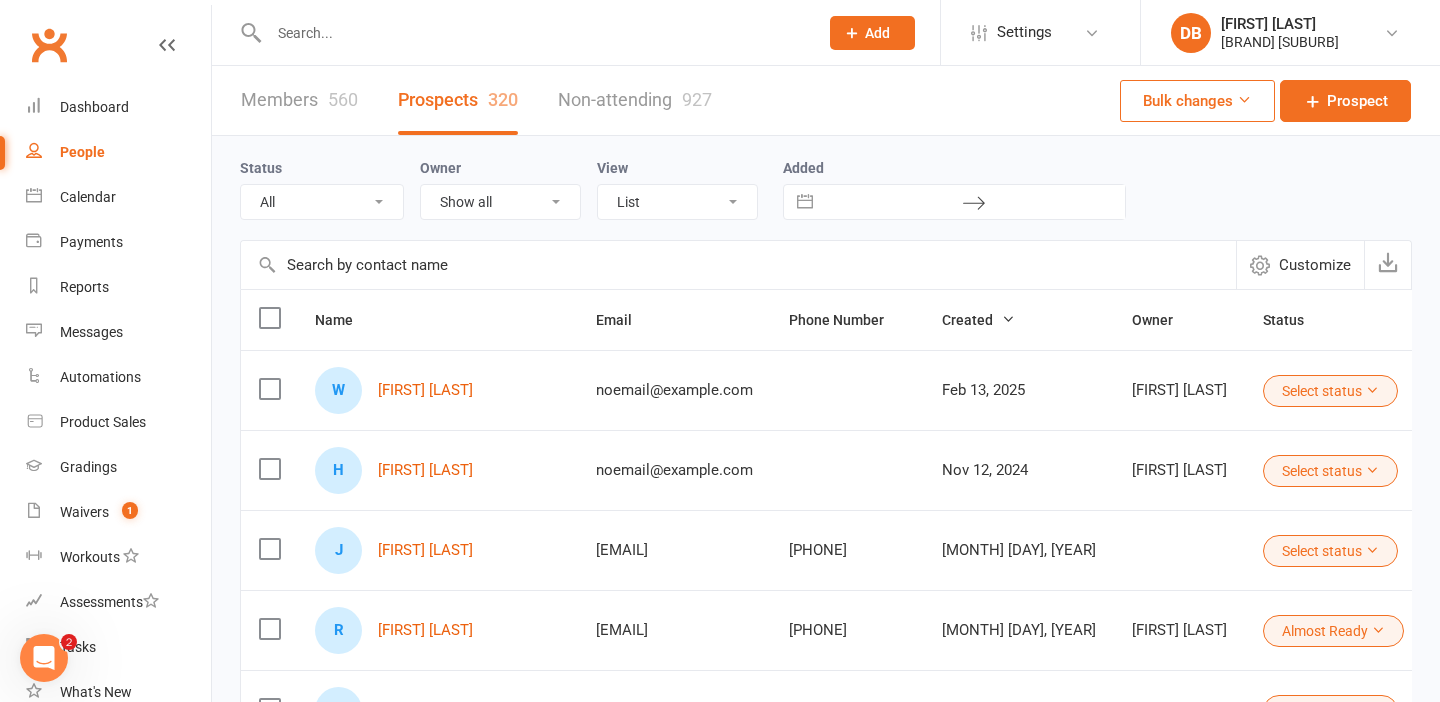 click at bounding box center (533, 33) 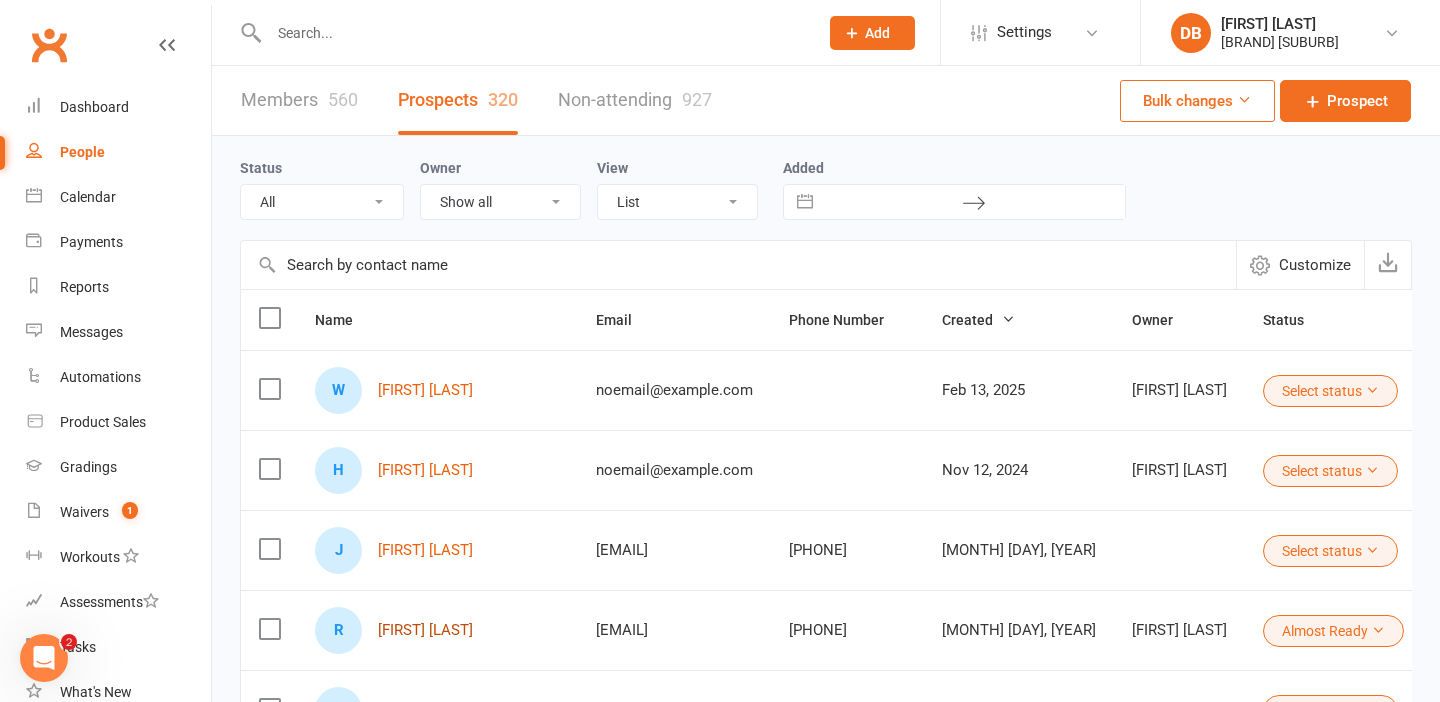 click on "[FIRST] [LAST]" at bounding box center (425, 630) 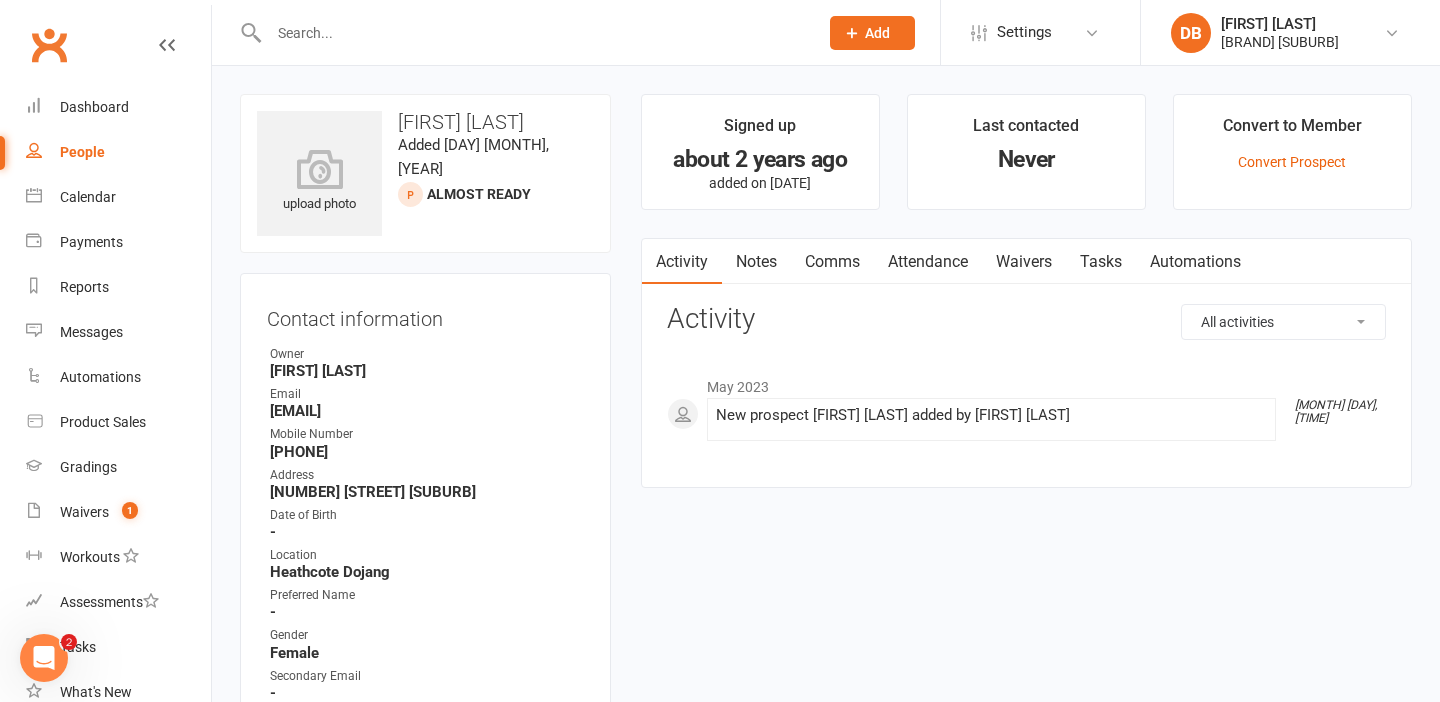 click at bounding box center [533, 33] 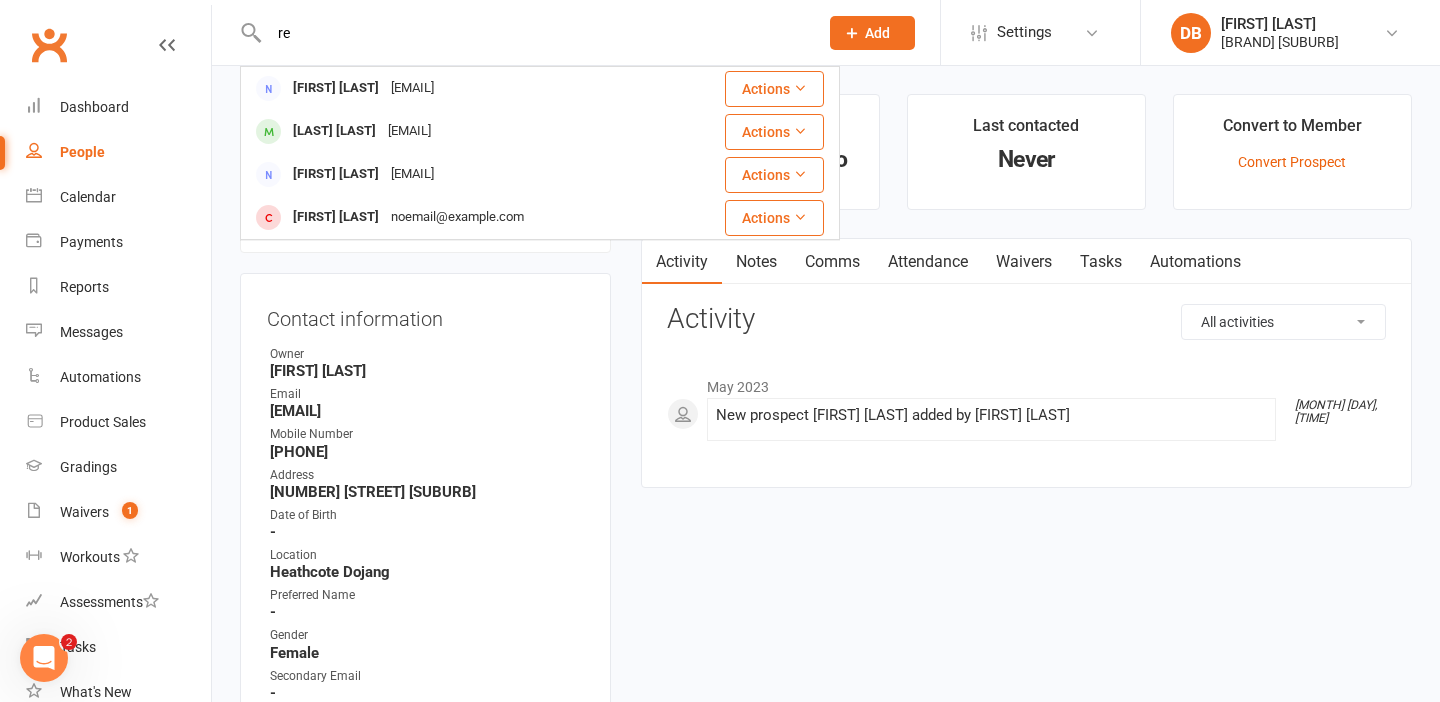type on "r" 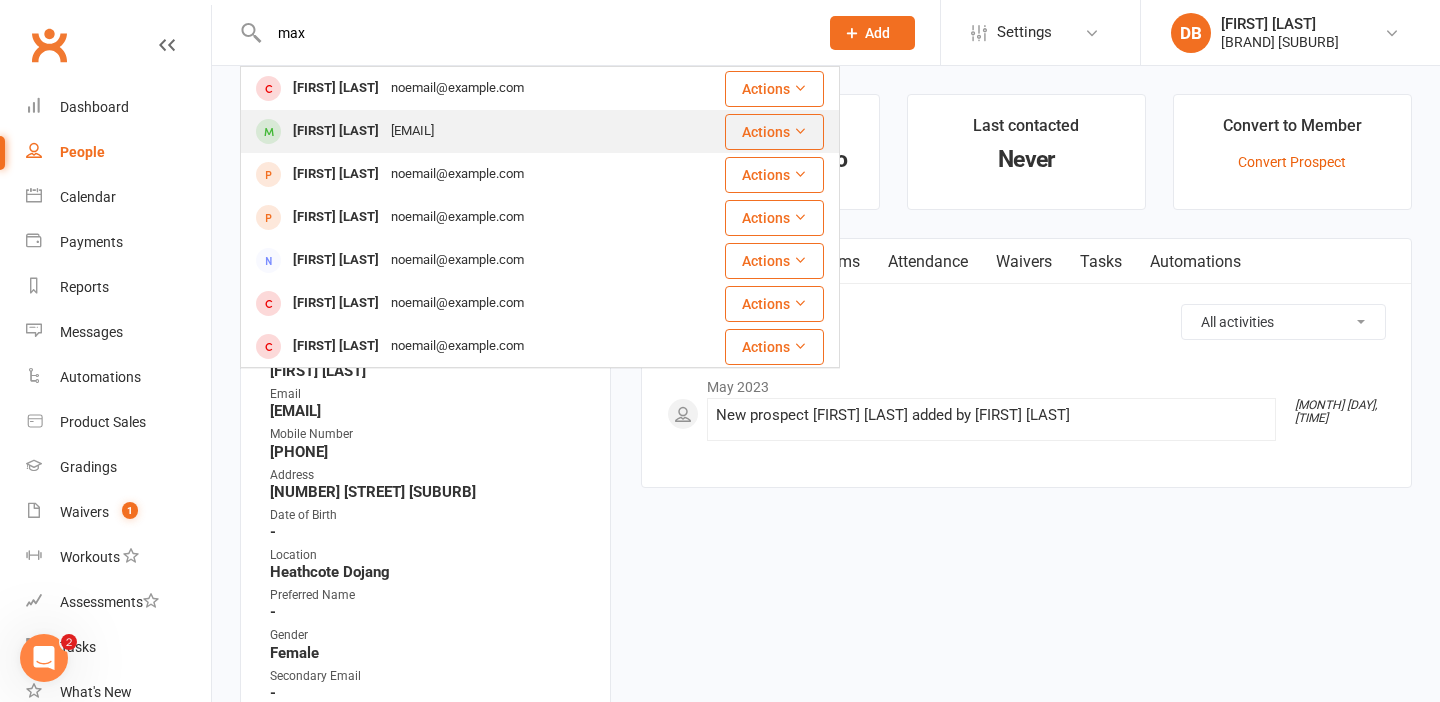 type on "max" 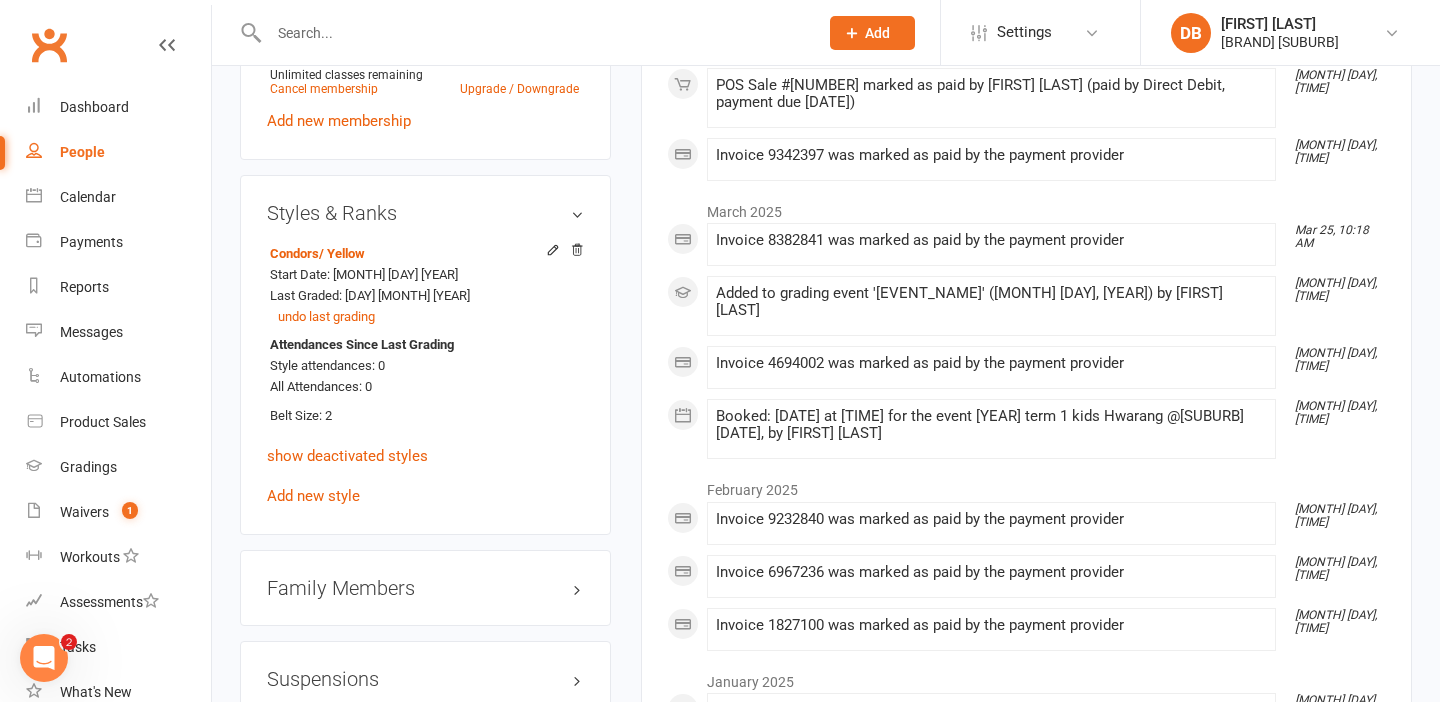 scroll, scrollTop: 2278, scrollLeft: 0, axis: vertical 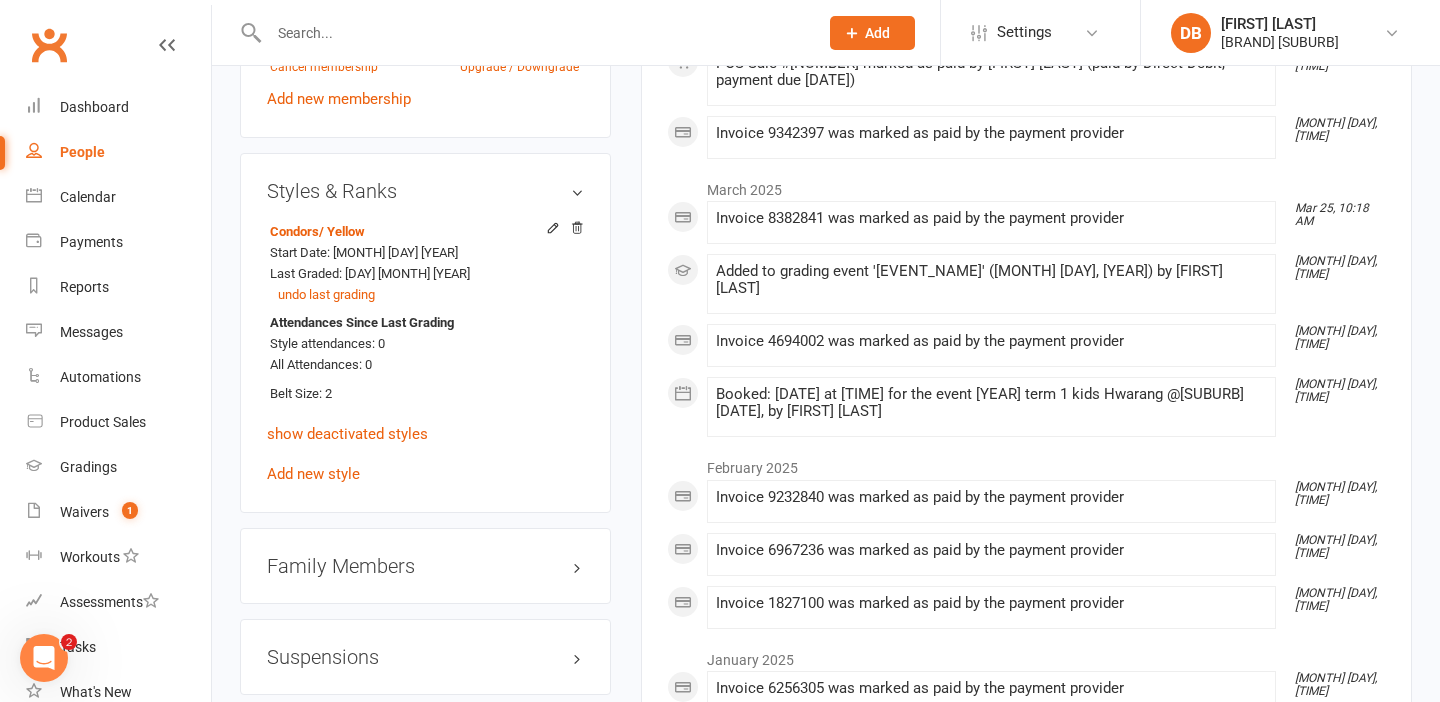 click on "Family Members" at bounding box center [425, 566] 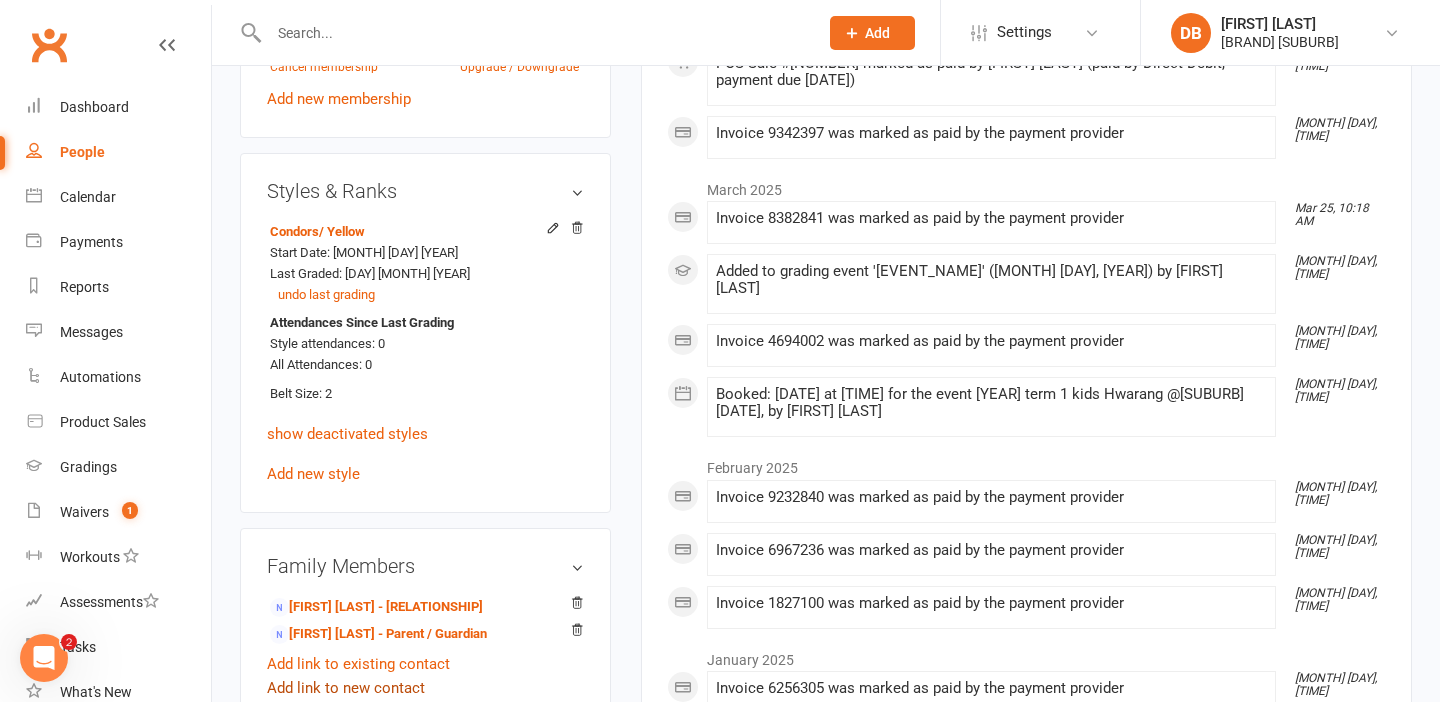 click on "Add link to new contact" at bounding box center (346, 688) 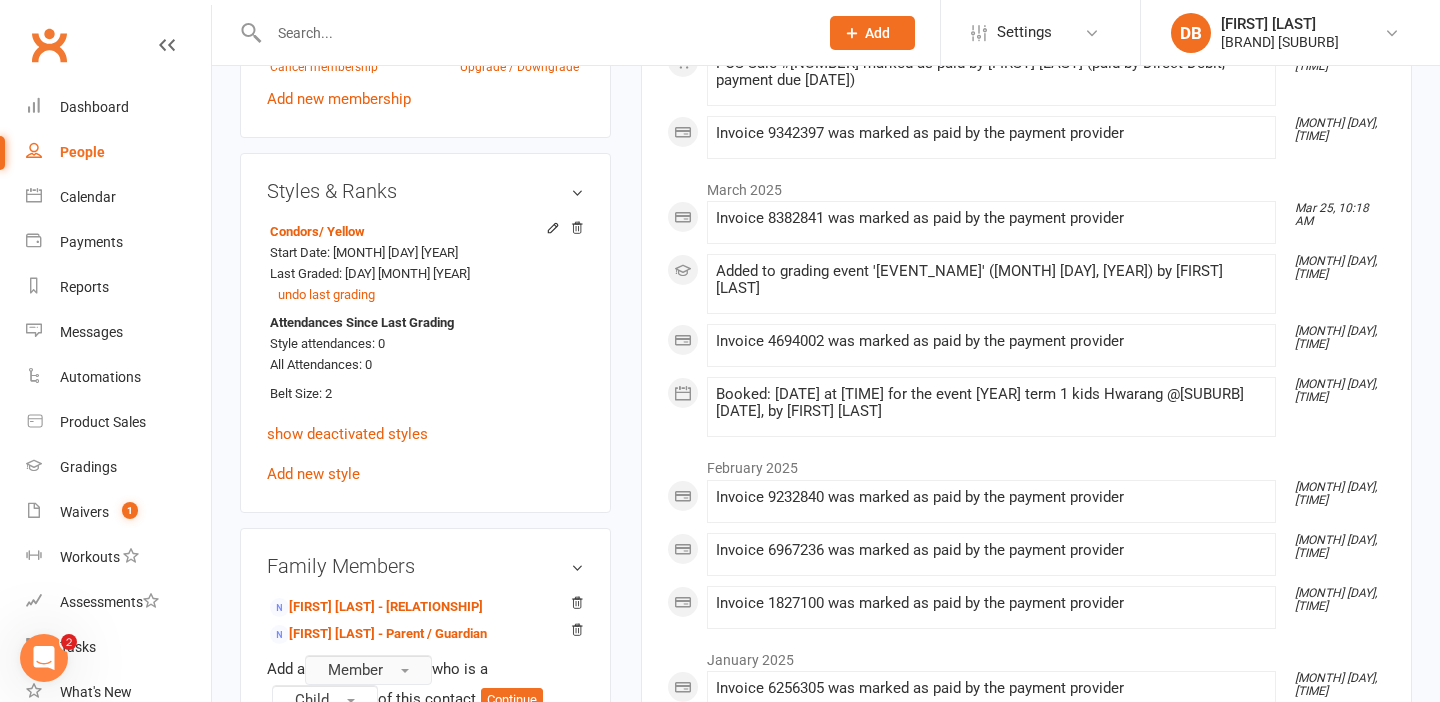 click on "Member" at bounding box center (355, 670) 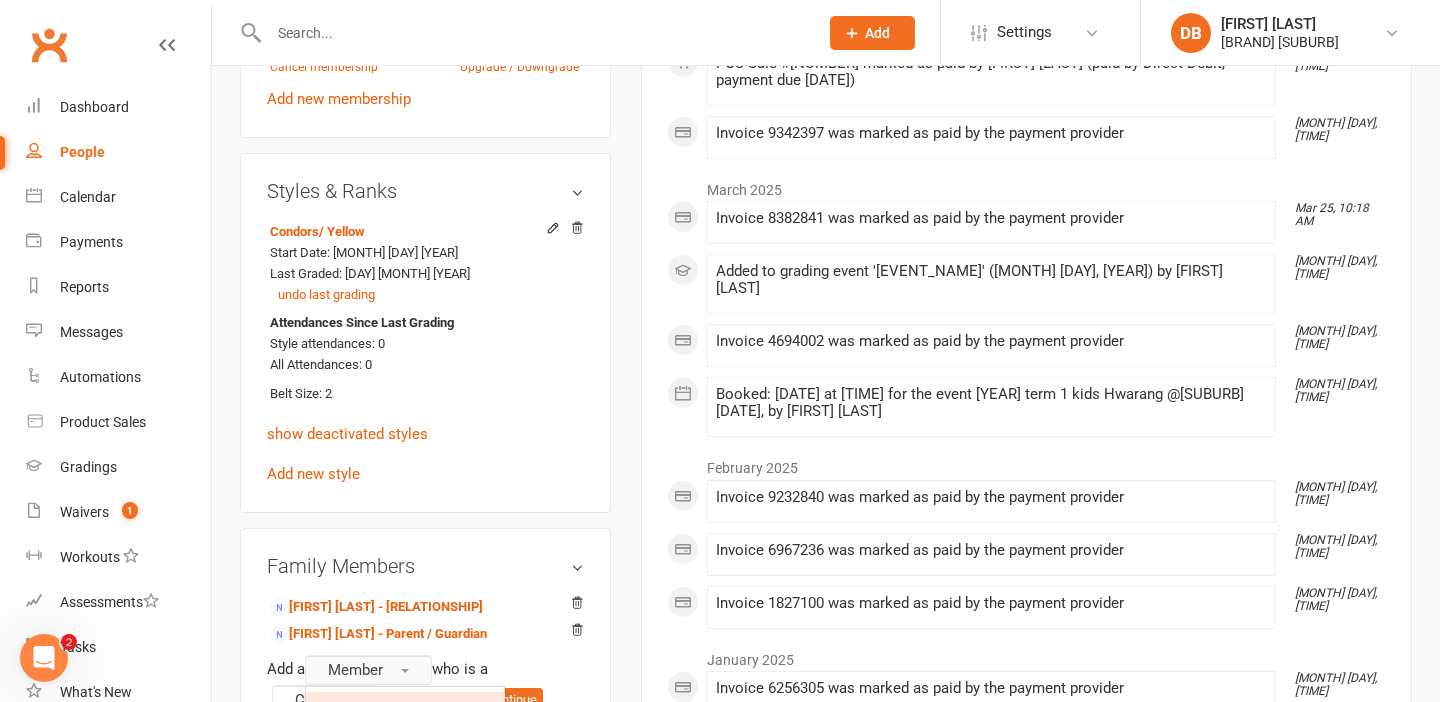 scroll, scrollTop: 2339, scrollLeft: 0, axis: vertical 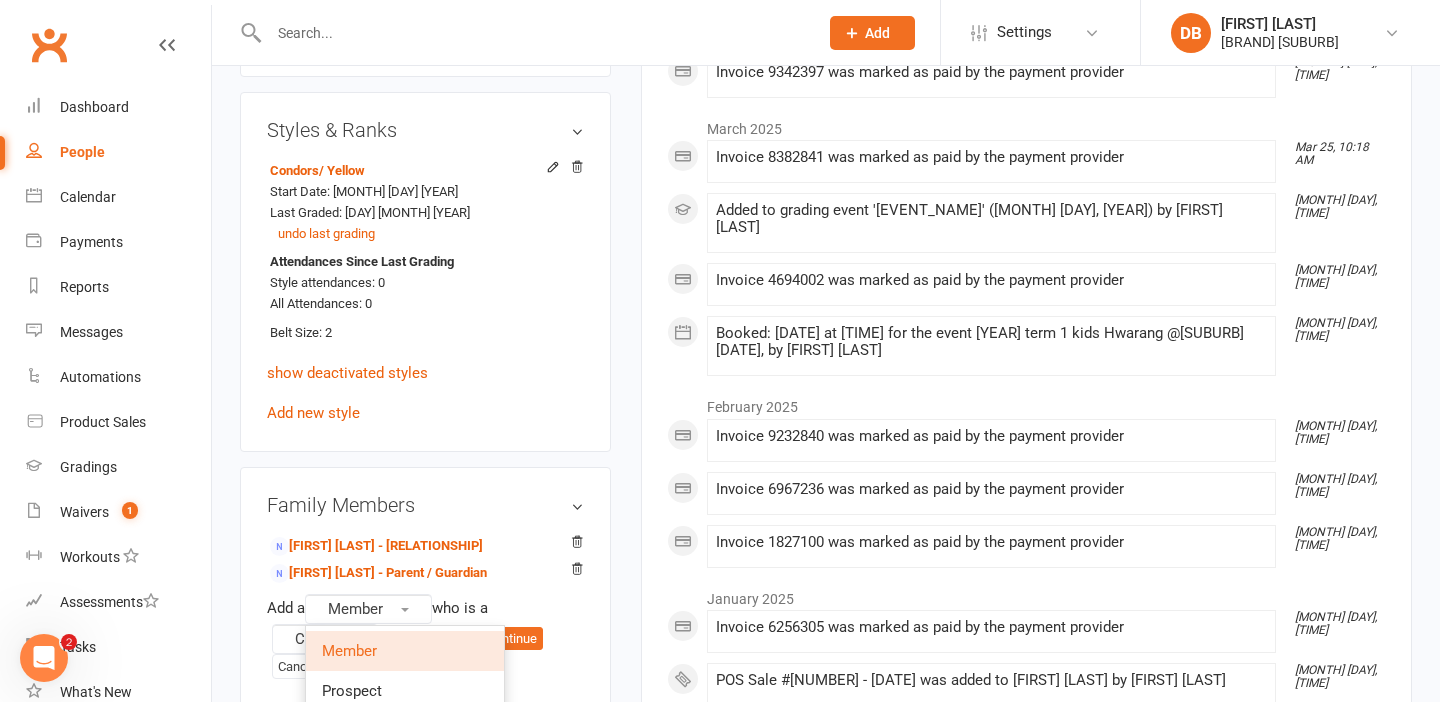 click on "Non-attending contact" at bounding box center [396, 731] 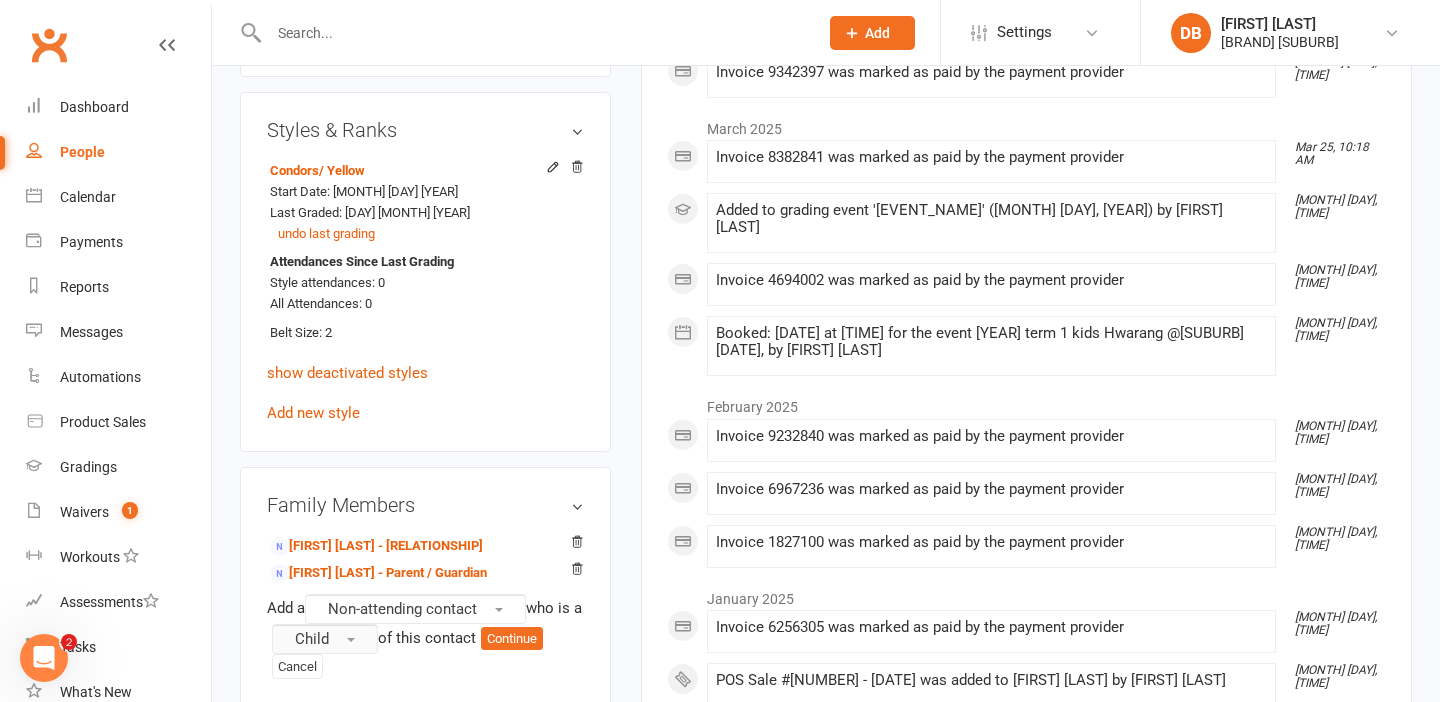 click on "Child" at bounding box center (325, 639) 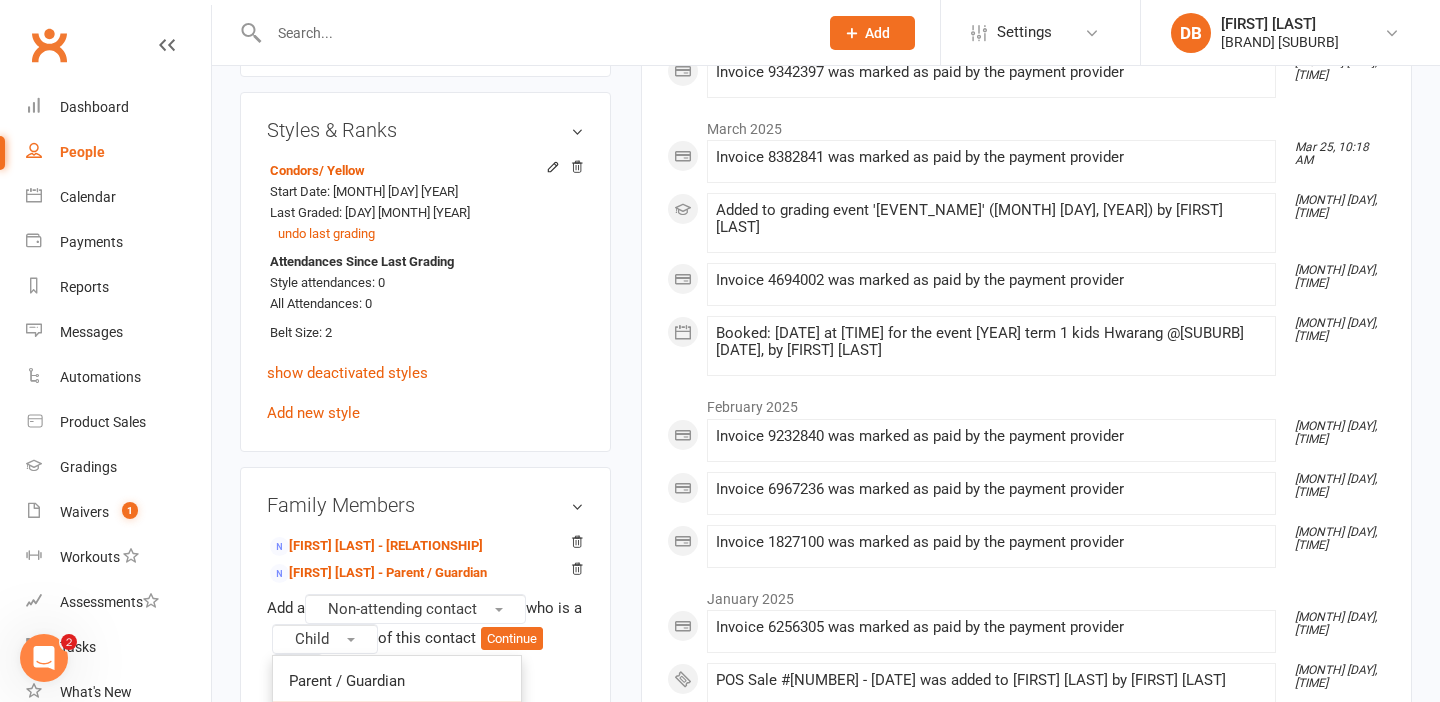 click on "Sibling (parent not in system)" at bounding box center [397, 761] 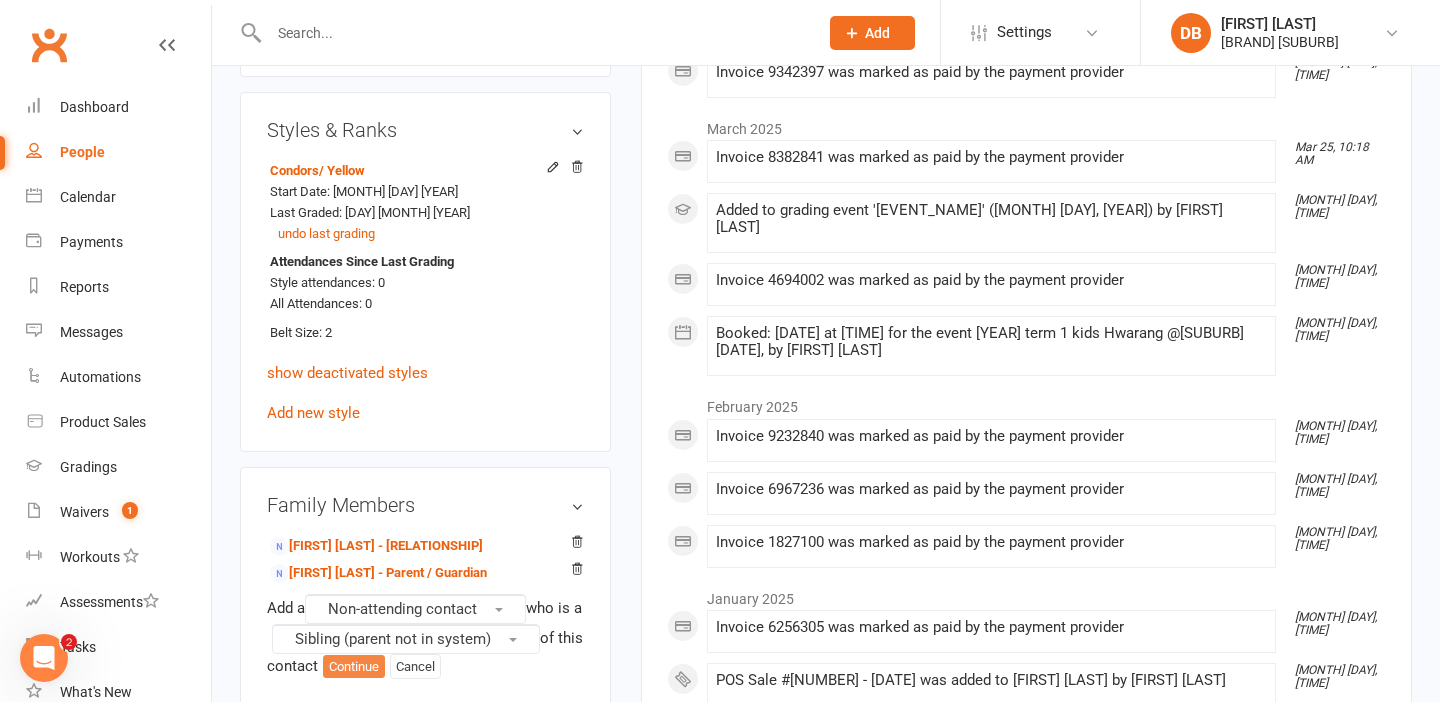 click on "Continue" at bounding box center [354, 667] 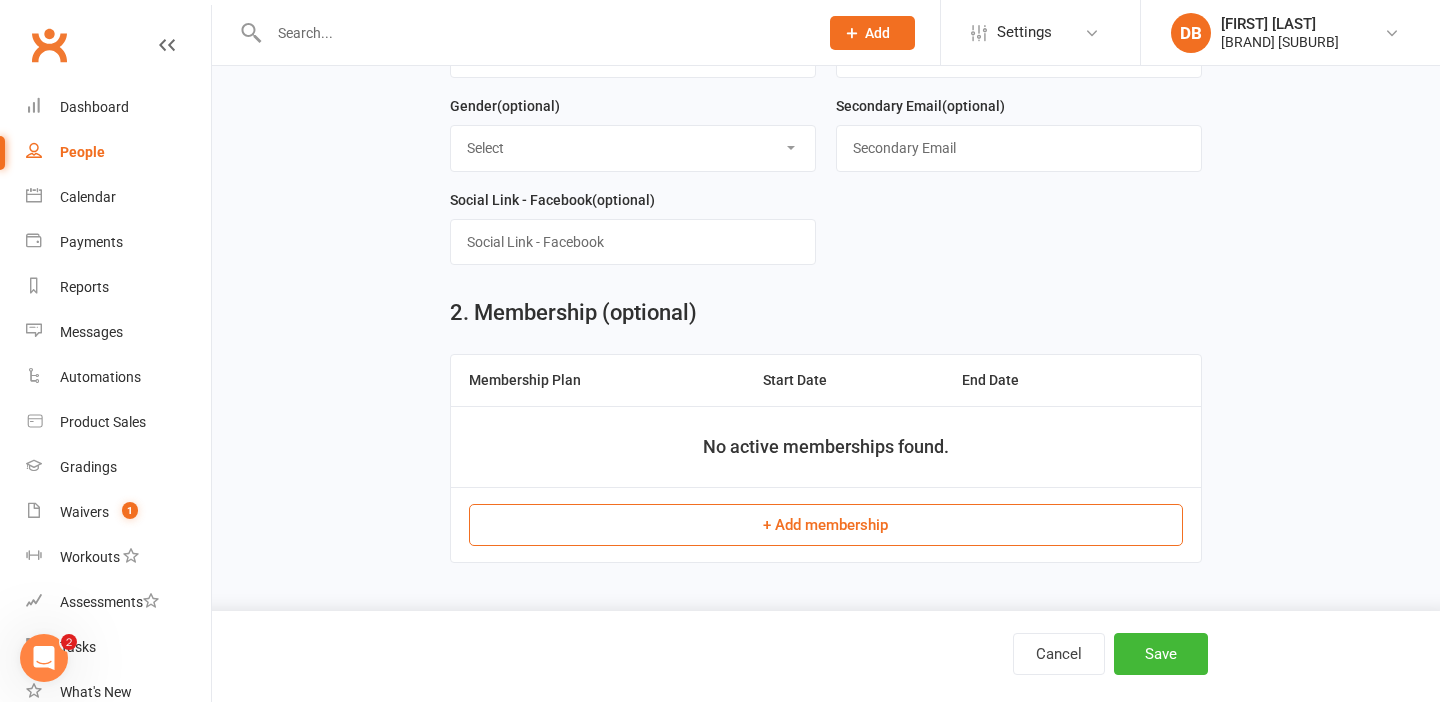 scroll, scrollTop: 0, scrollLeft: 0, axis: both 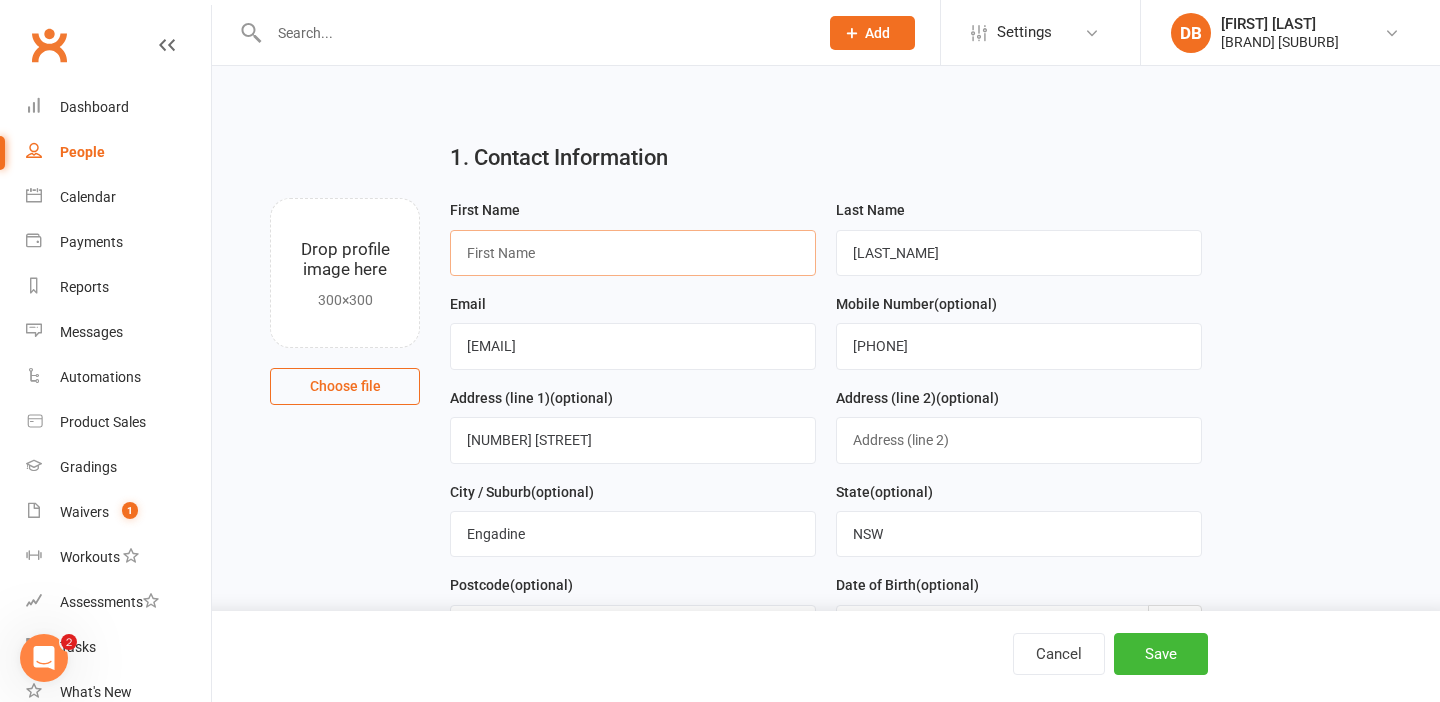 click at bounding box center [633, 253] 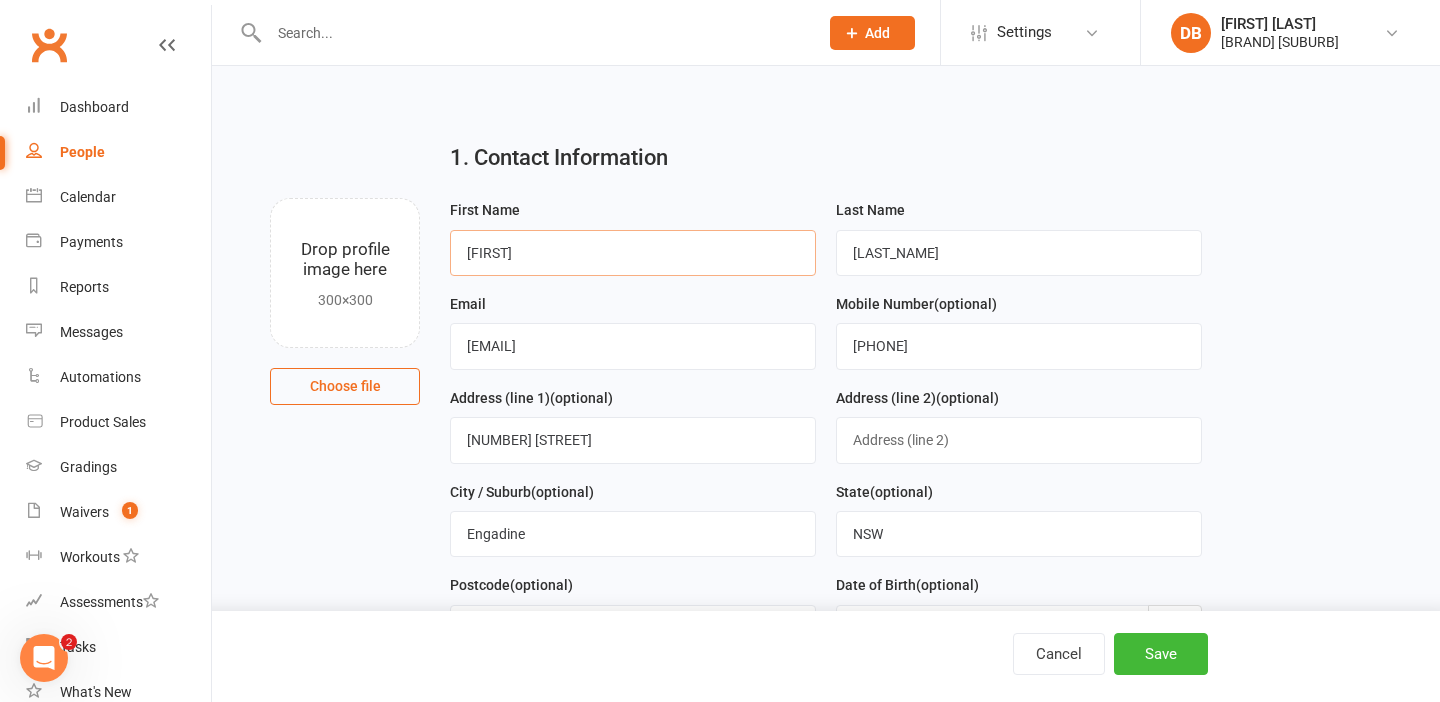 type on "[FIRST]" 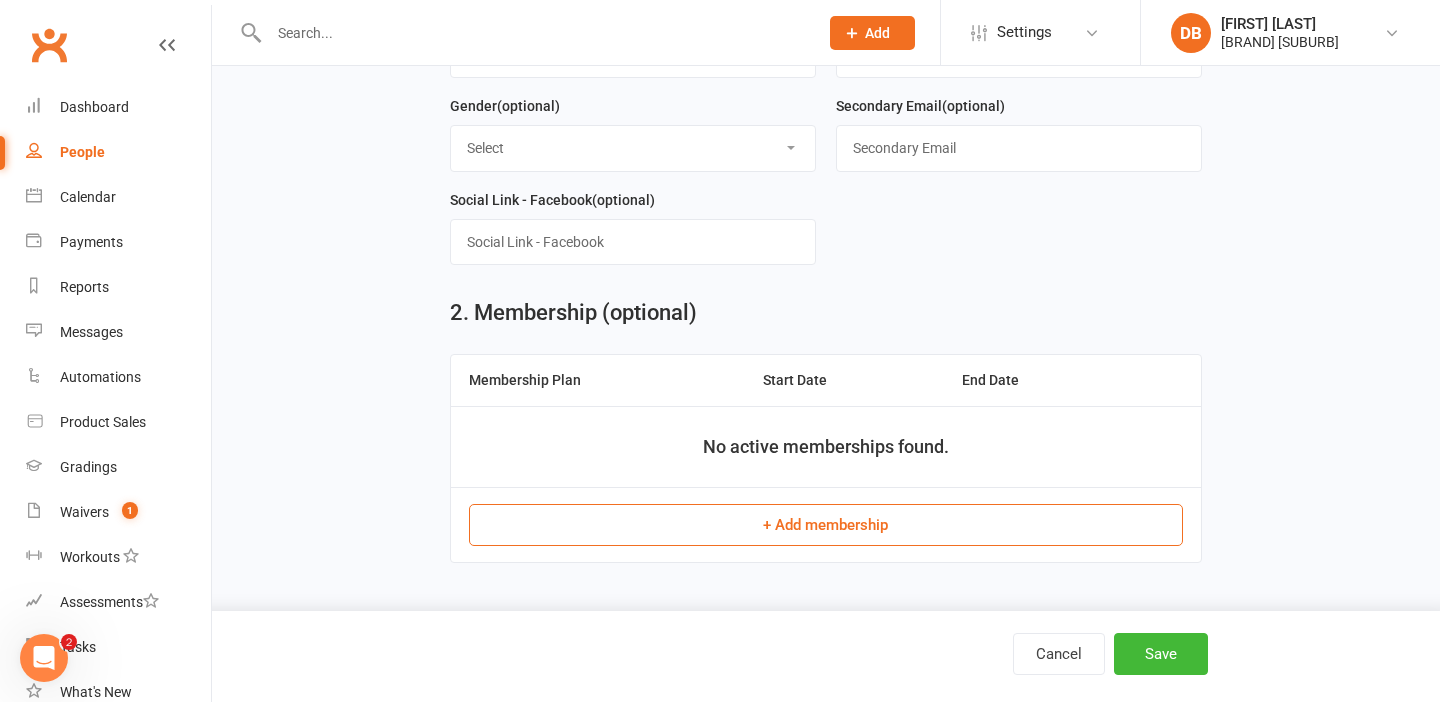 scroll, scrollTop: 668, scrollLeft: 0, axis: vertical 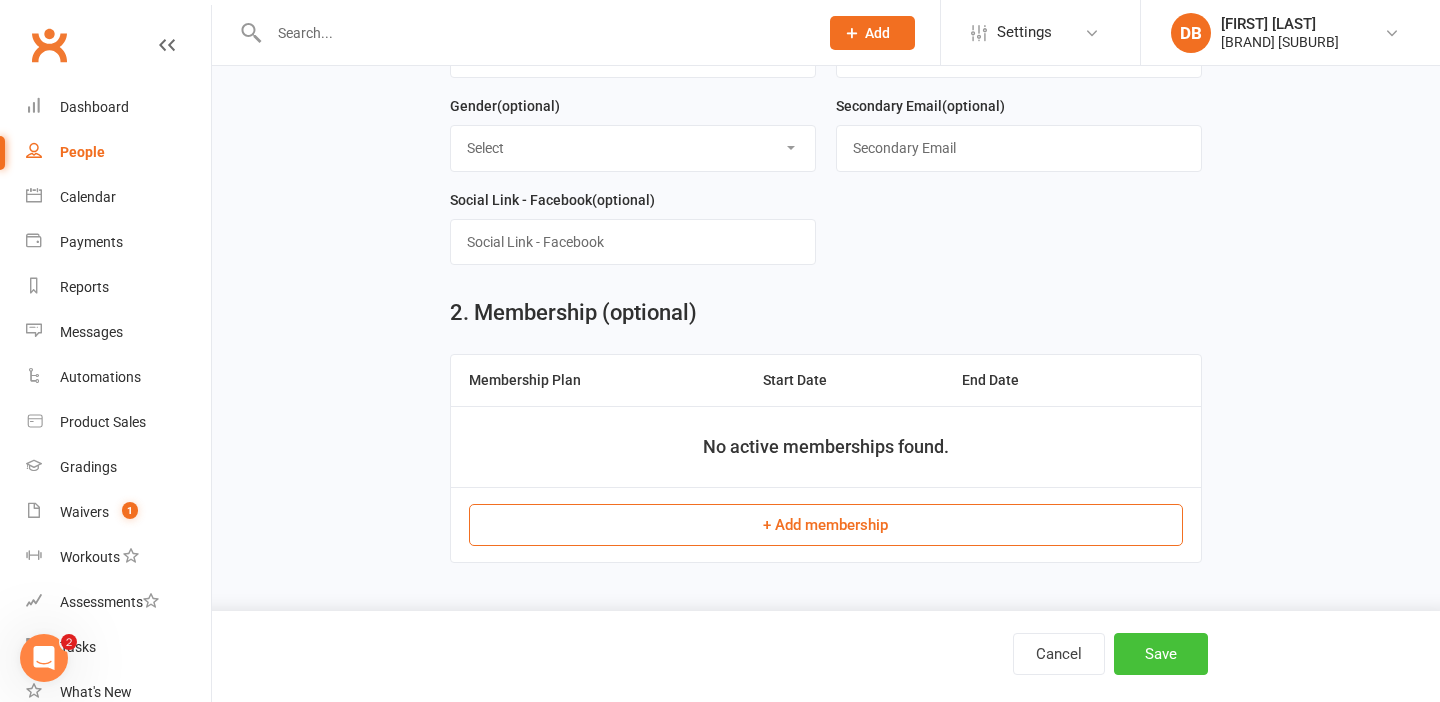 click on "Save" at bounding box center [1161, 654] 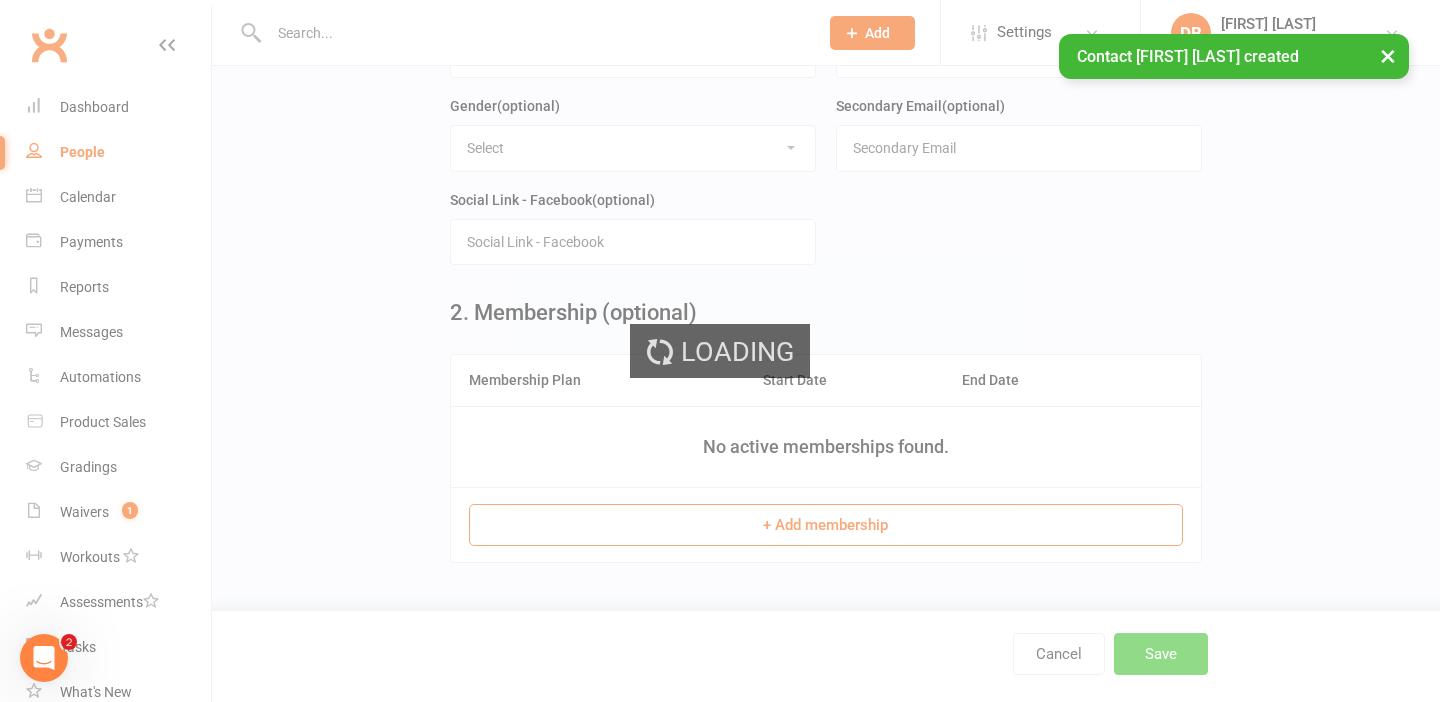scroll, scrollTop: 0, scrollLeft: 0, axis: both 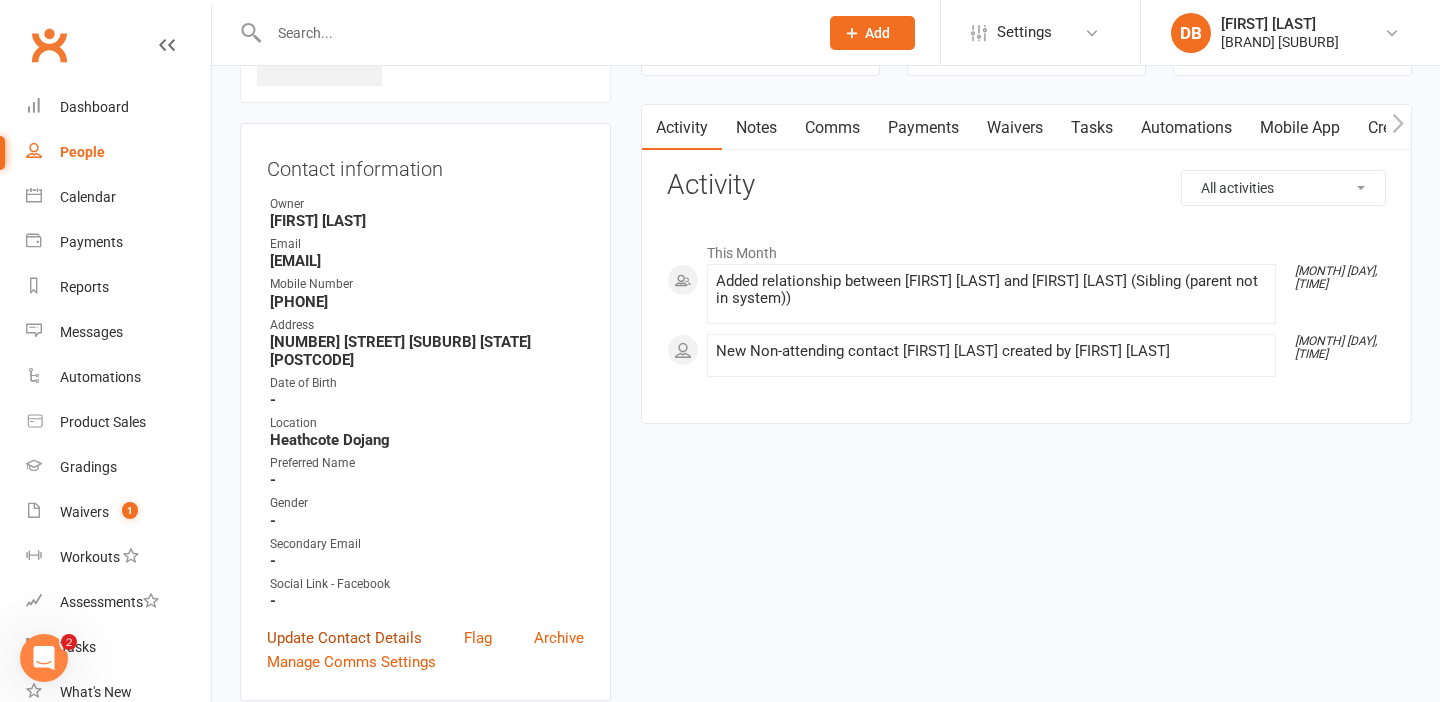 click on "Update Contact Details" at bounding box center [344, 638] 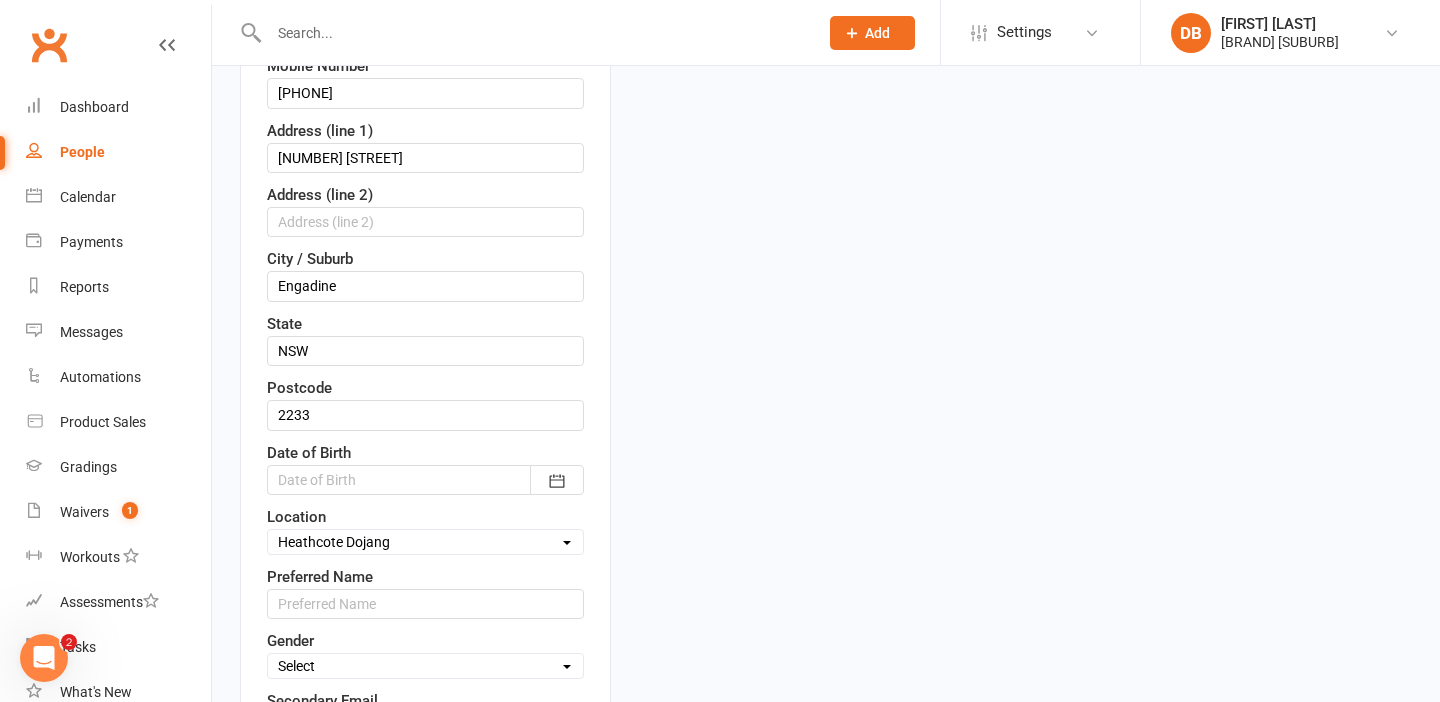 scroll, scrollTop: 476, scrollLeft: 0, axis: vertical 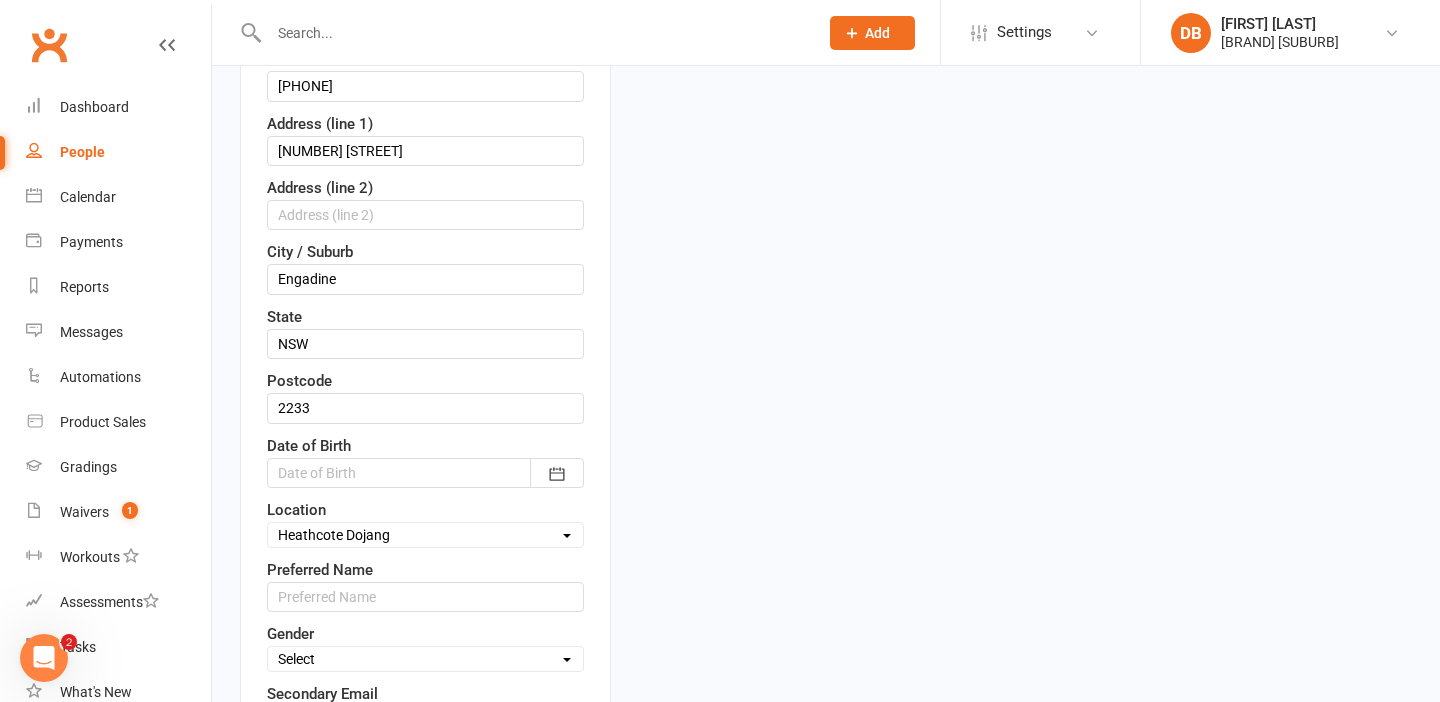 click at bounding box center (425, 473) 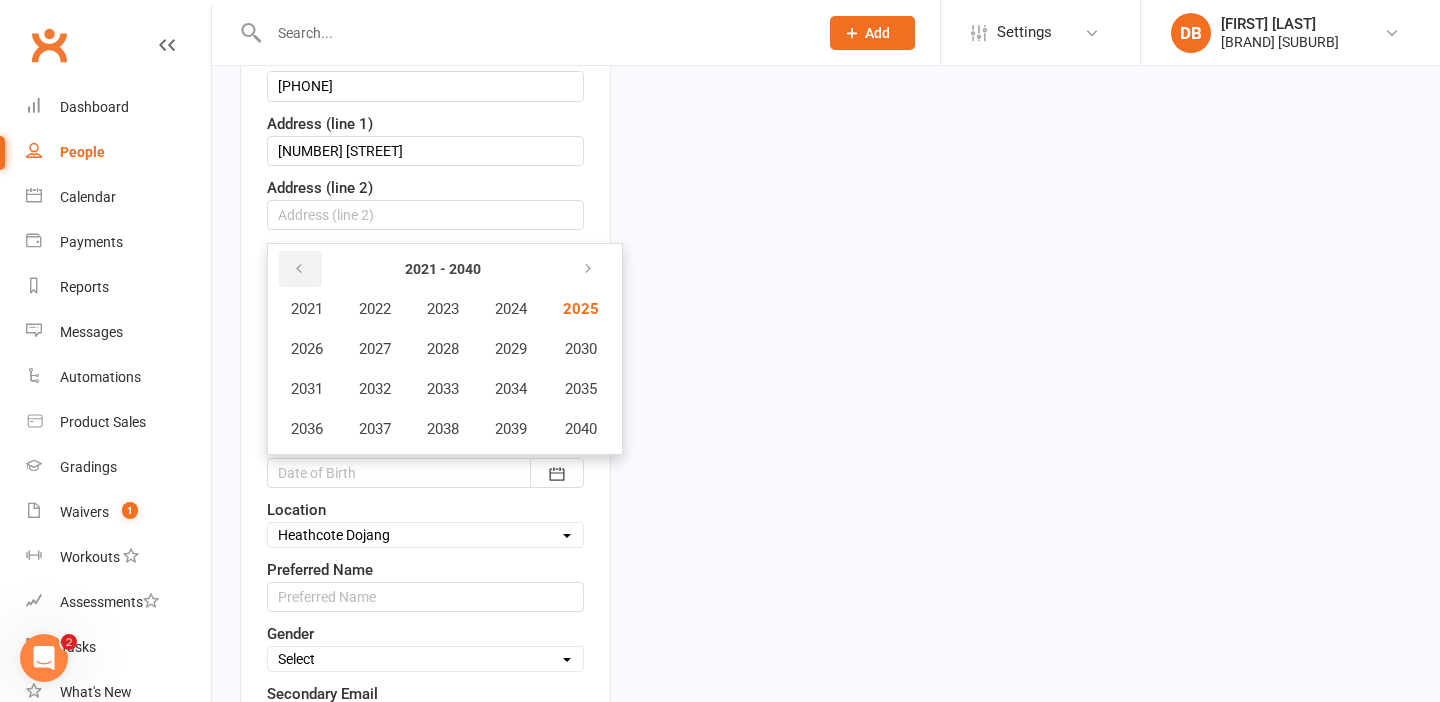 click at bounding box center (299, 269) 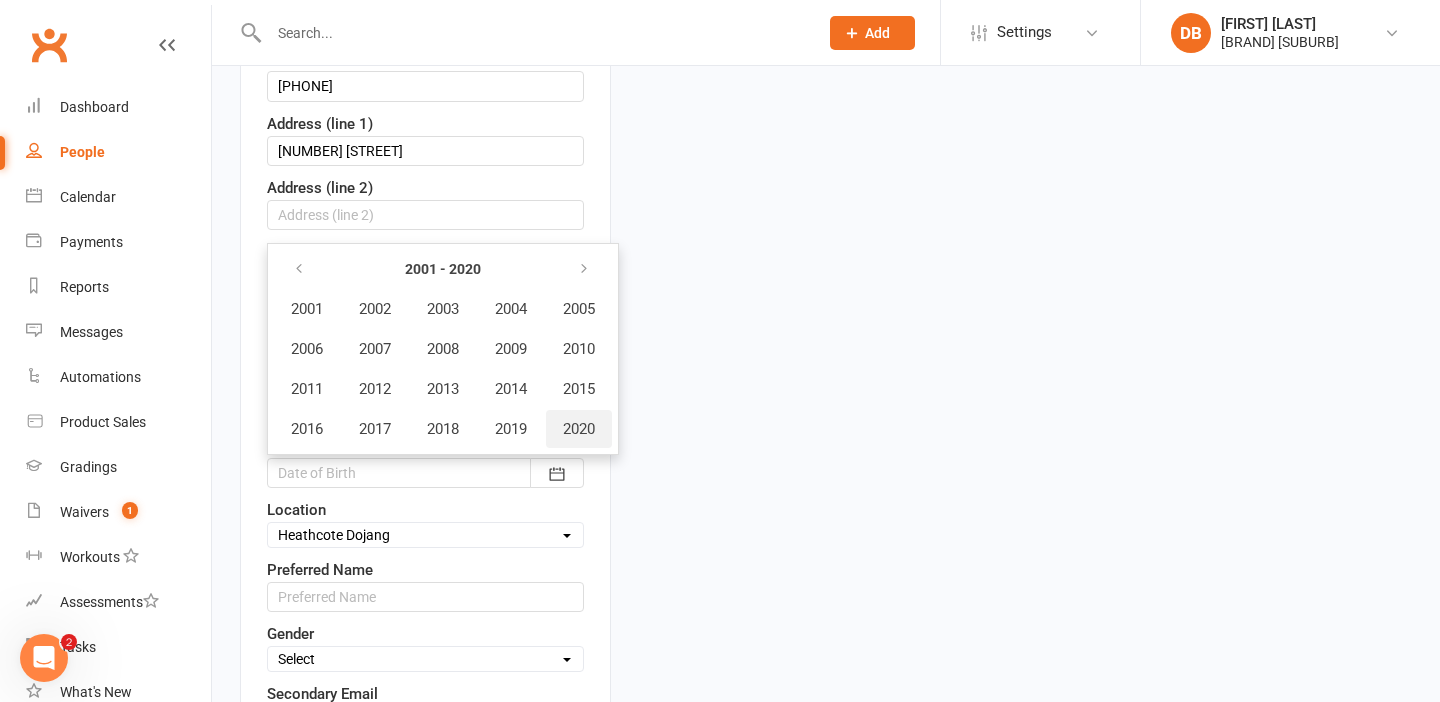 click on "2020" at bounding box center [579, 429] 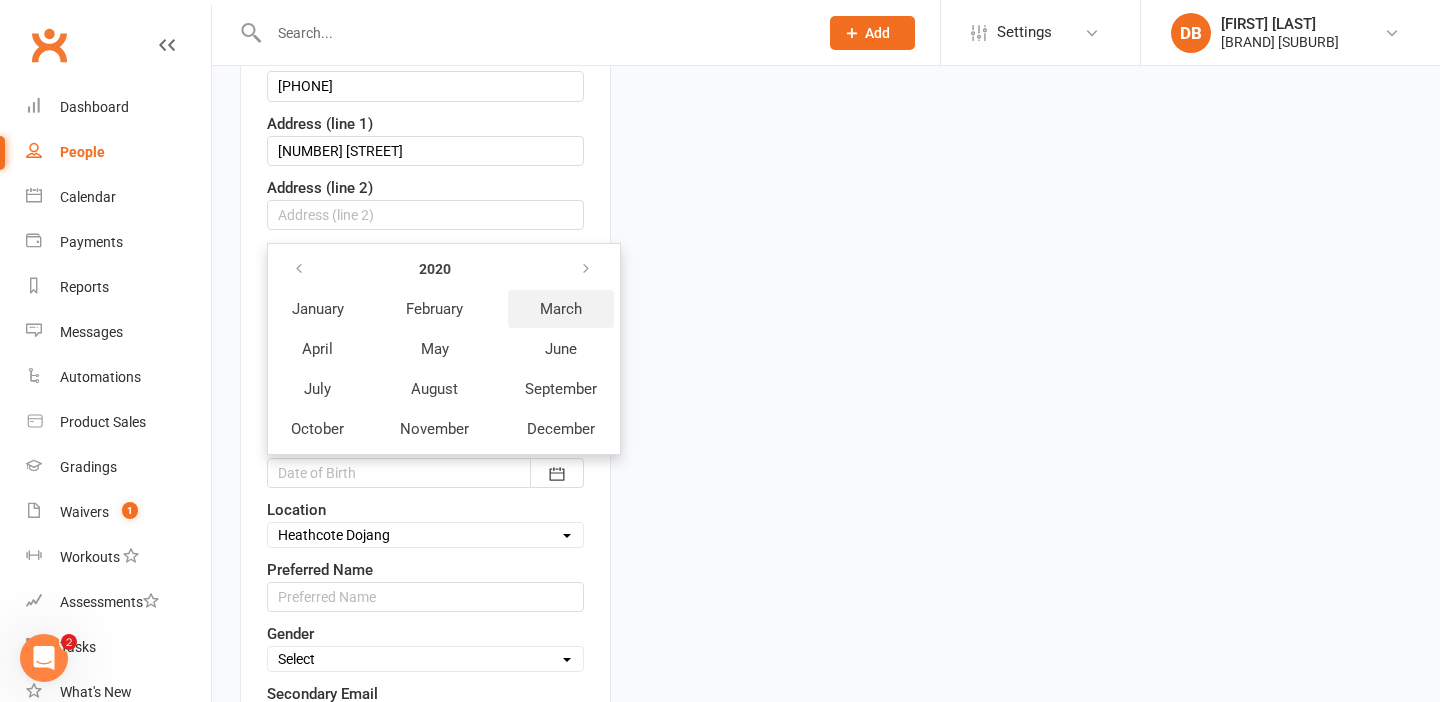 click on "March" at bounding box center [561, 309] 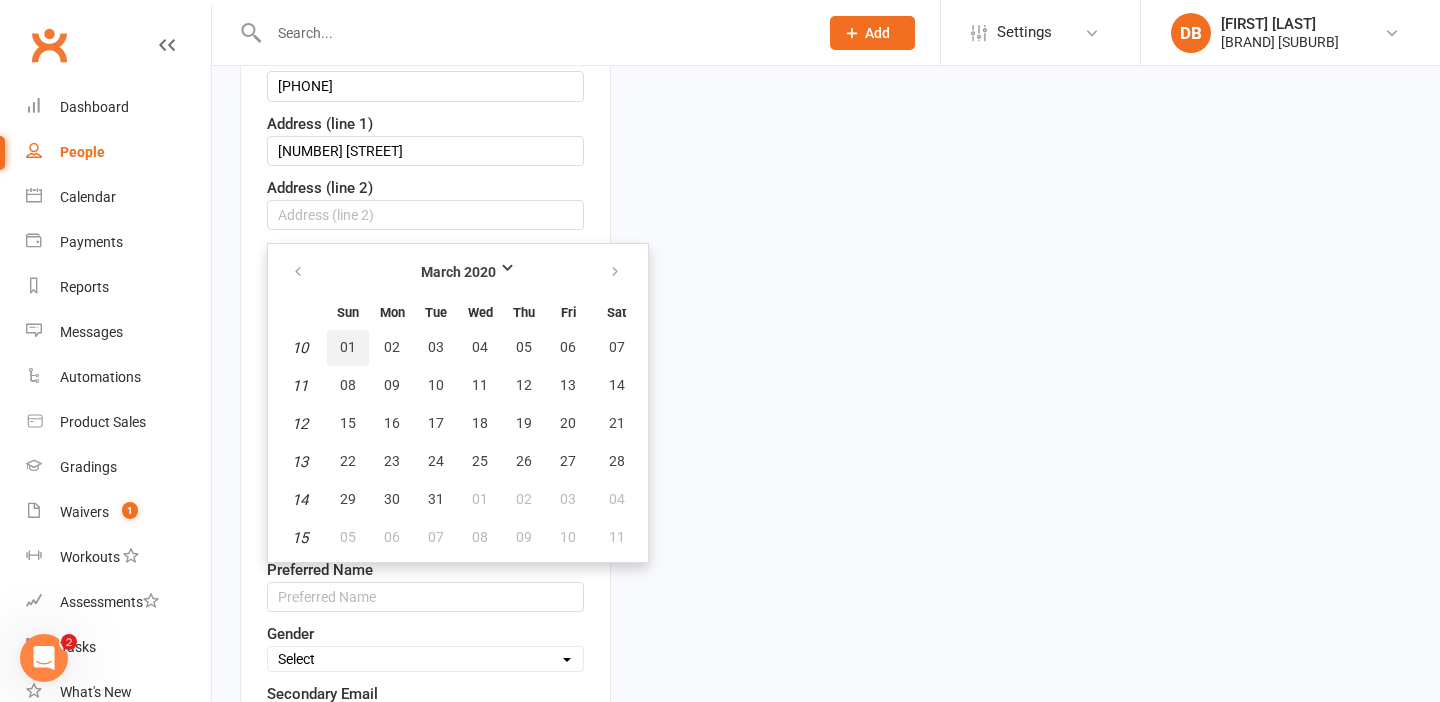 click on "01" at bounding box center [348, 347] 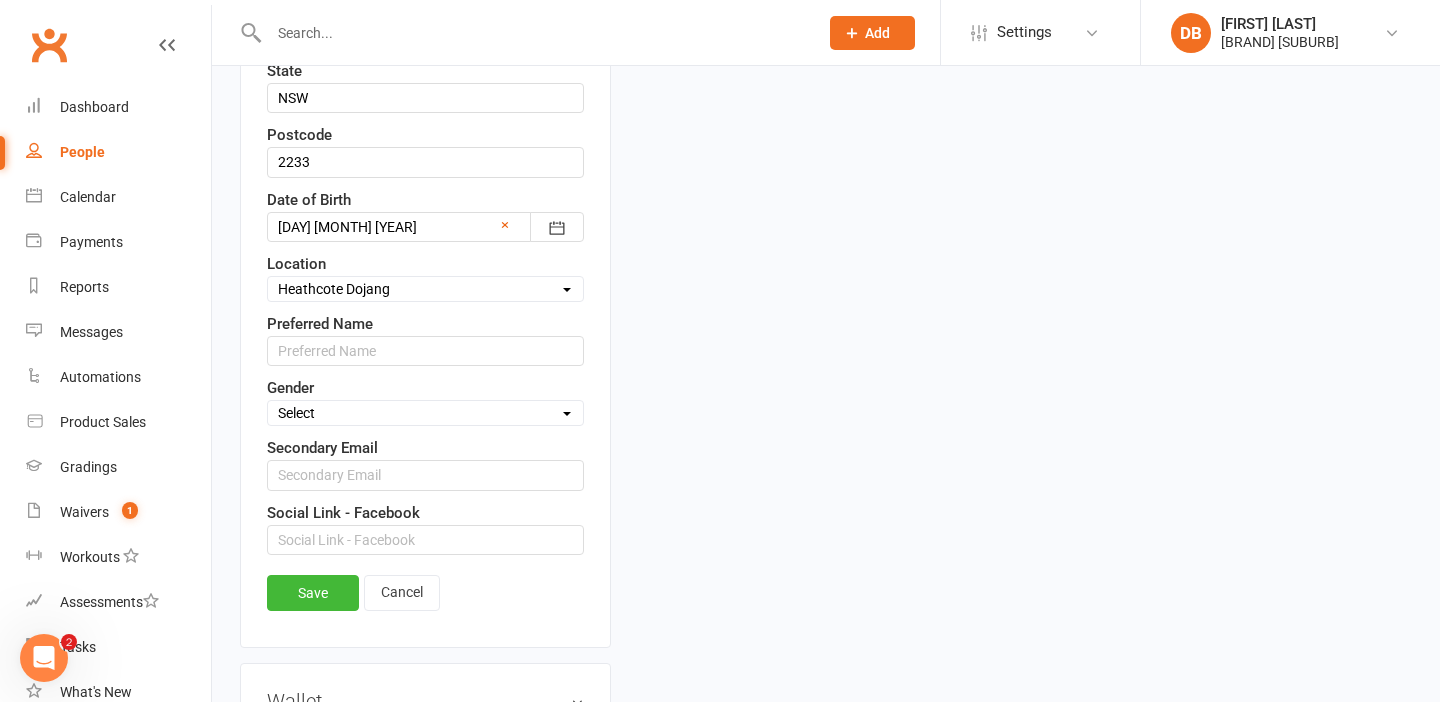 scroll, scrollTop: 724, scrollLeft: 0, axis: vertical 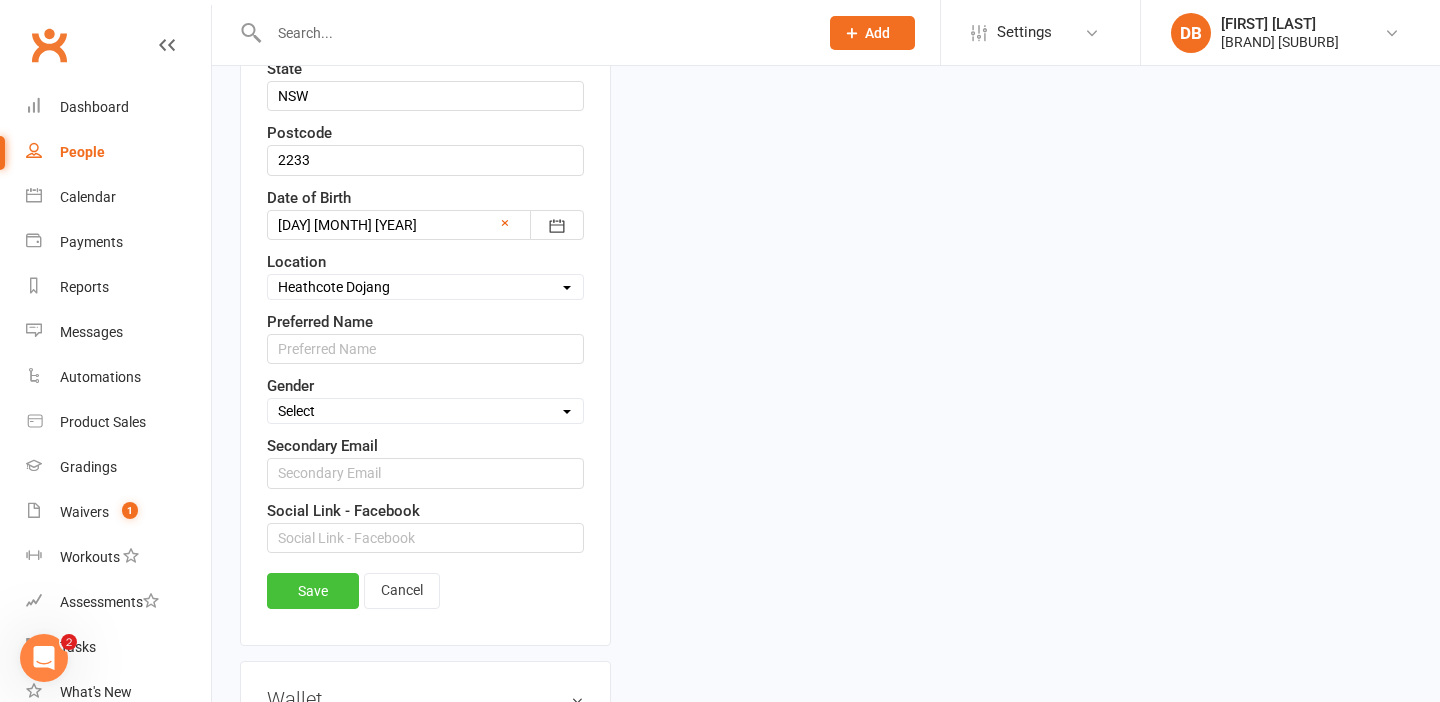 click on "Save" at bounding box center (313, 591) 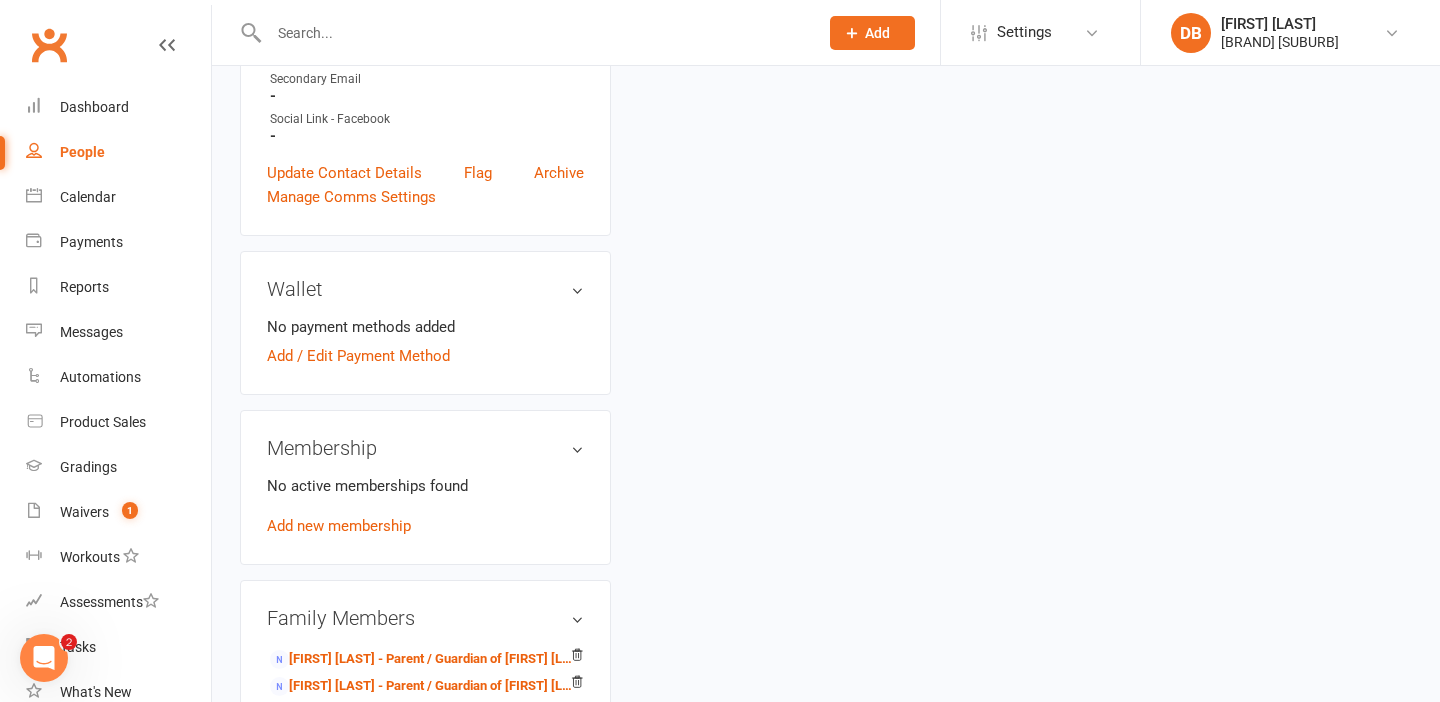 scroll, scrollTop: 662, scrollLeft: 0, axis: vertical 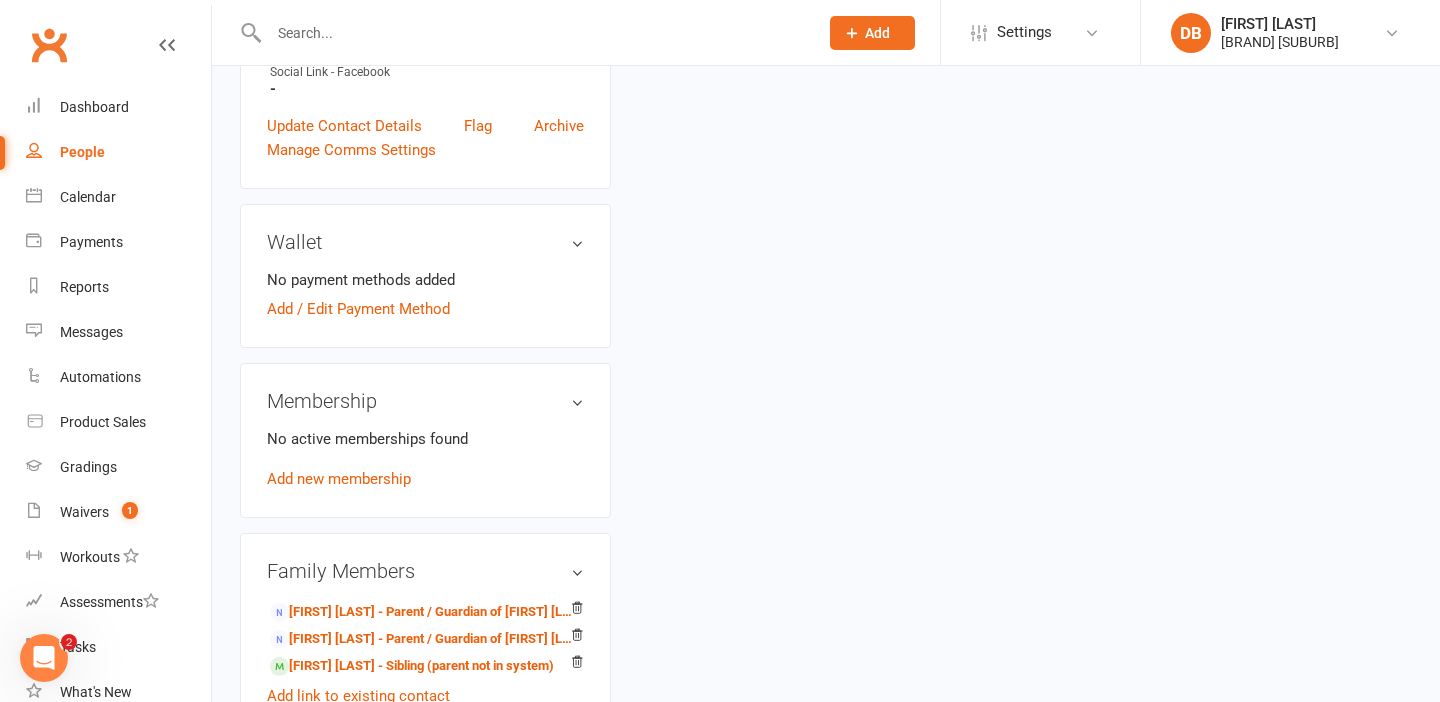 click at bounding box center (522, 32) 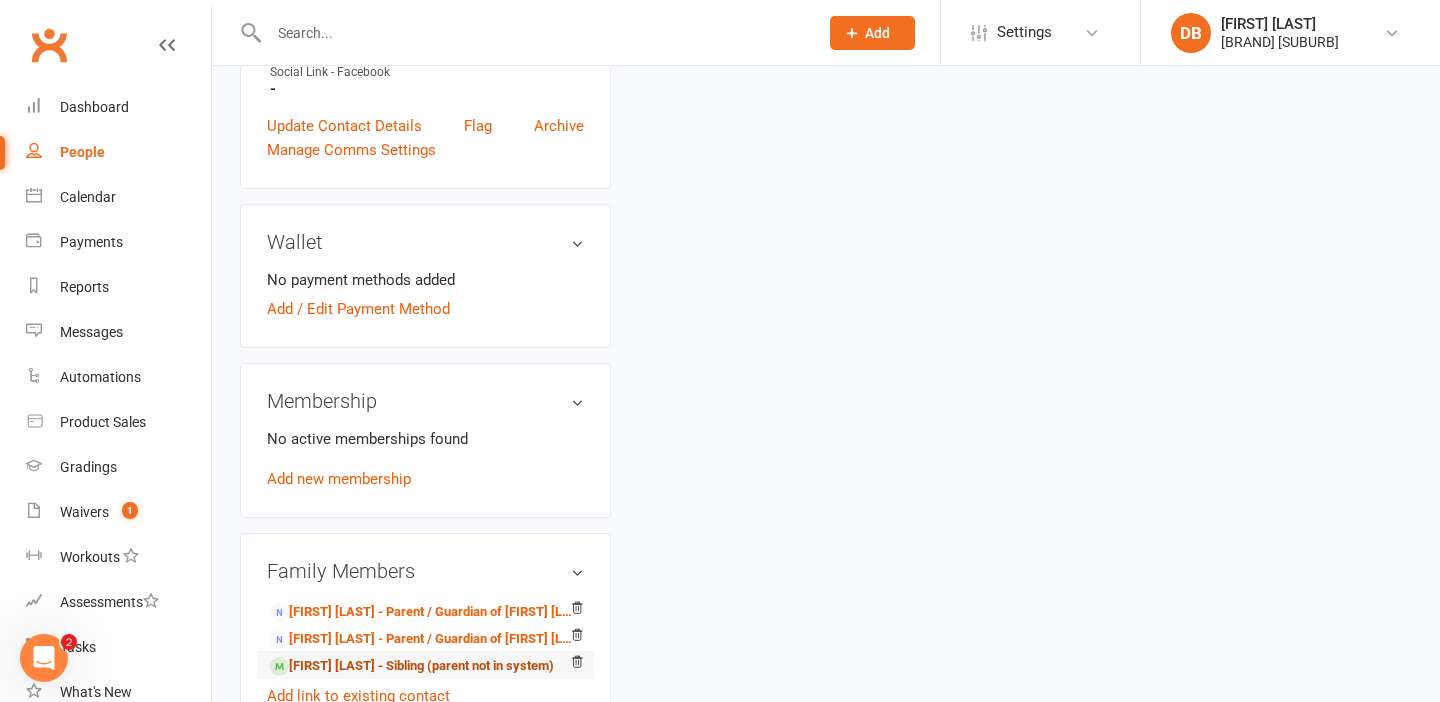 click on "[FIRST] [LAST] - Sibling (parent not in system)" at bounding box center [412, 666] 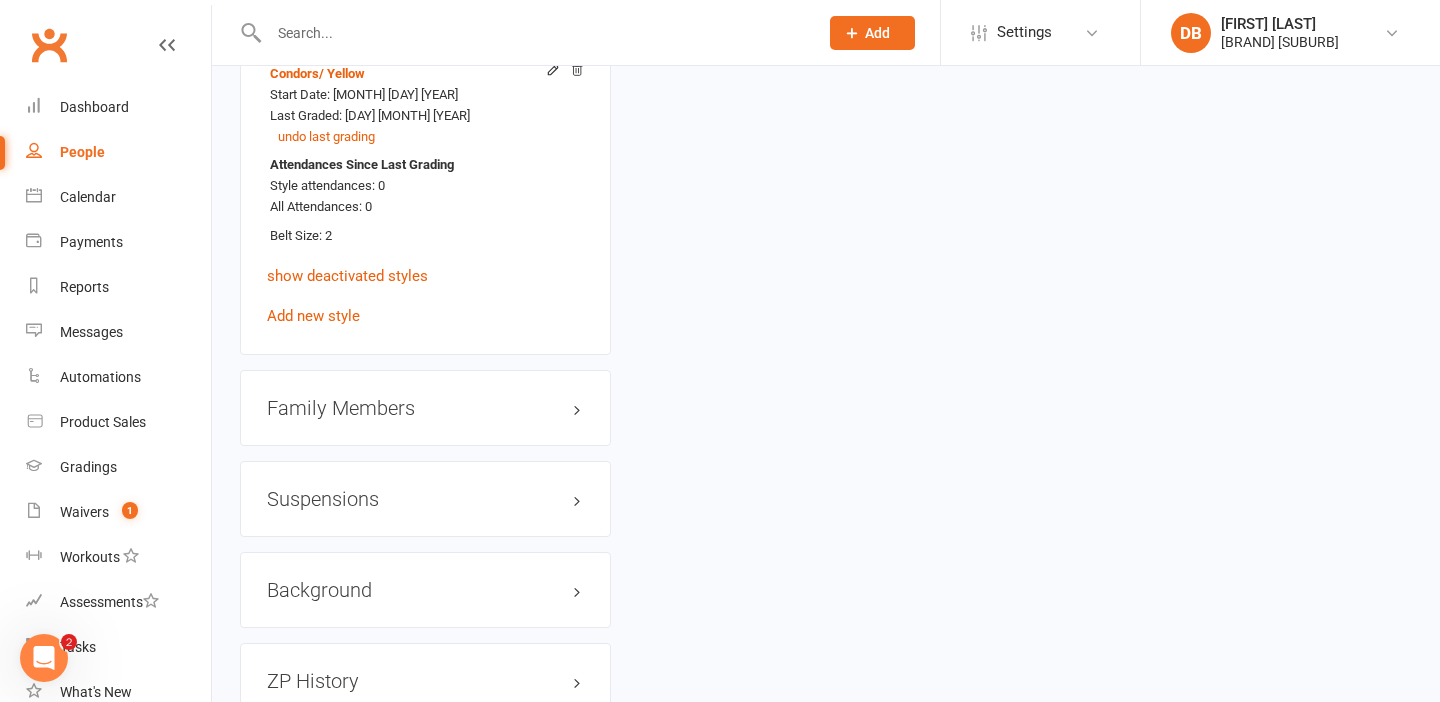 scroll, scrollTop: 2438, scrollLeft: 0, axis: vertical 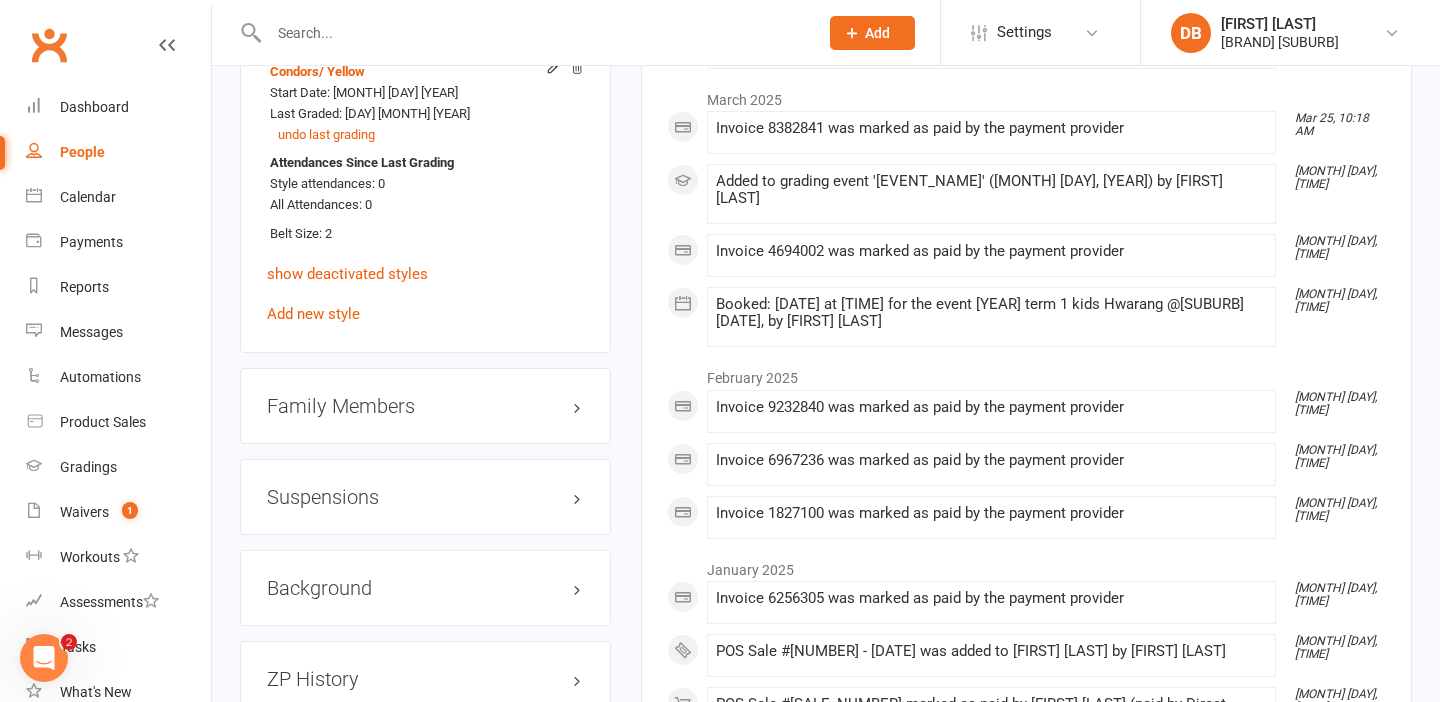 click on "Family Members" at bounding box center (425, 406) 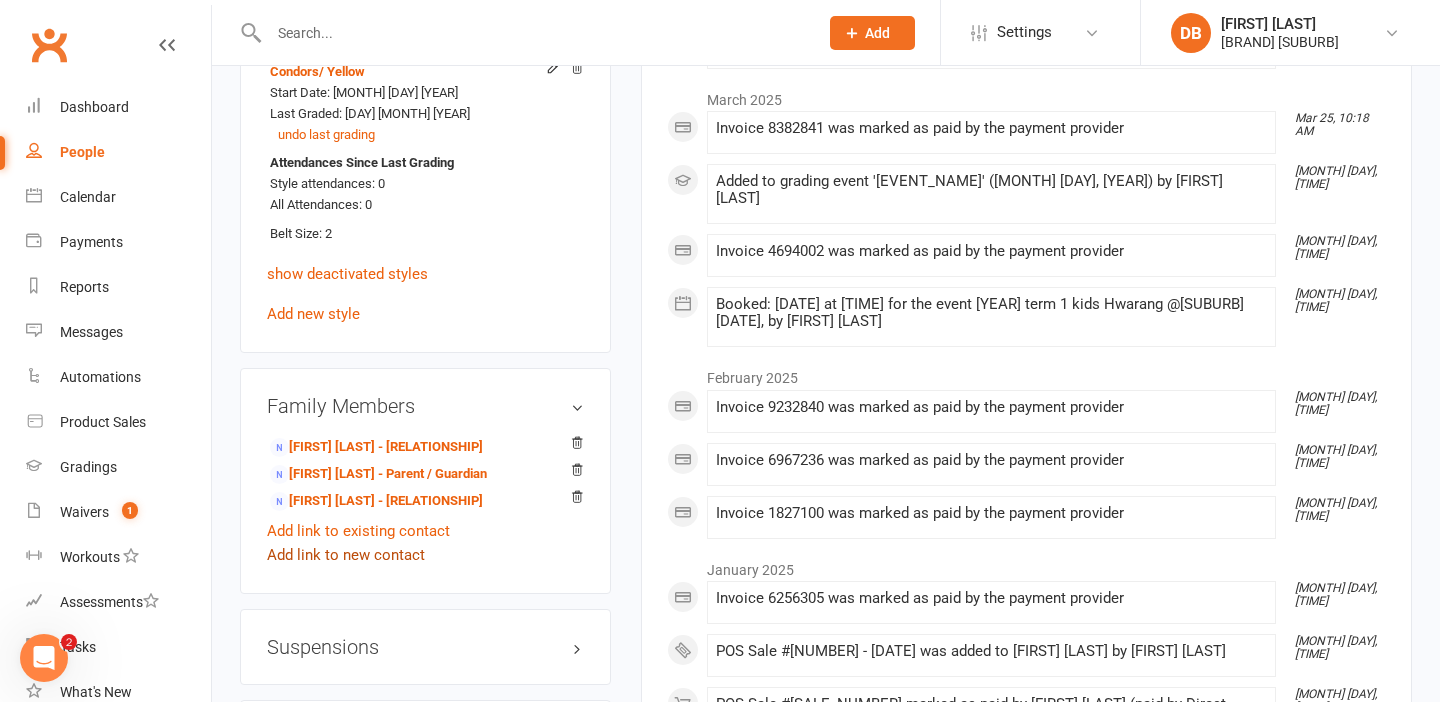 click on "Add link to new contact" at bounding box center [346, 555] 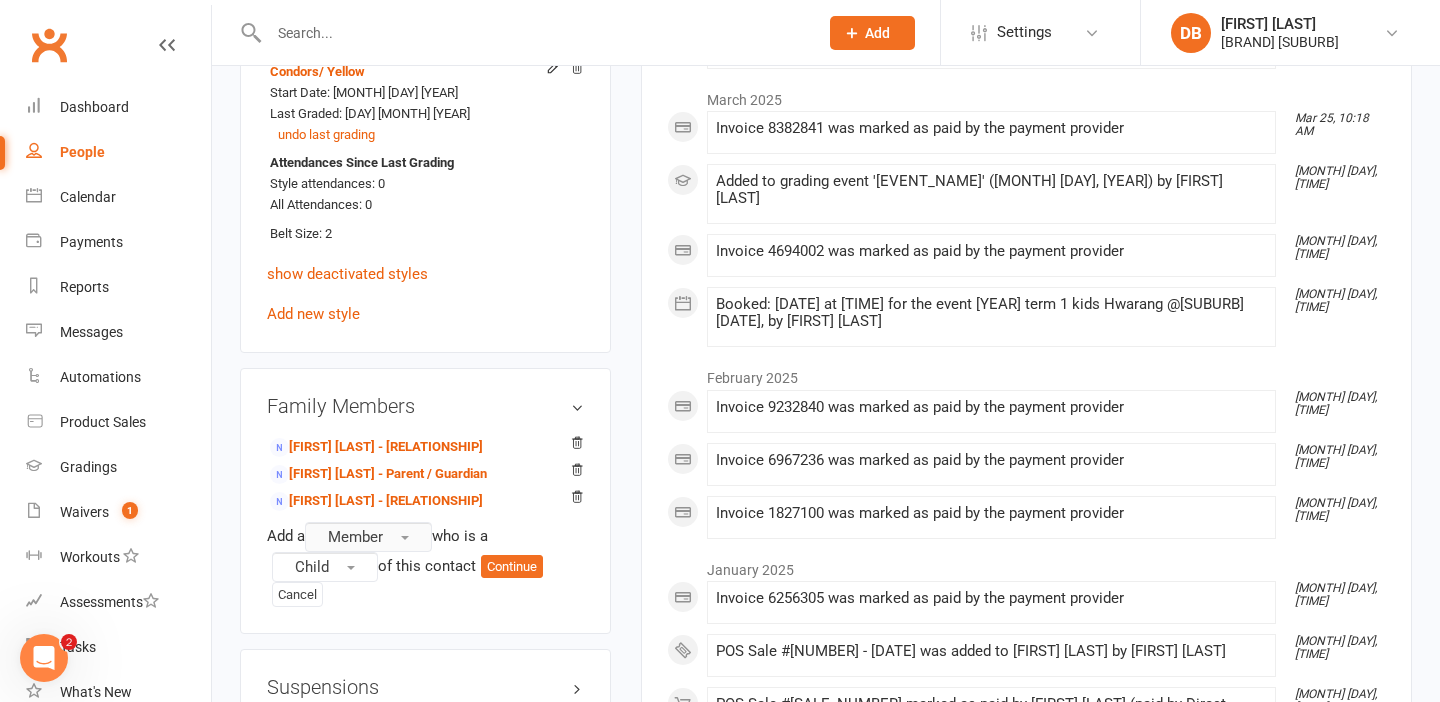 click on "Member" at bounding box center [368, 537] 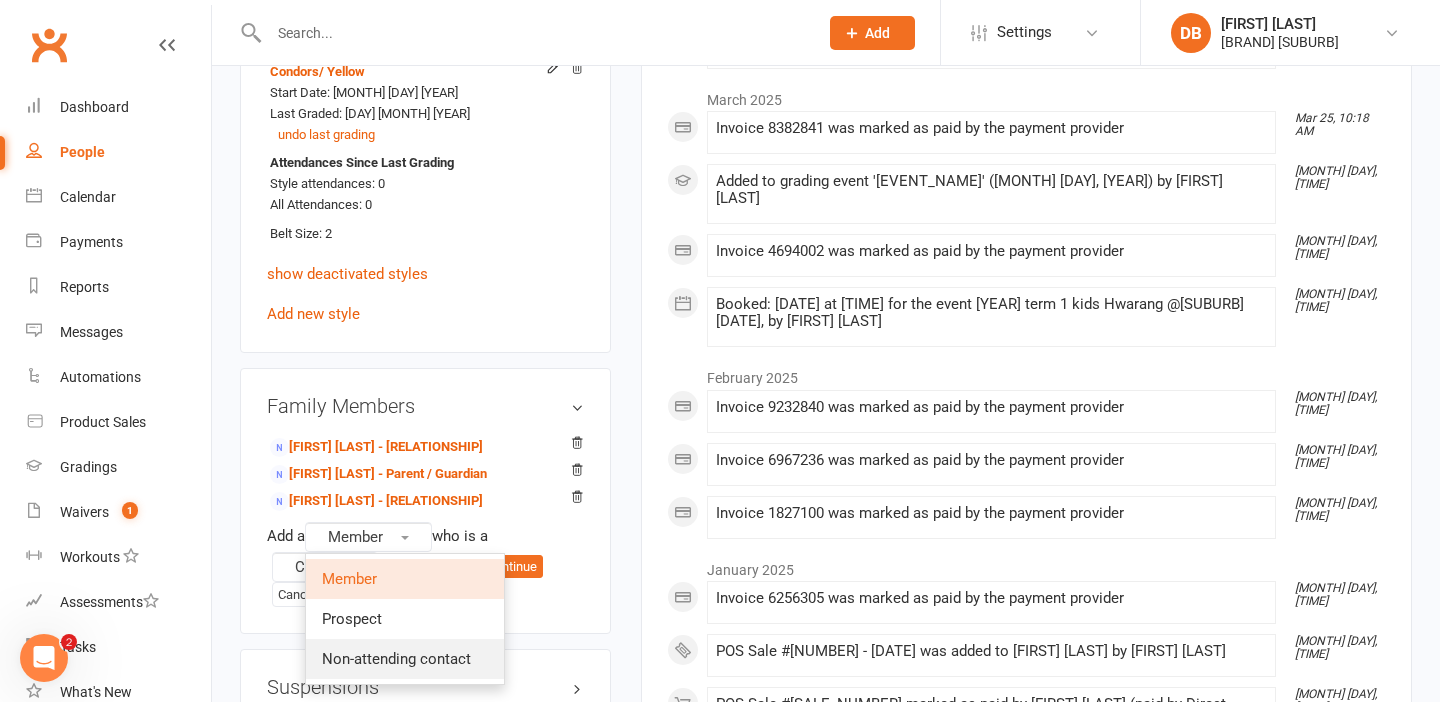 click on "Non-attending contact" at bounding box center [396, 659] 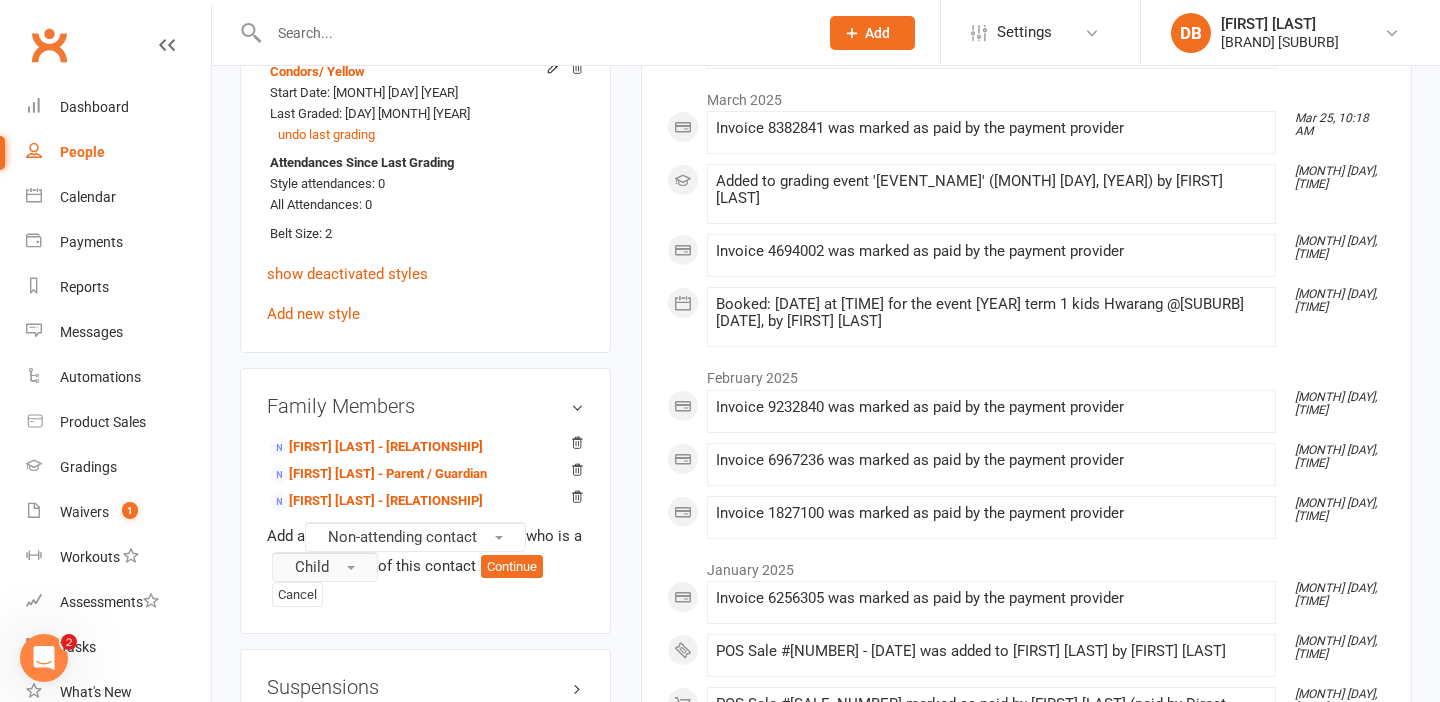 click on "Child" at bounding box center [325, 567] 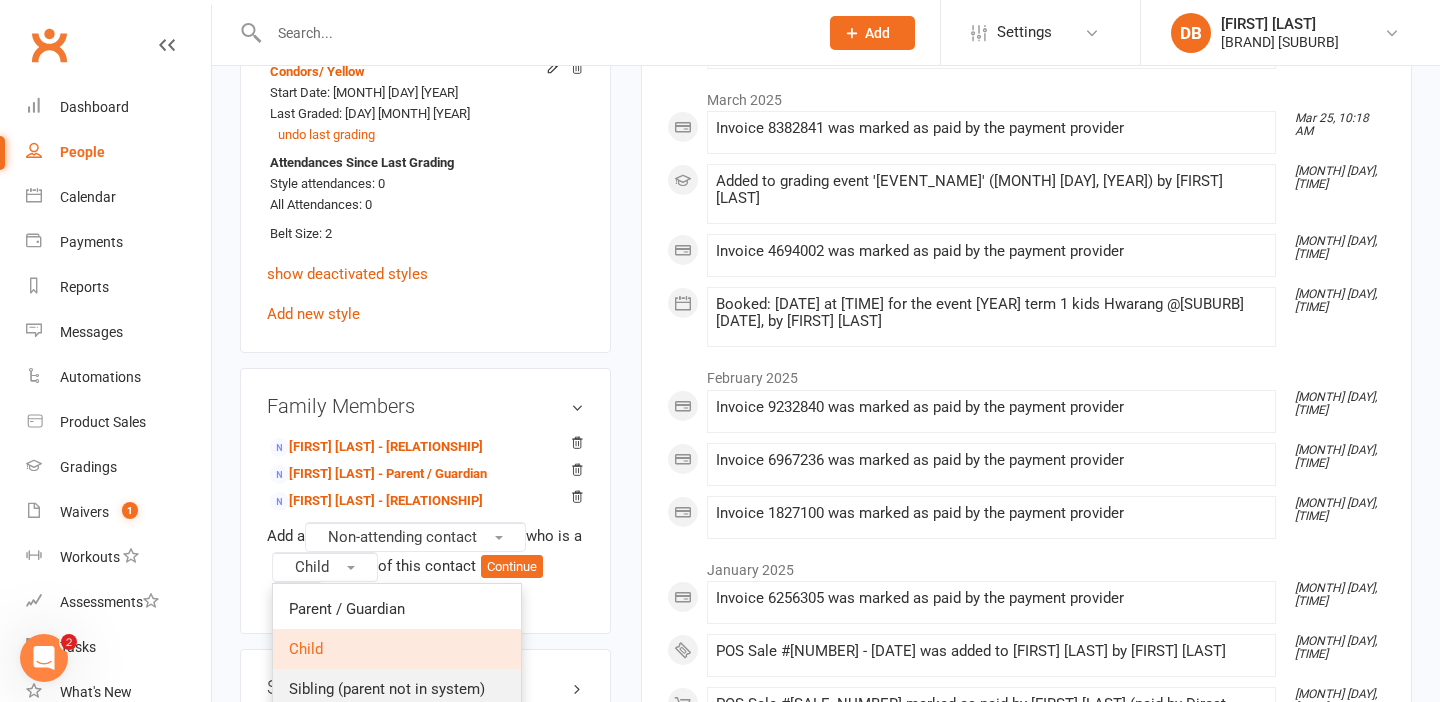 click on "Sibling (parent not in system)" at bounding box center [387, 689] 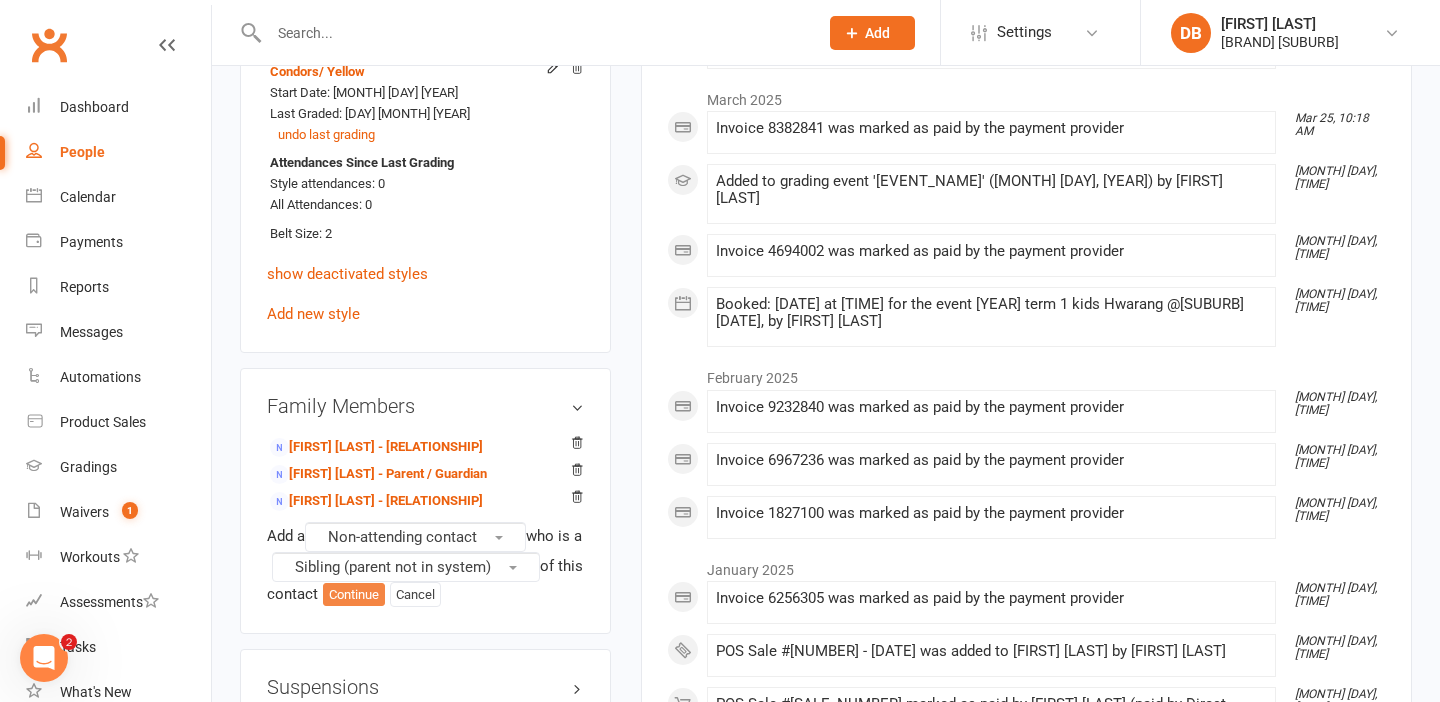 click on "Continue" at bounding box center (354, 595) 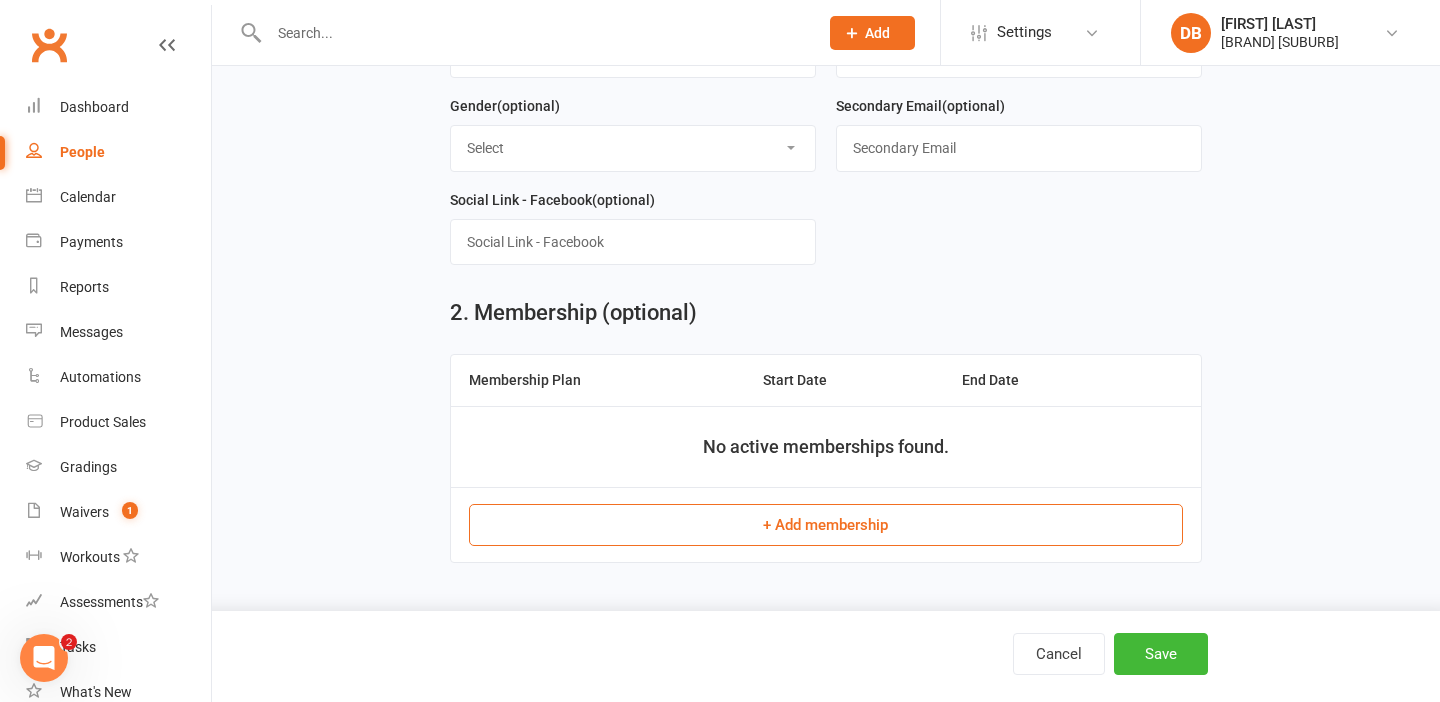 scroll, scrollTop: 0, scrollLeft: 0, axis: both 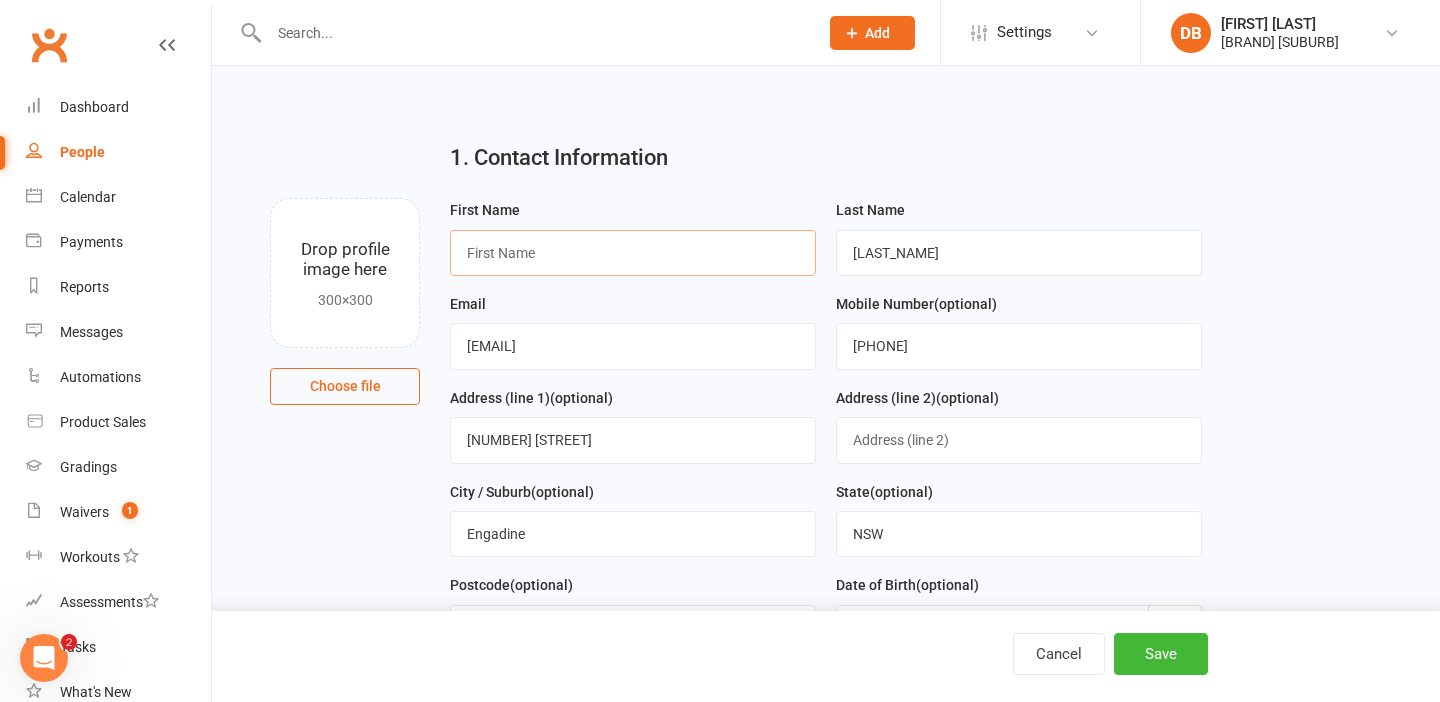 click at bounding box center (633, 253) 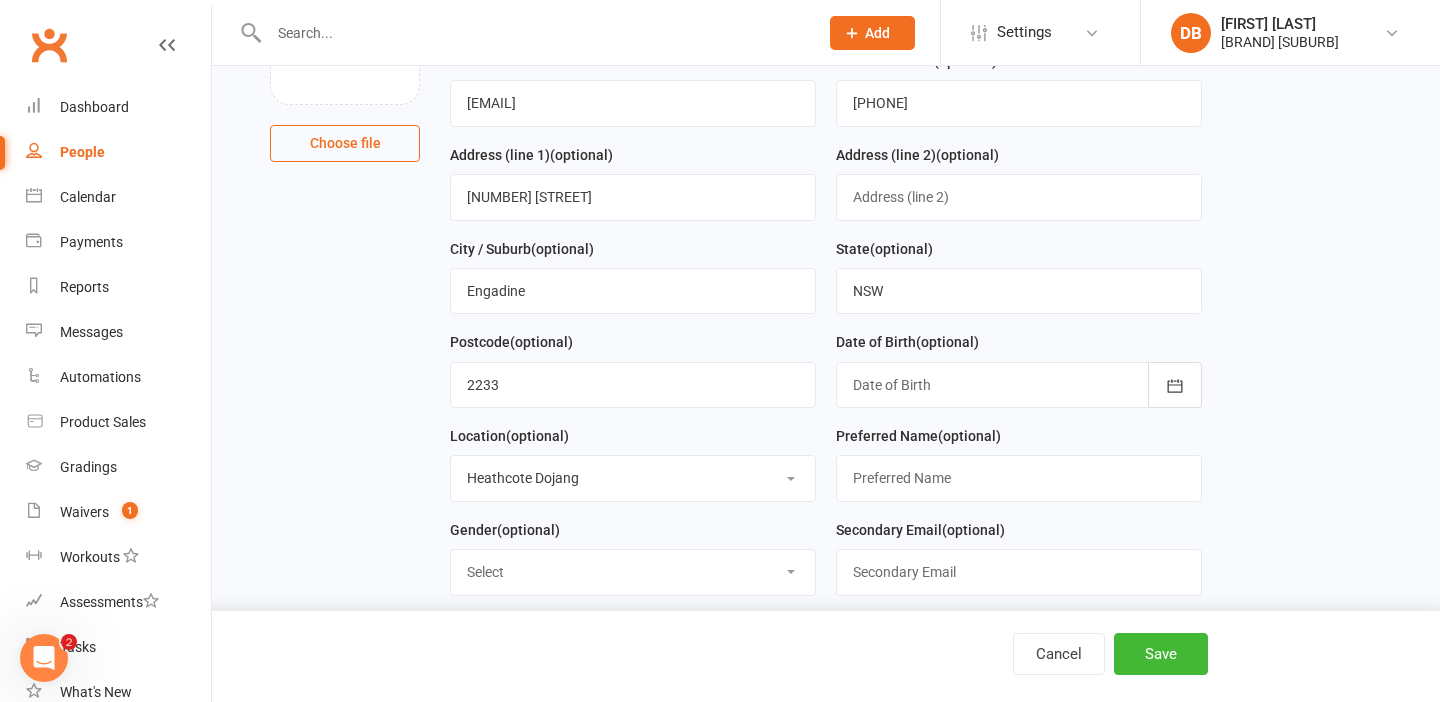 scroll, scrollTop: 244, scrollLeft: 0, axis: vertical 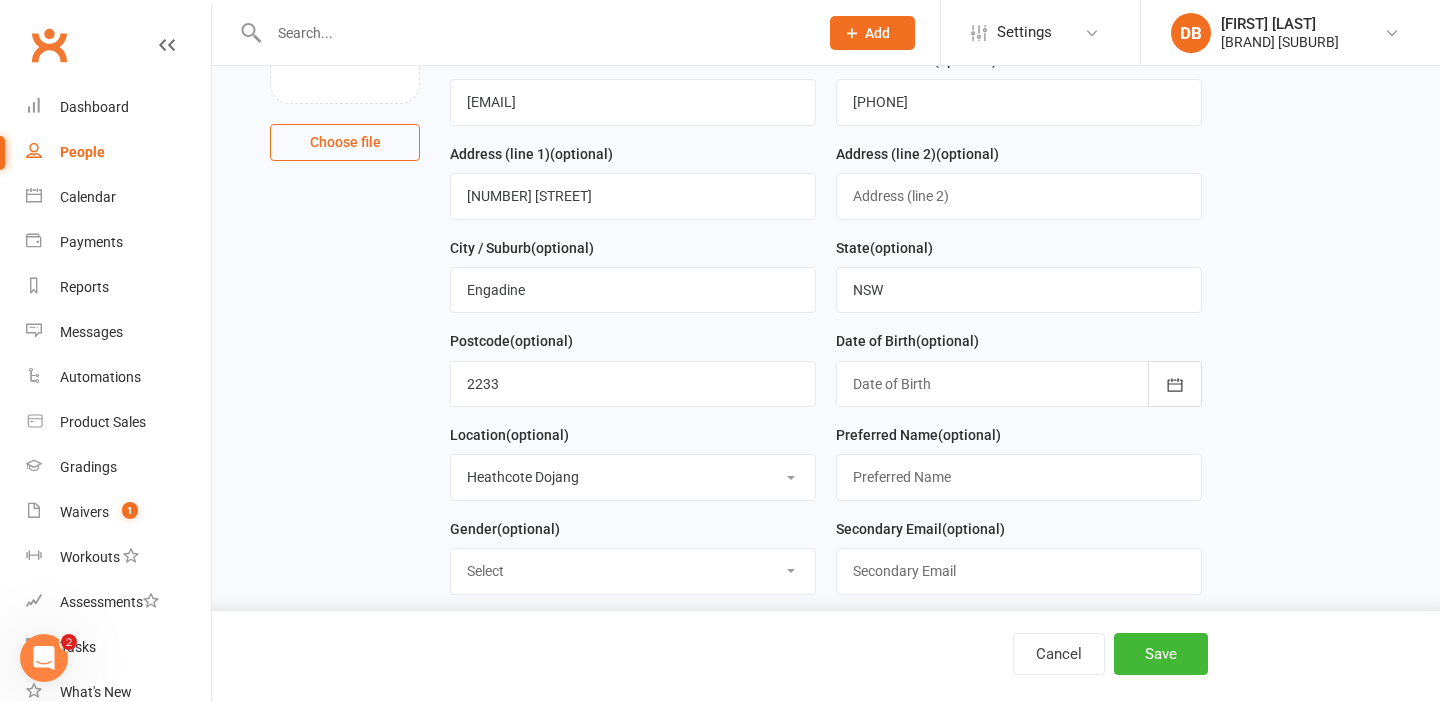 type on "Mia" 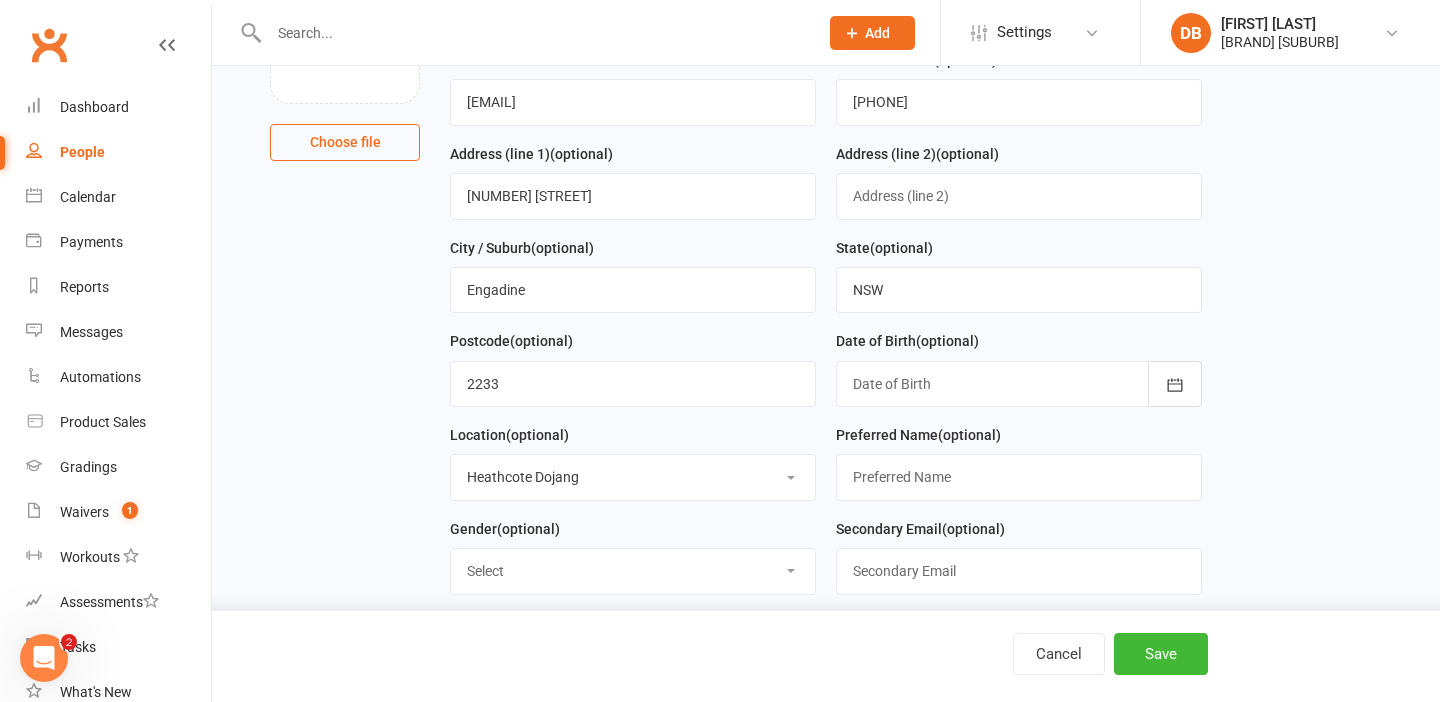 click at bounding box center [1019, 384] 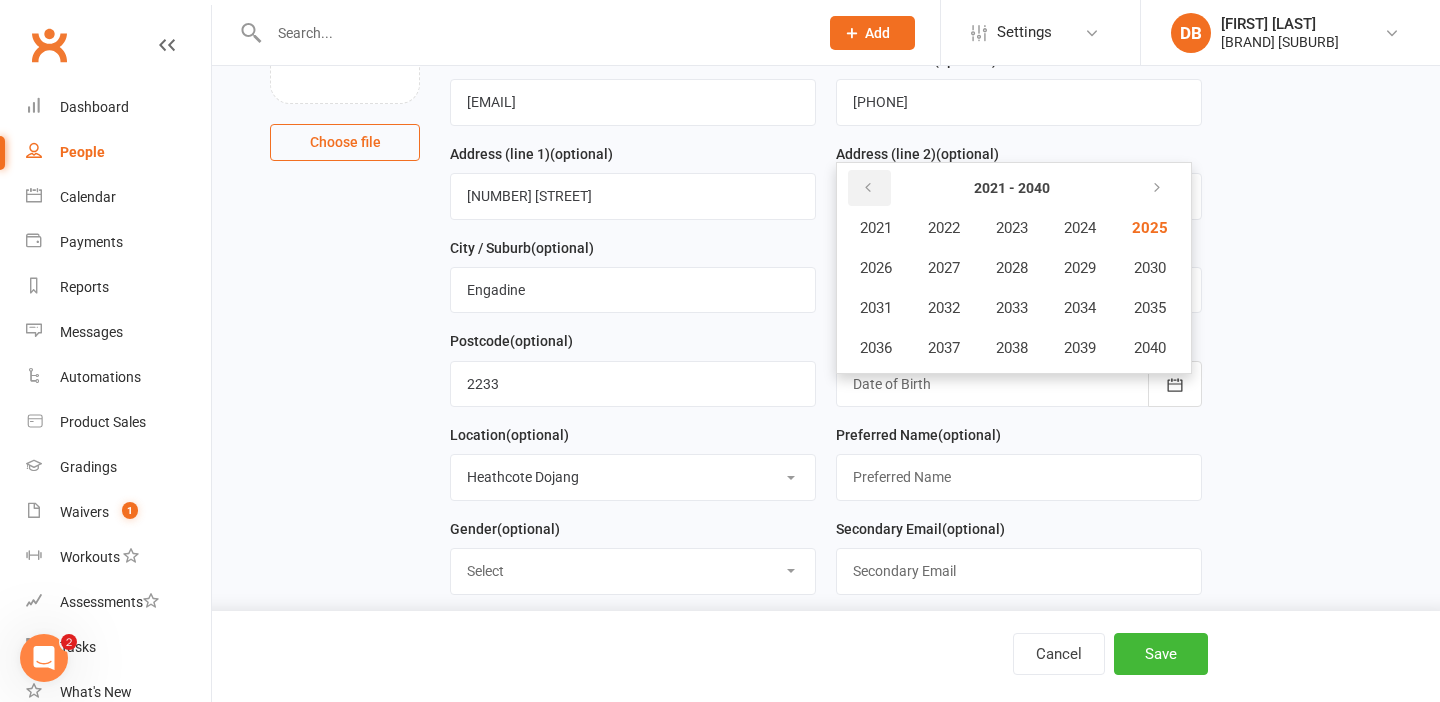 click at bounding box center (869, 188) 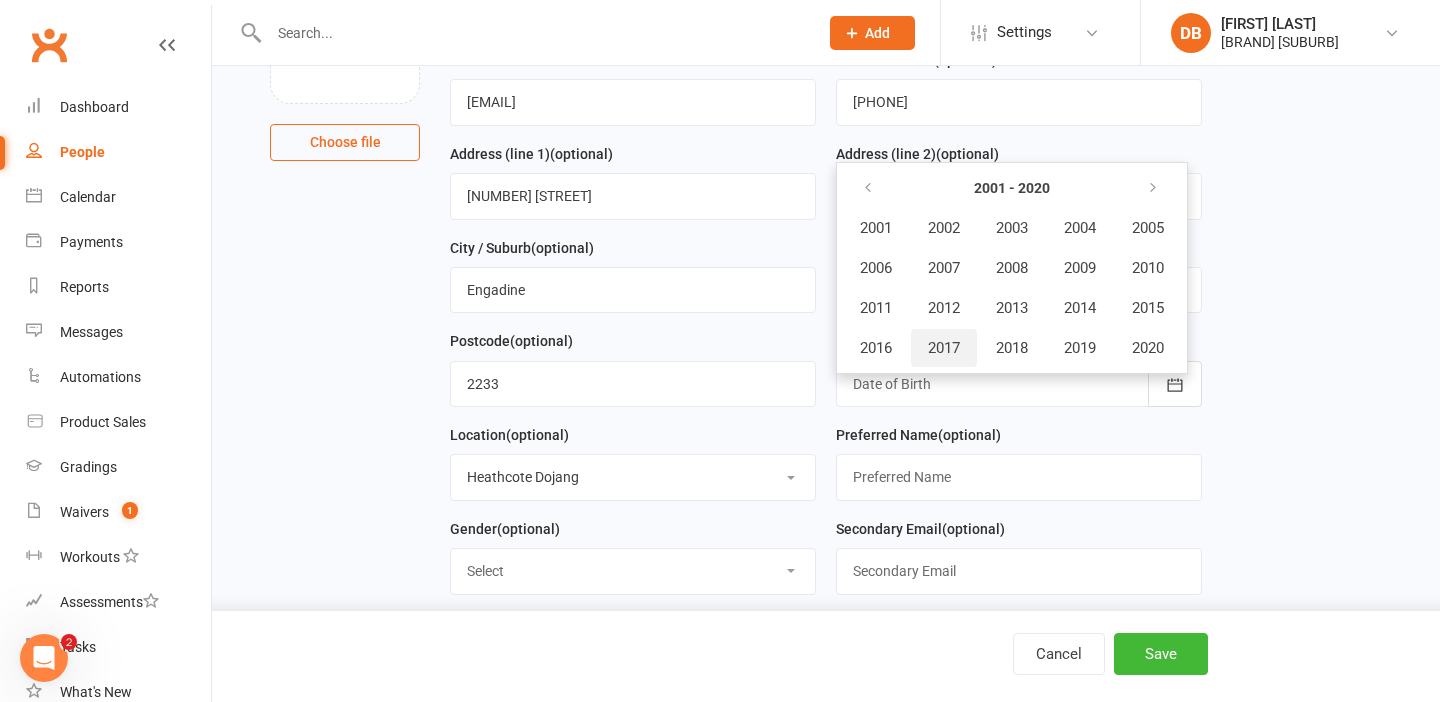 click on "2017" at bounding box center [944, 348] 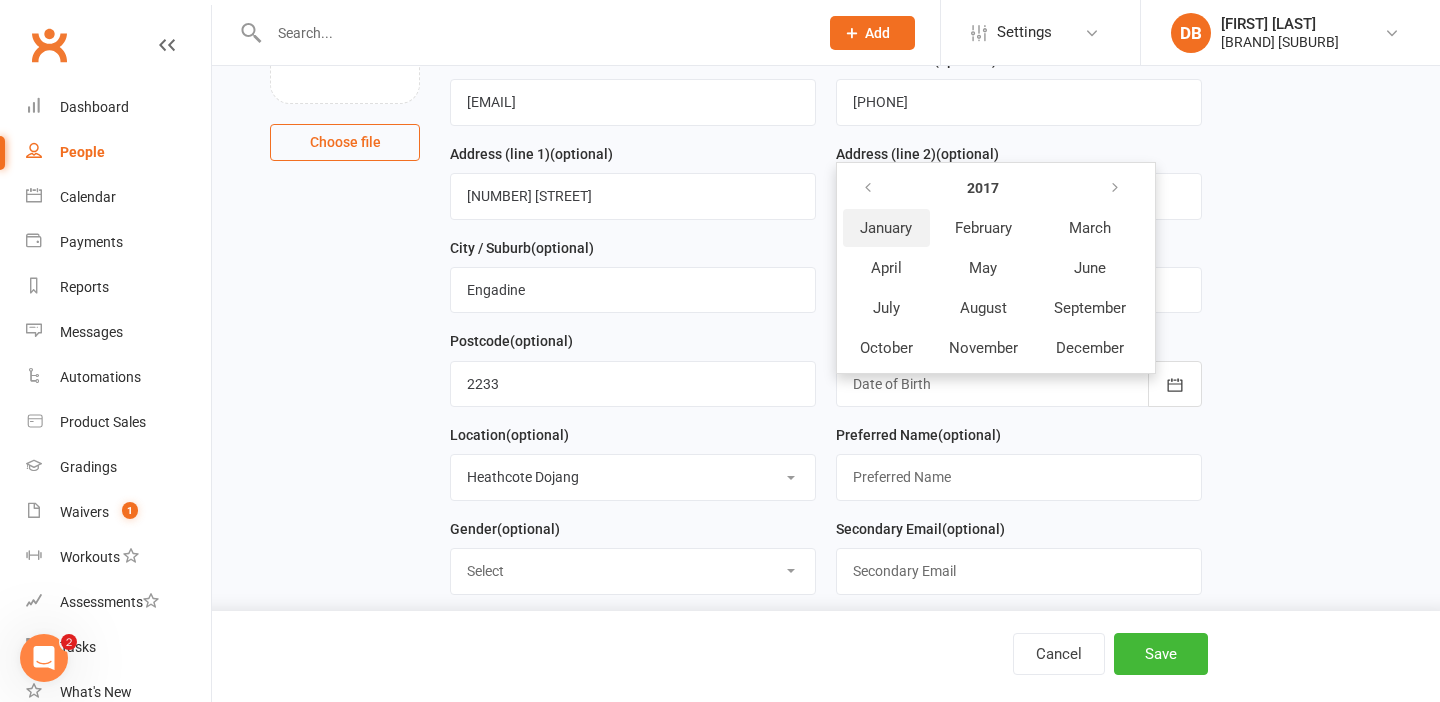 click on "January" at bounding box center [886, 228] 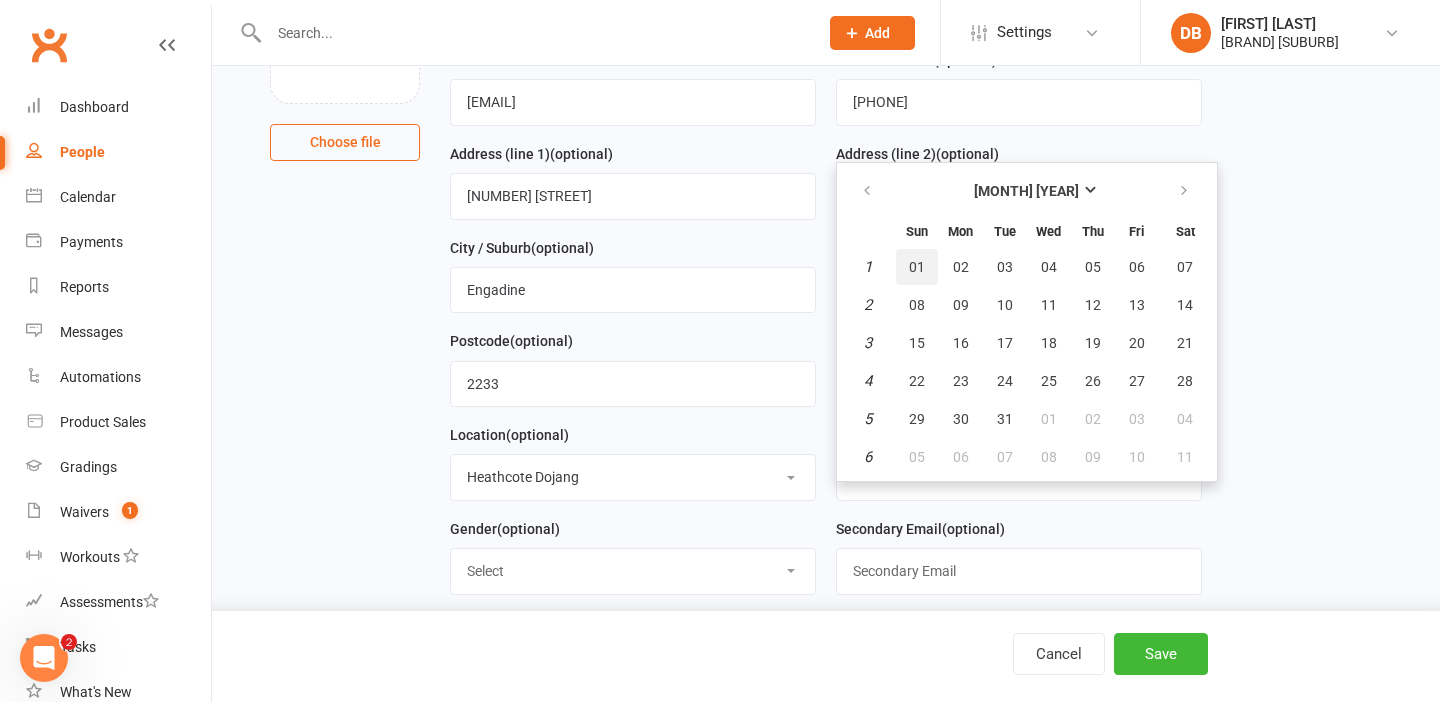 click on "01" at bounding box center [917, 267] 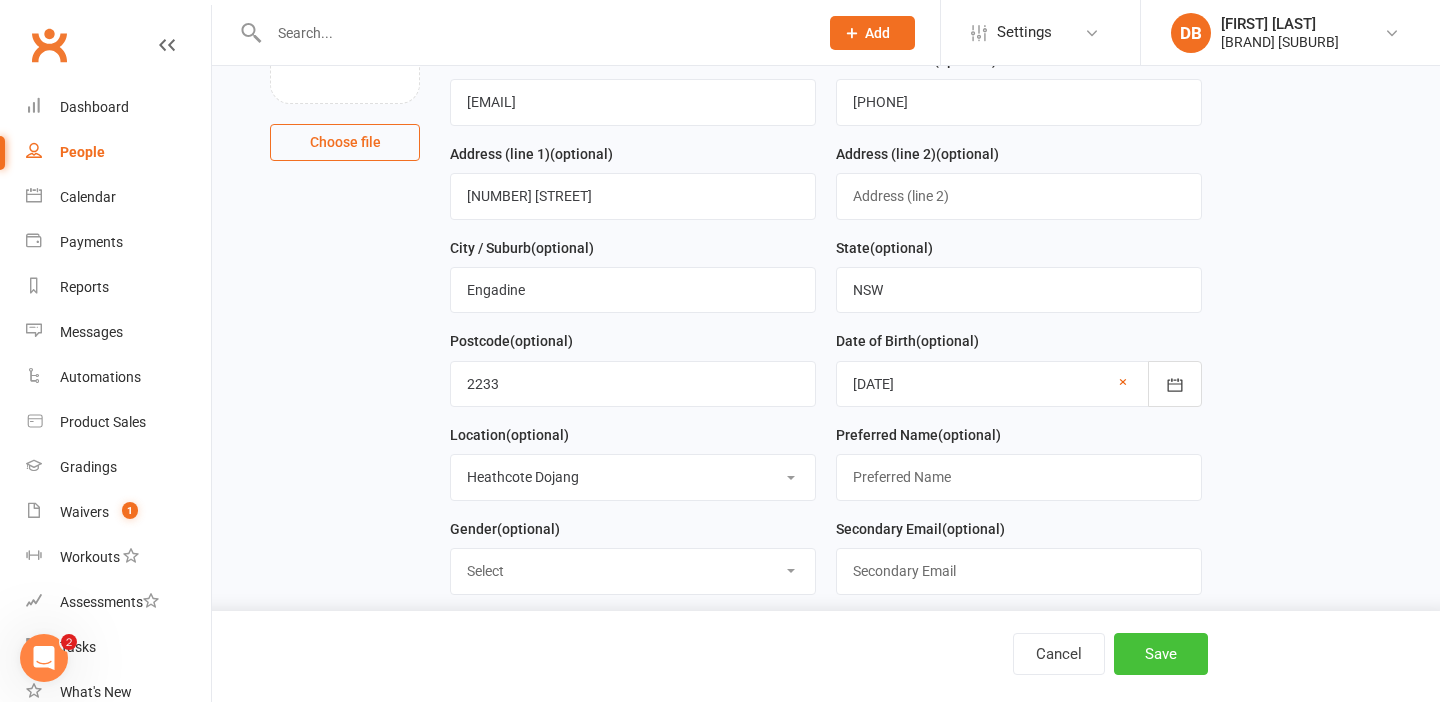 click on "Save" at bounding box center (1161, 654) 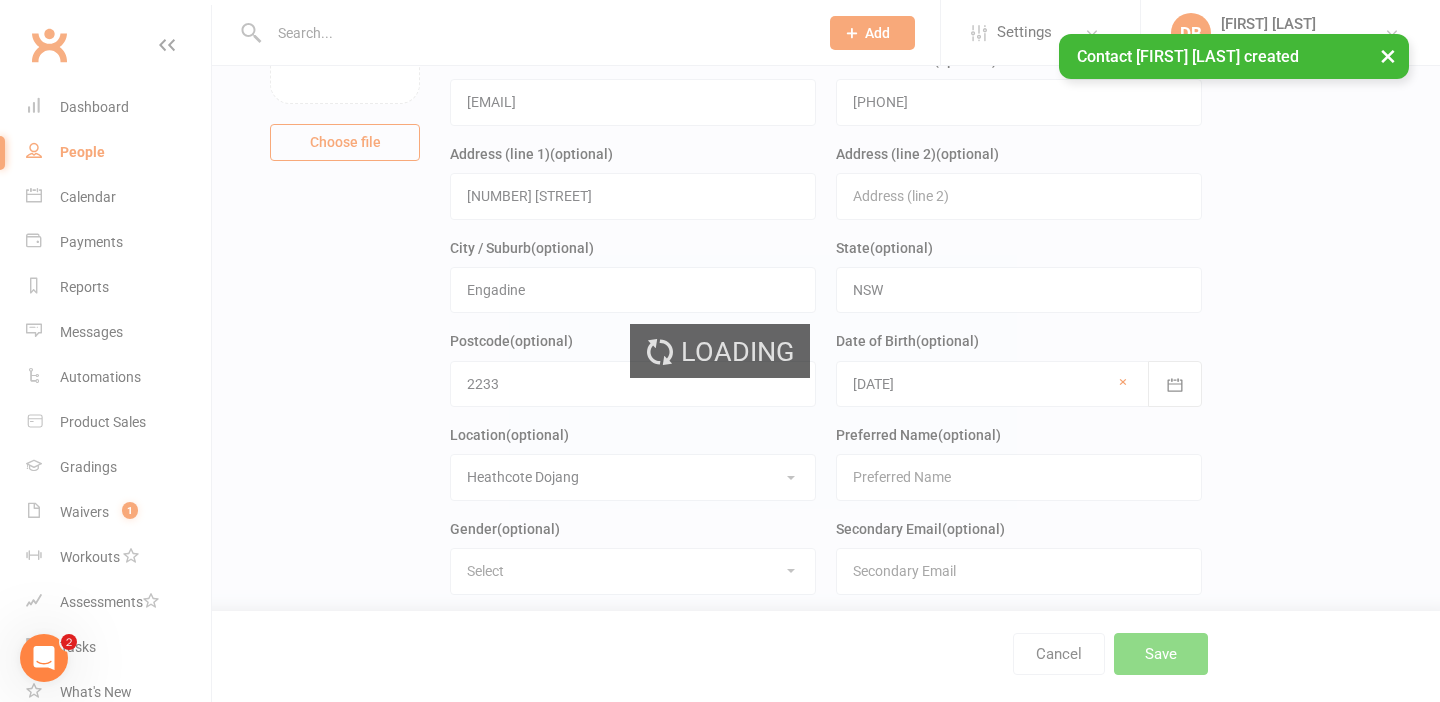 scroll, scrollTop: 0, scrollLeft: 0, axis: both 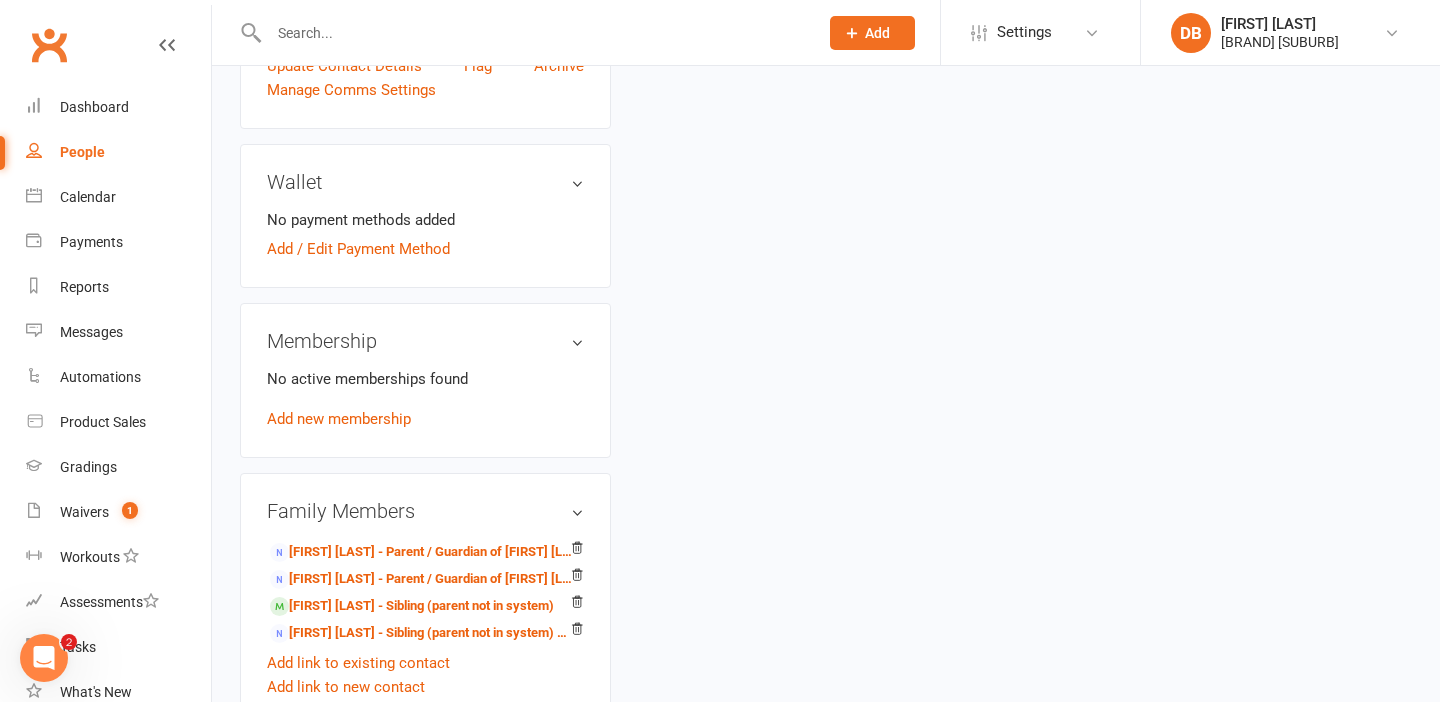 click on "Wallet" at bounding box center [425, 182] 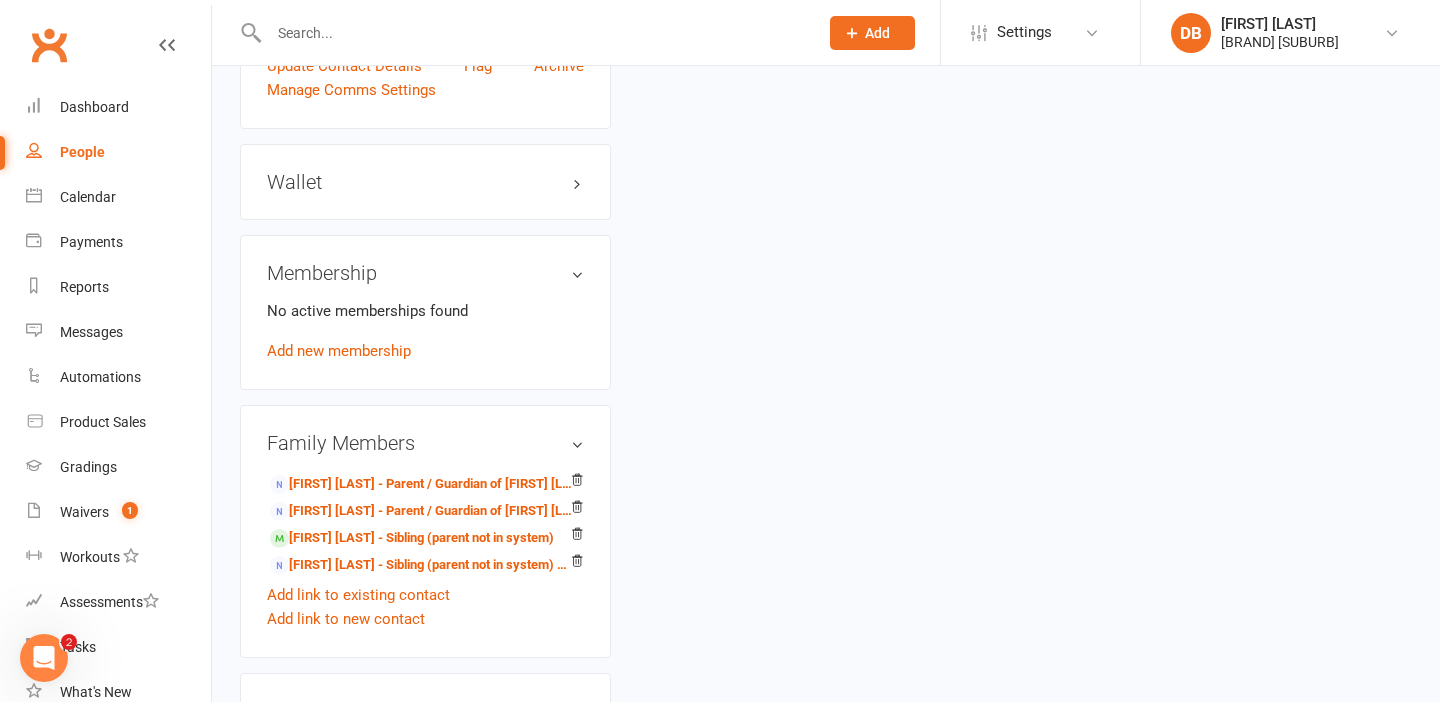 click on "Wallet No payment methods added
Add / Edit Payment Method" at bounding box center (425, 182) 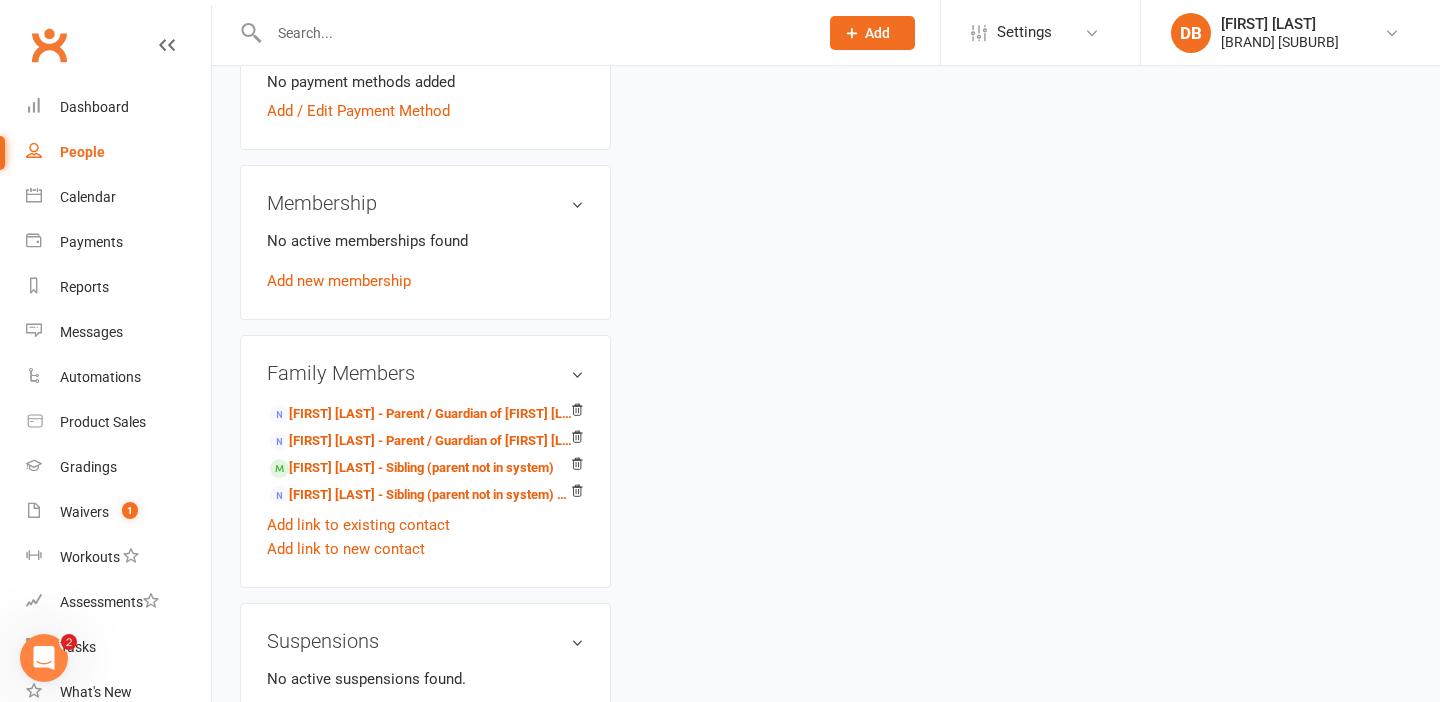 scroll, scrollTop: 0, scrollLeft: 0, axis: both 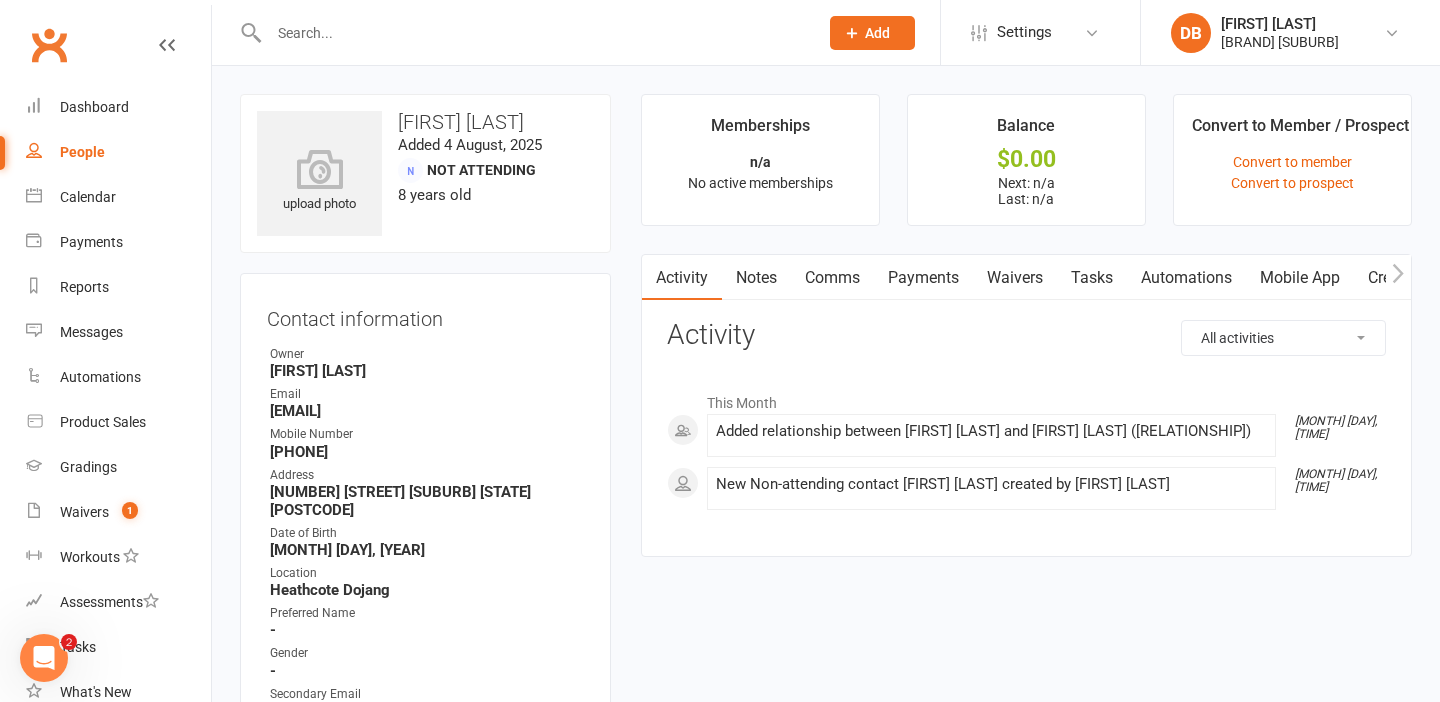 click on "People" at bounding box center (118, 152) 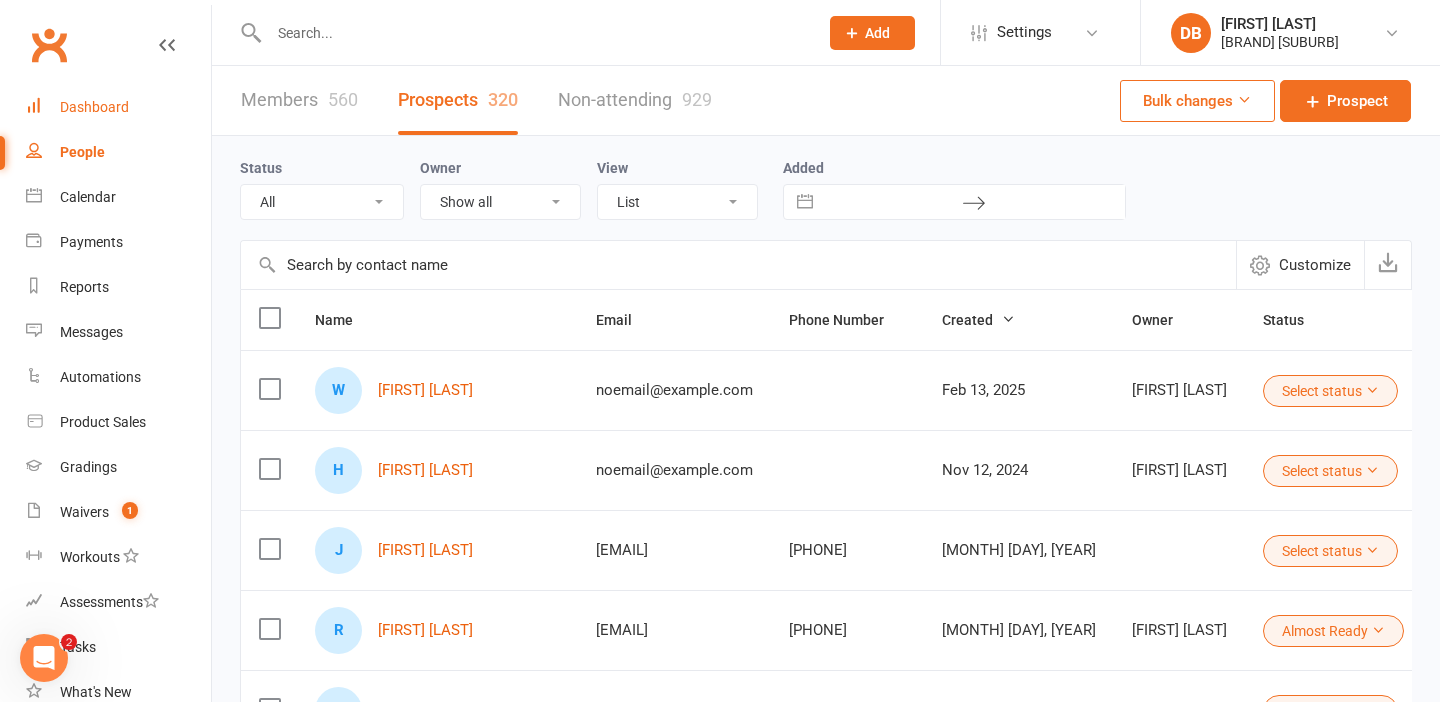 click on "Dashboard" at bounding box center [118, 107] 